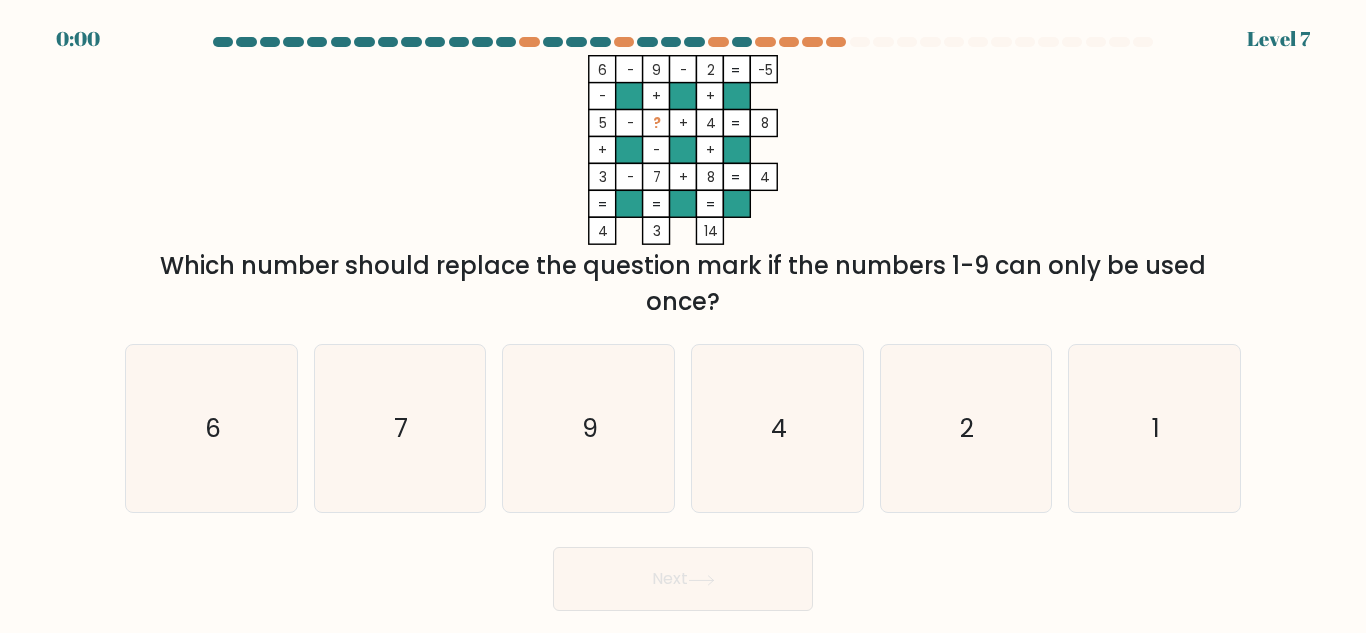 scroll, scrollTop: 0, scrollLeft: 0, axis: both 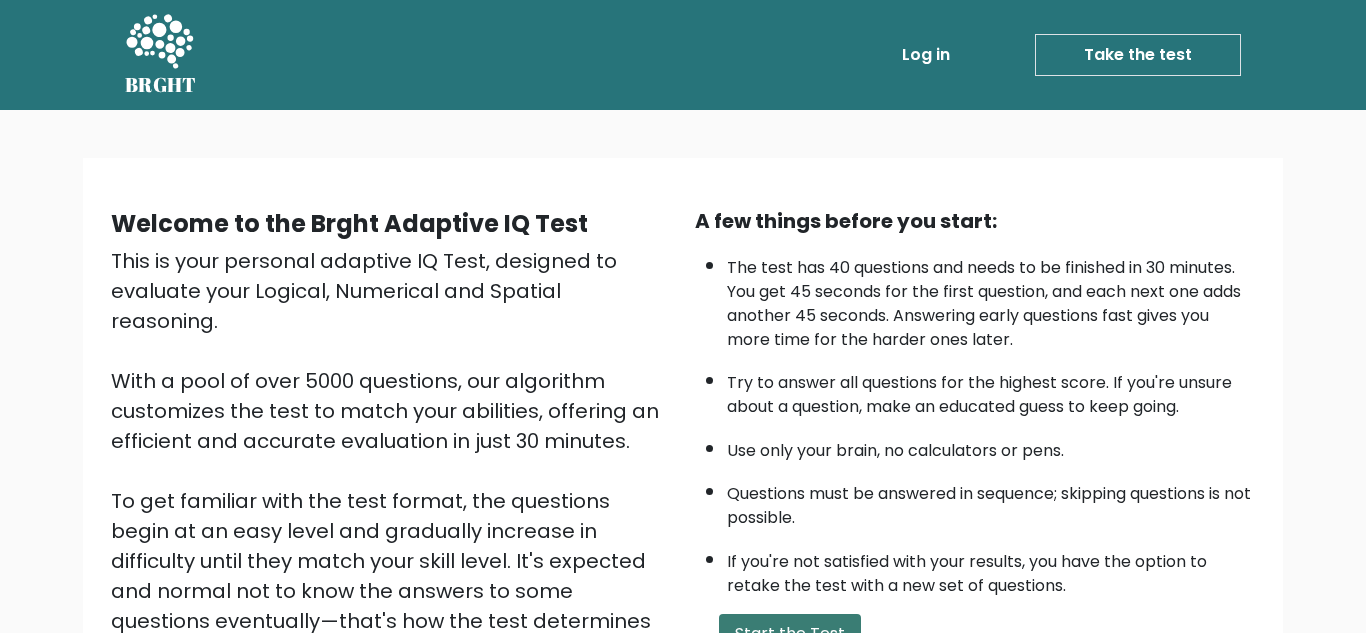 click on "Start the Test" at bounding box center (790, 634) 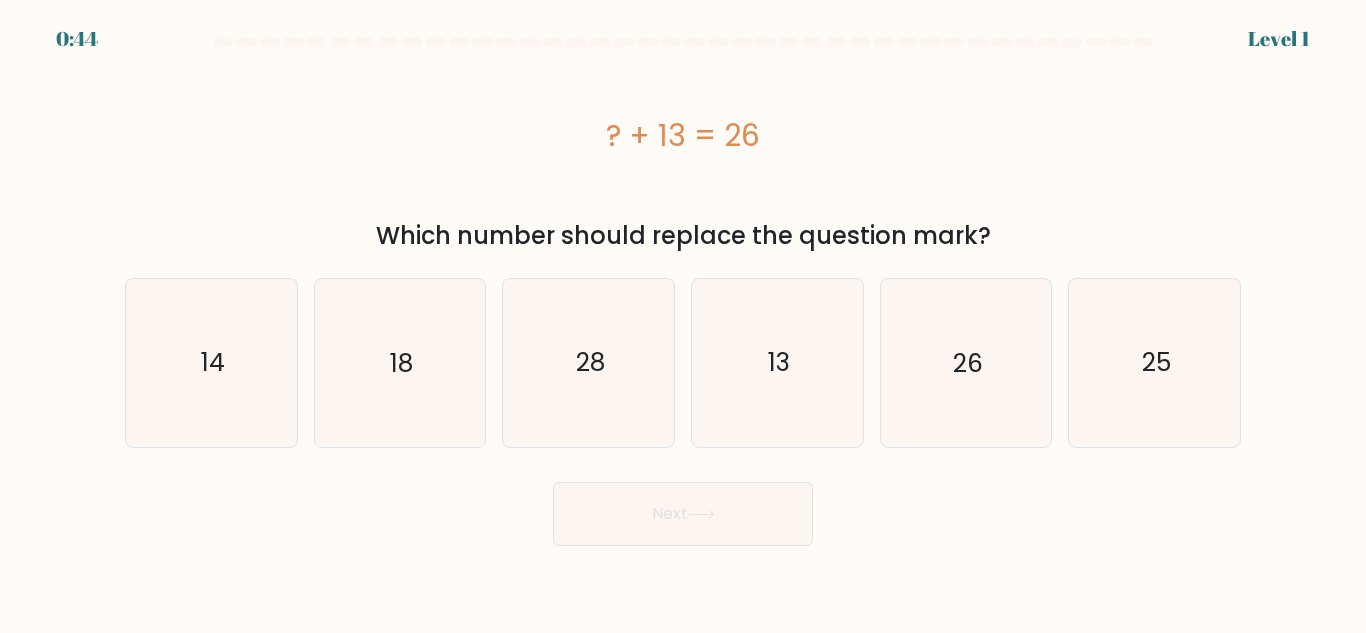 scroll, scrollTop: 0, scrollLeft: 0, axis: both 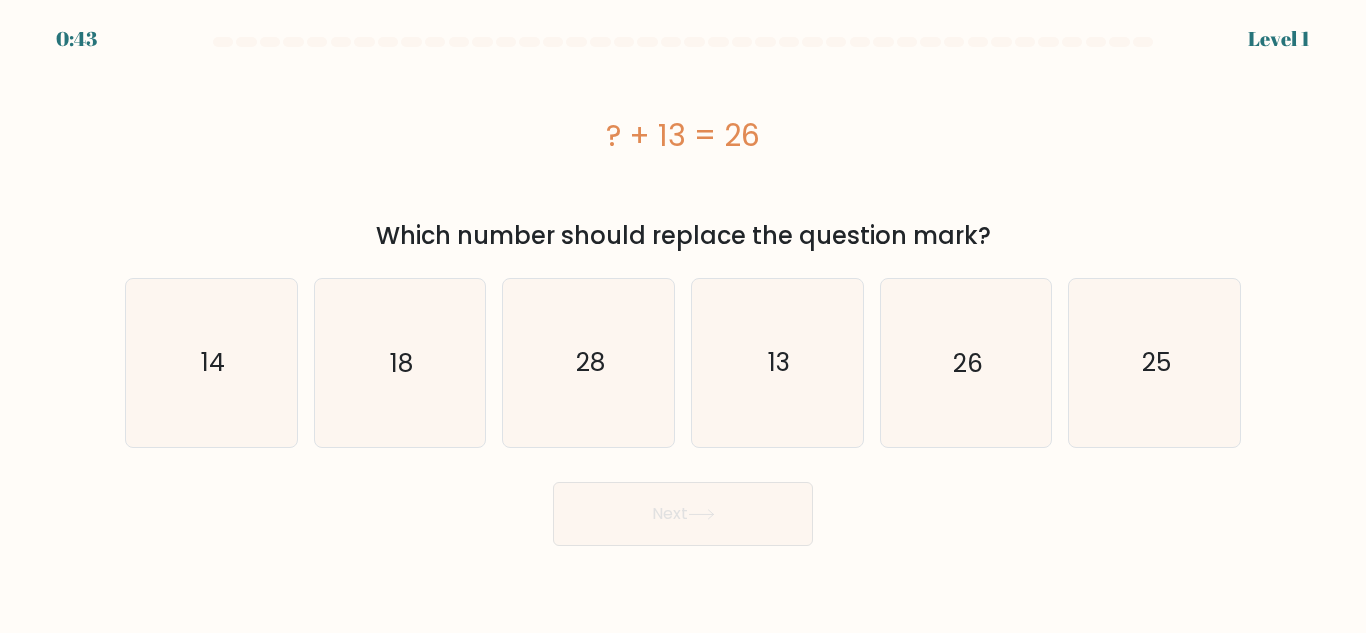 click on "0:43
Level 1
a." at bounding box center (683, 316) 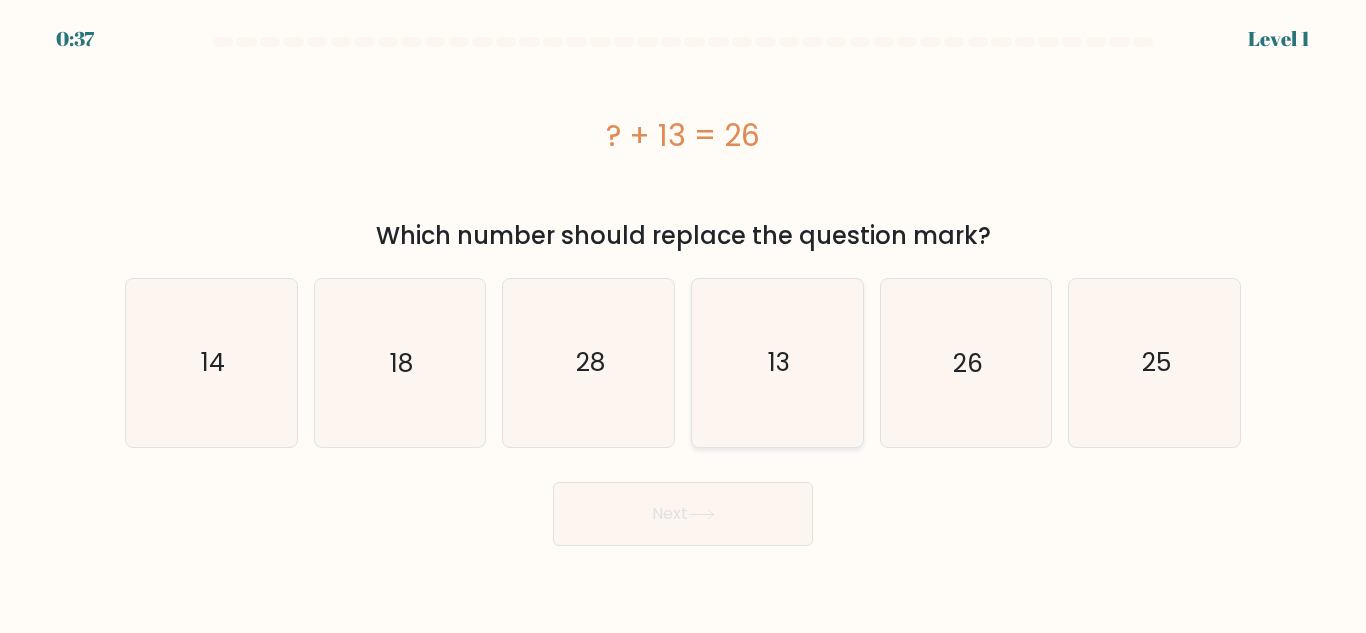 click on "13" 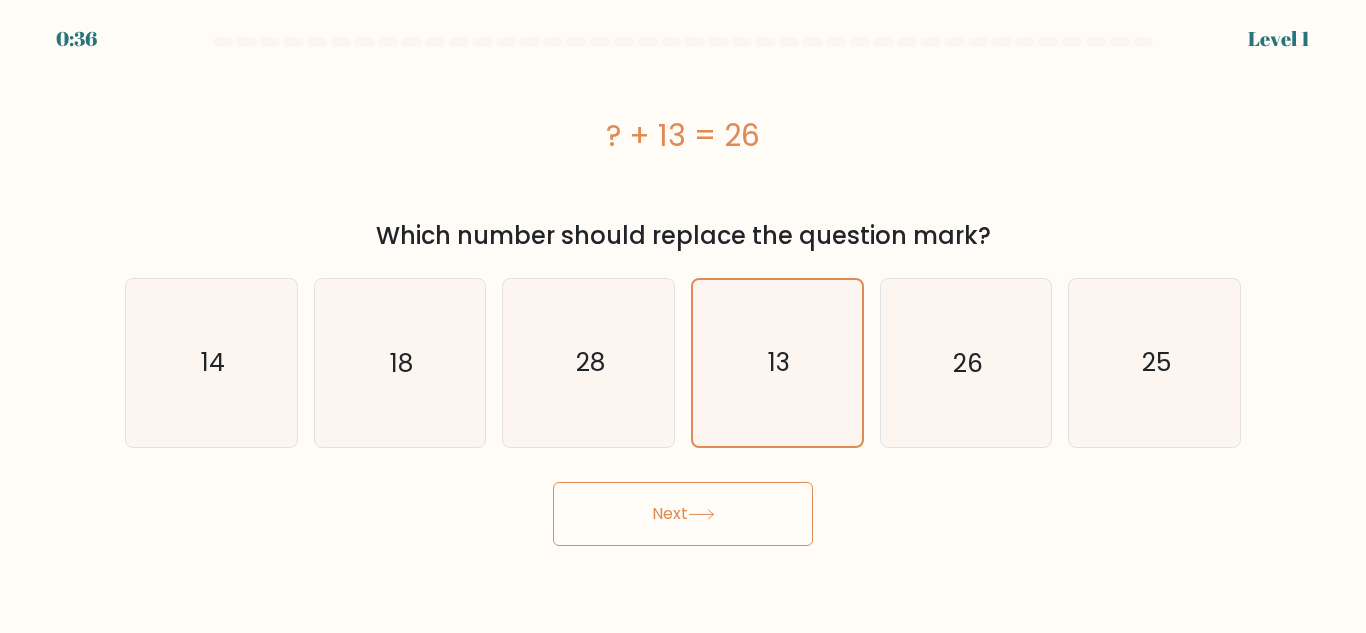 click on "Next" at bounding box center (683, 514) 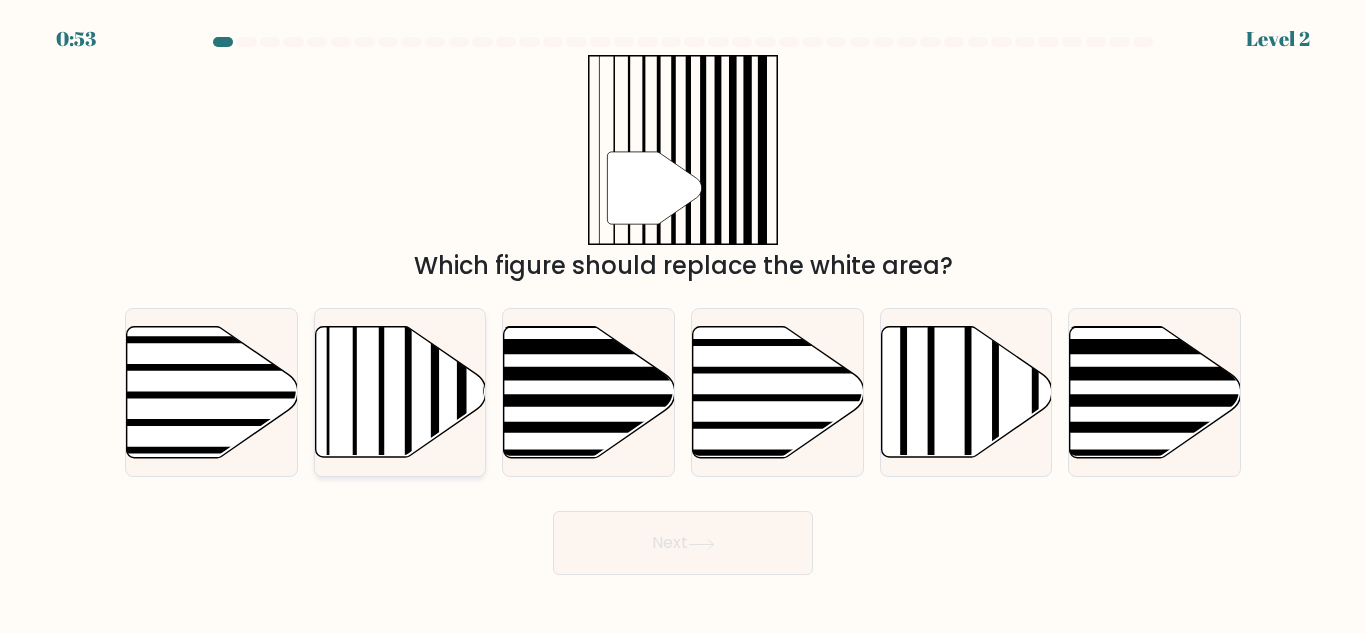 click 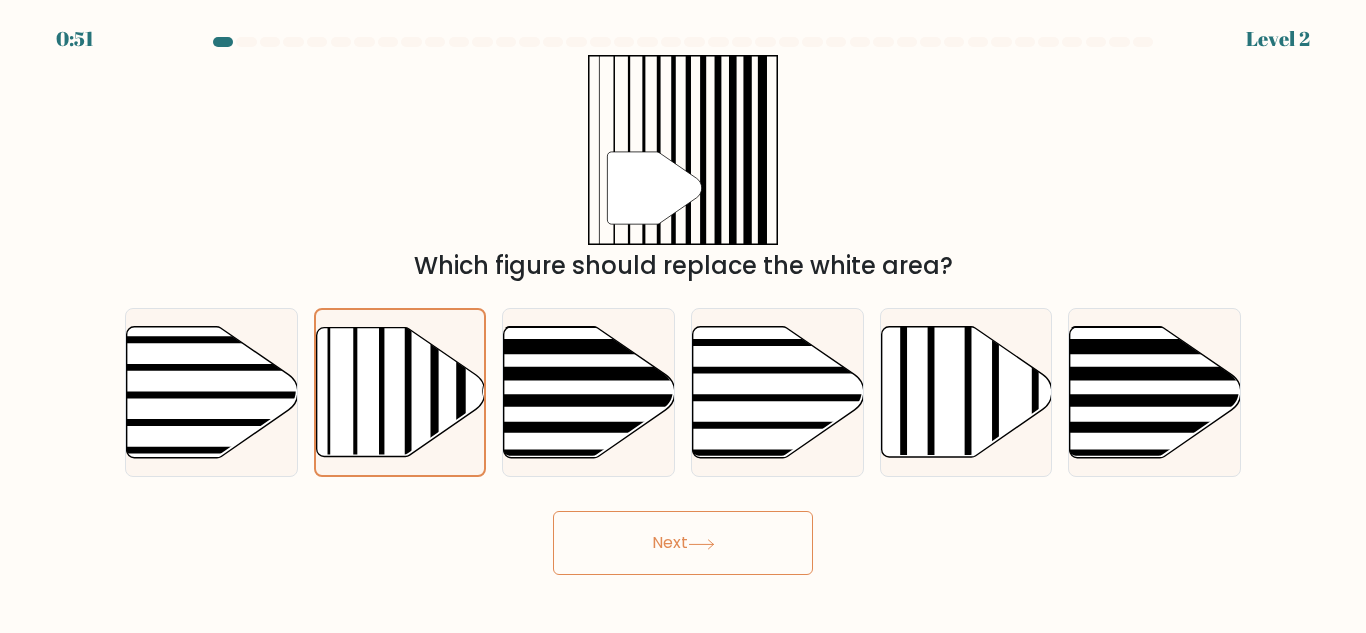 click on "Next" at bounding box center [683, 543] 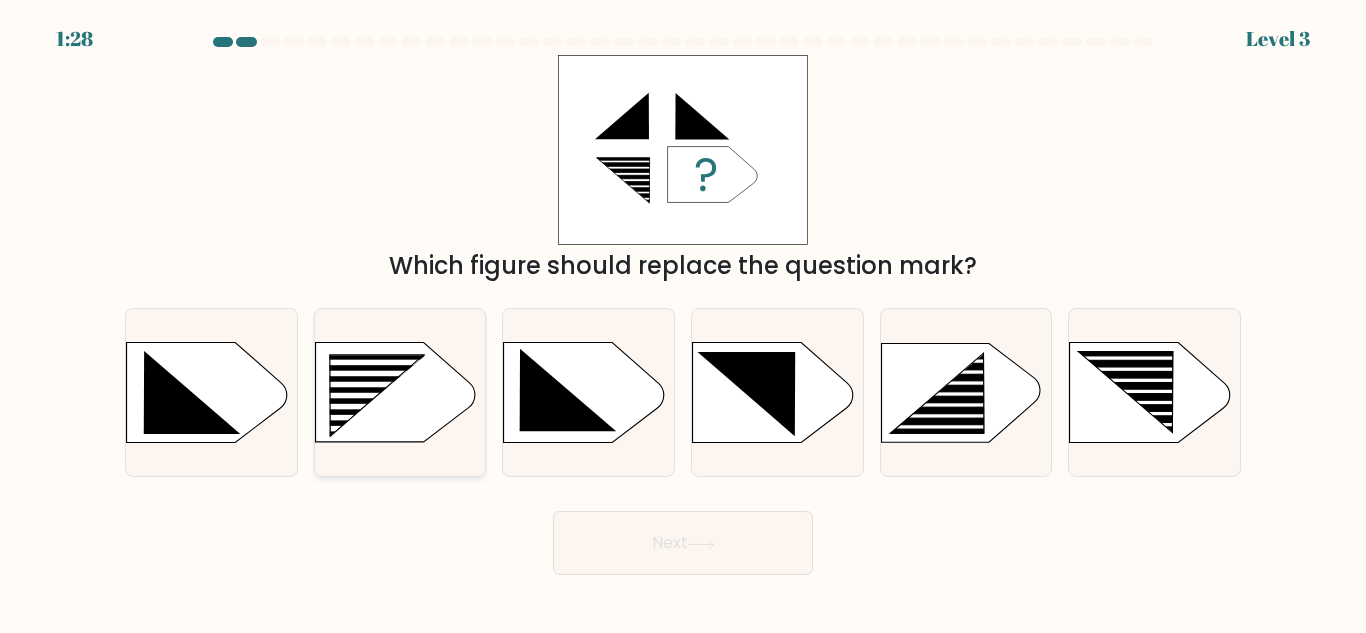 click 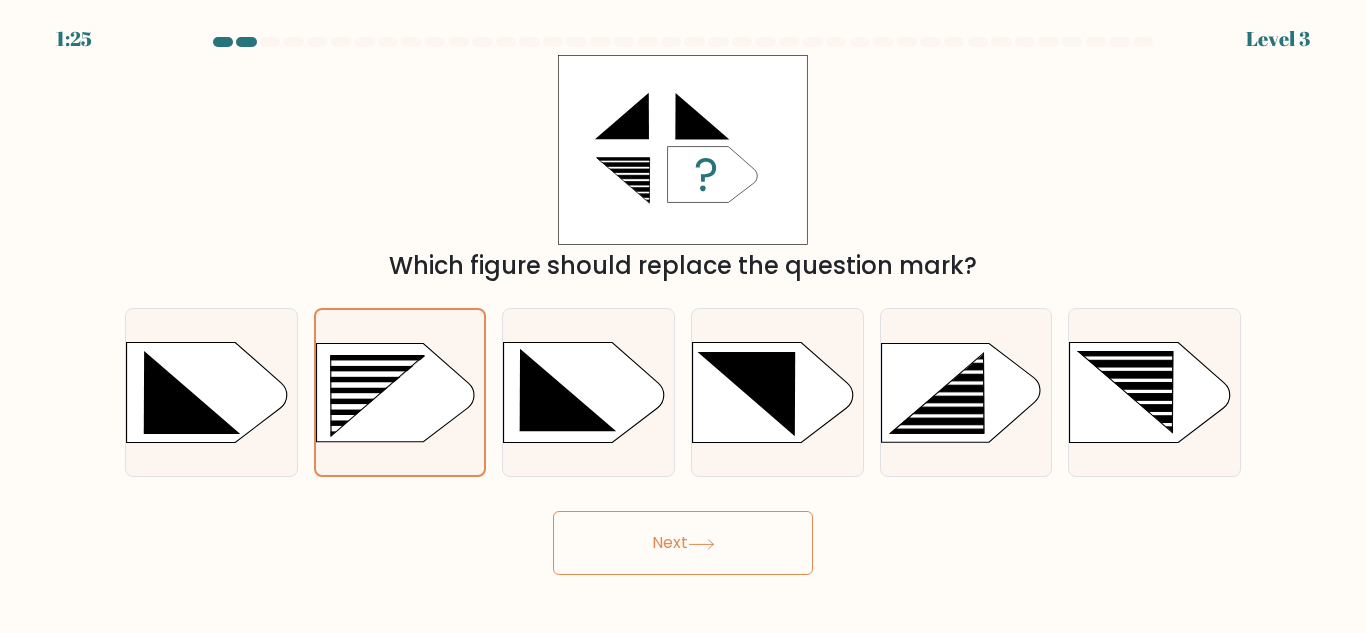 click on "Next" at bounding box center (683, 543) 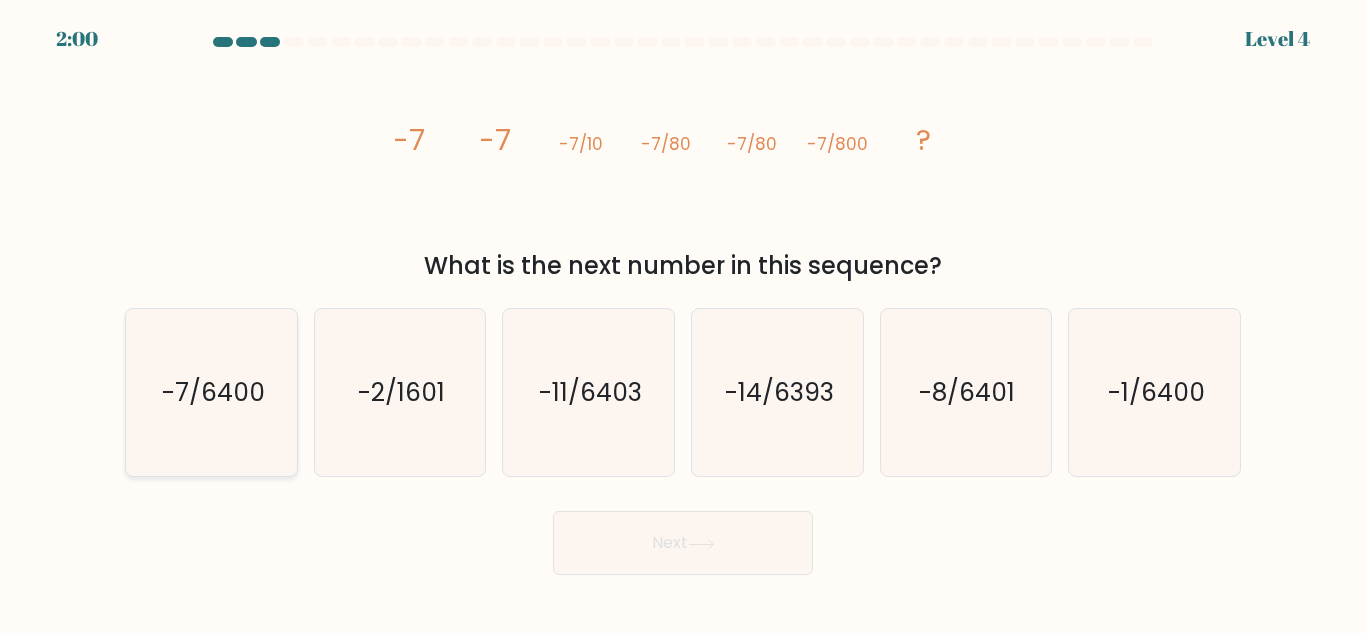 click on "-7/6400" 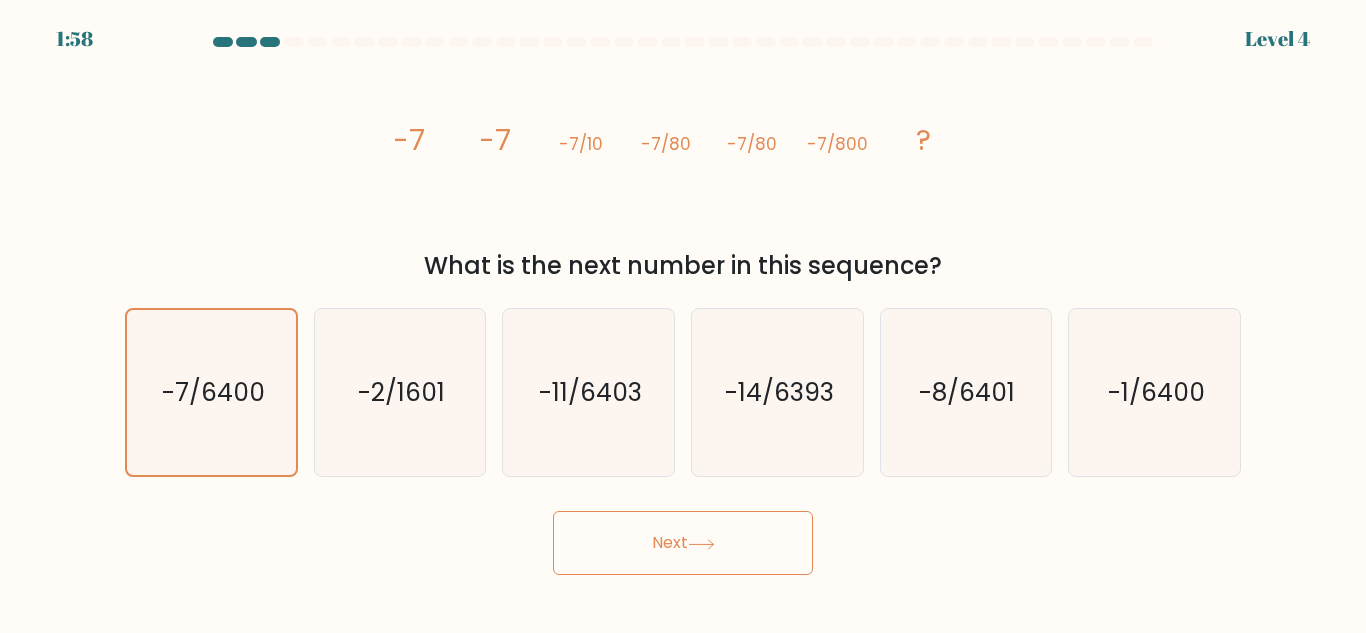 click on "Next" at bounding box center (683, 543) 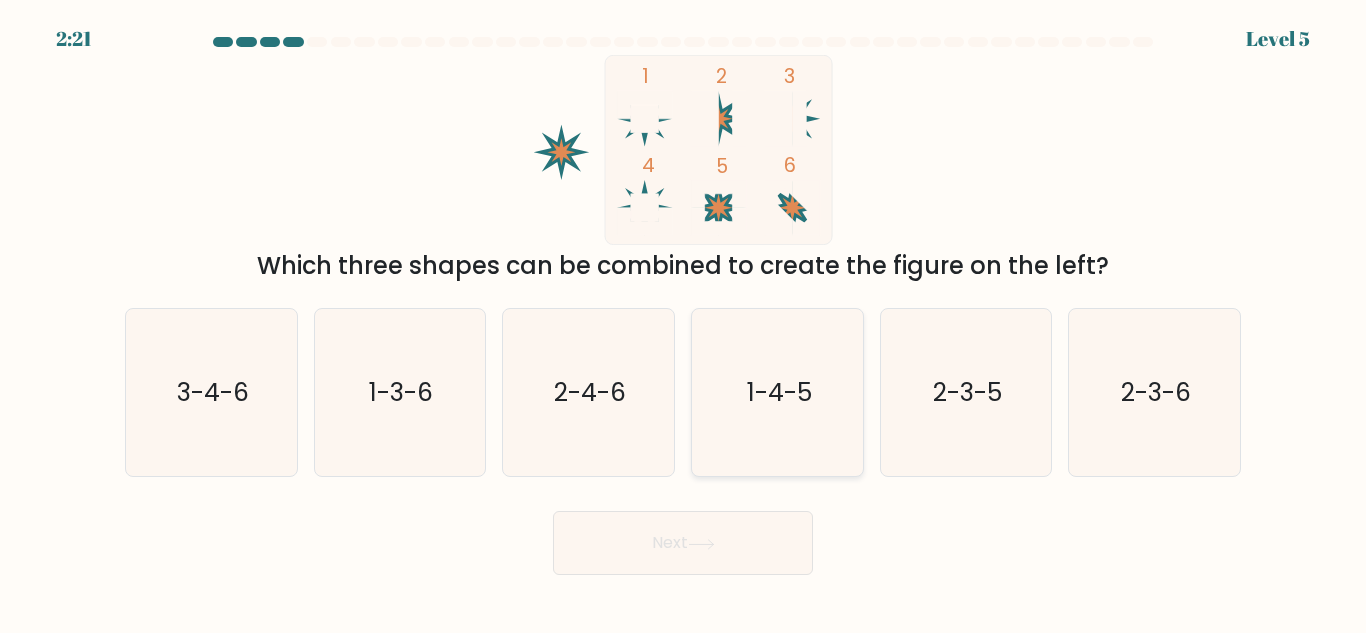 click on "1-4-5" 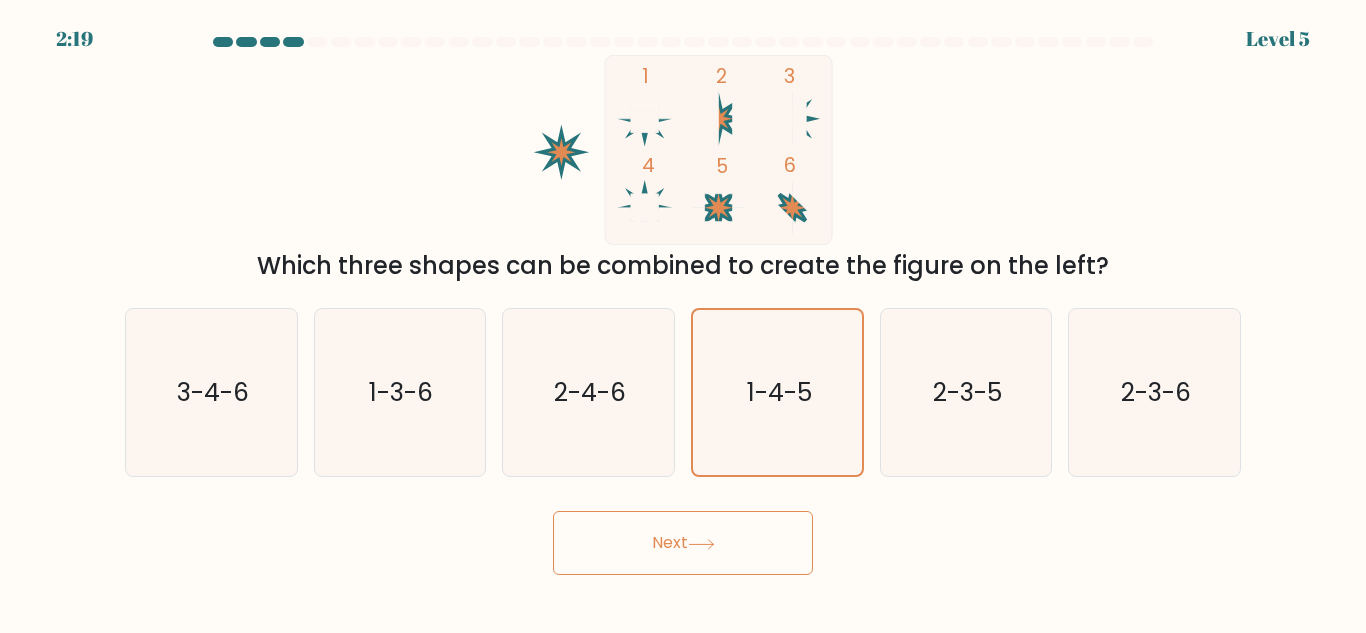 click on "Next" at bounding box center [683, 543] 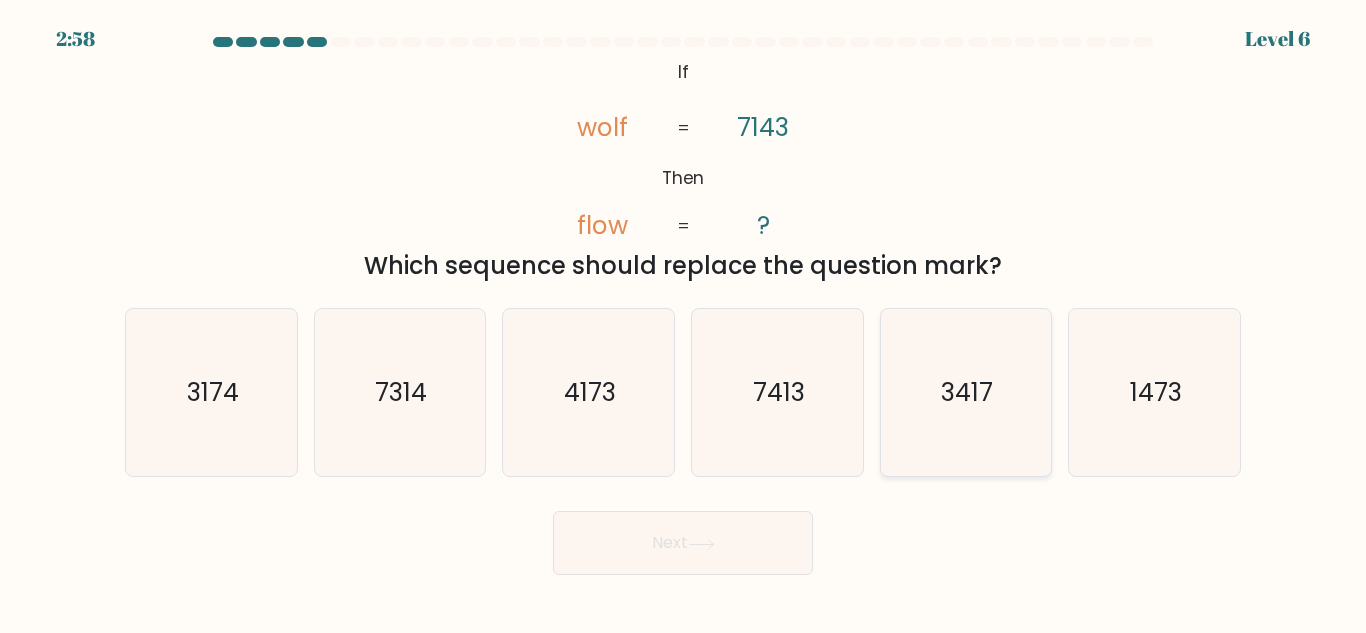 click on "3417" 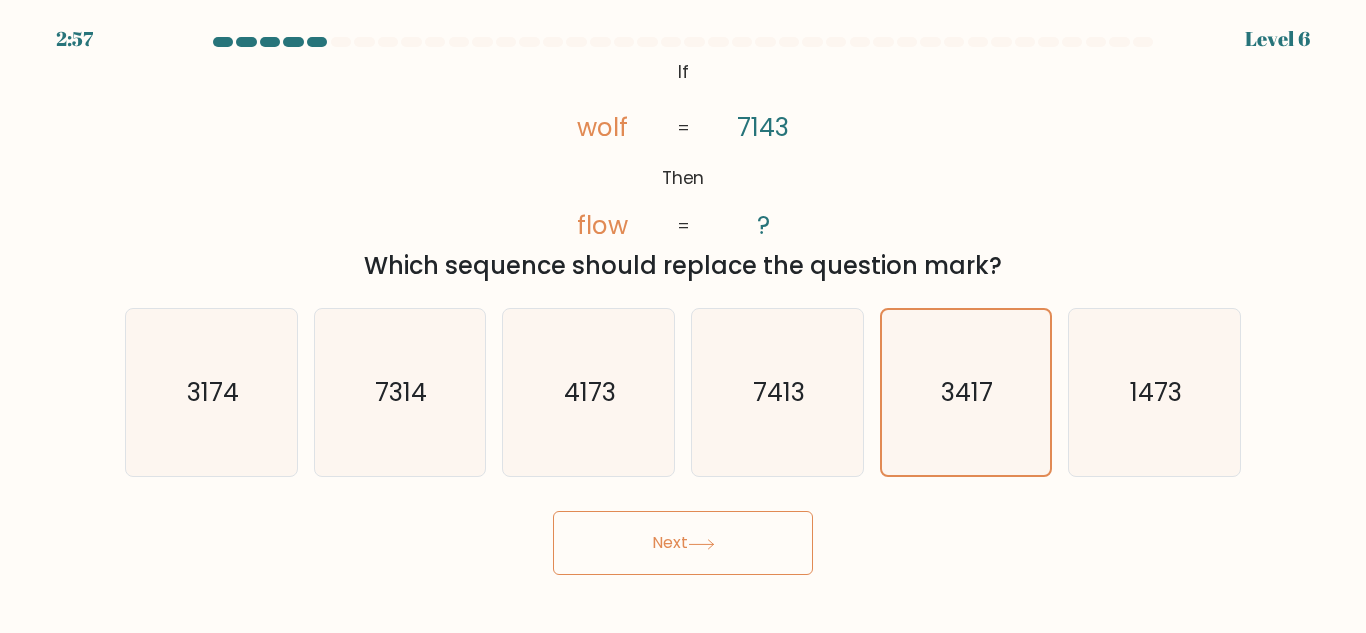click on "Next" at bounding box center [683, 543] 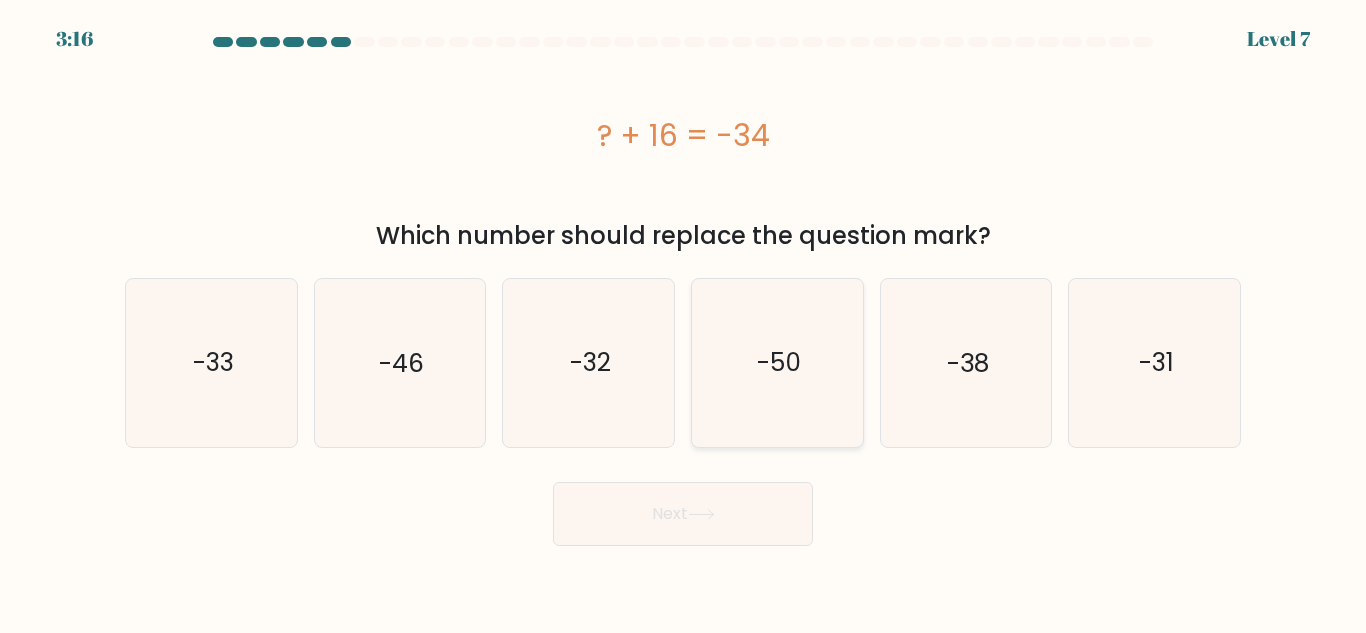 click on "-50" 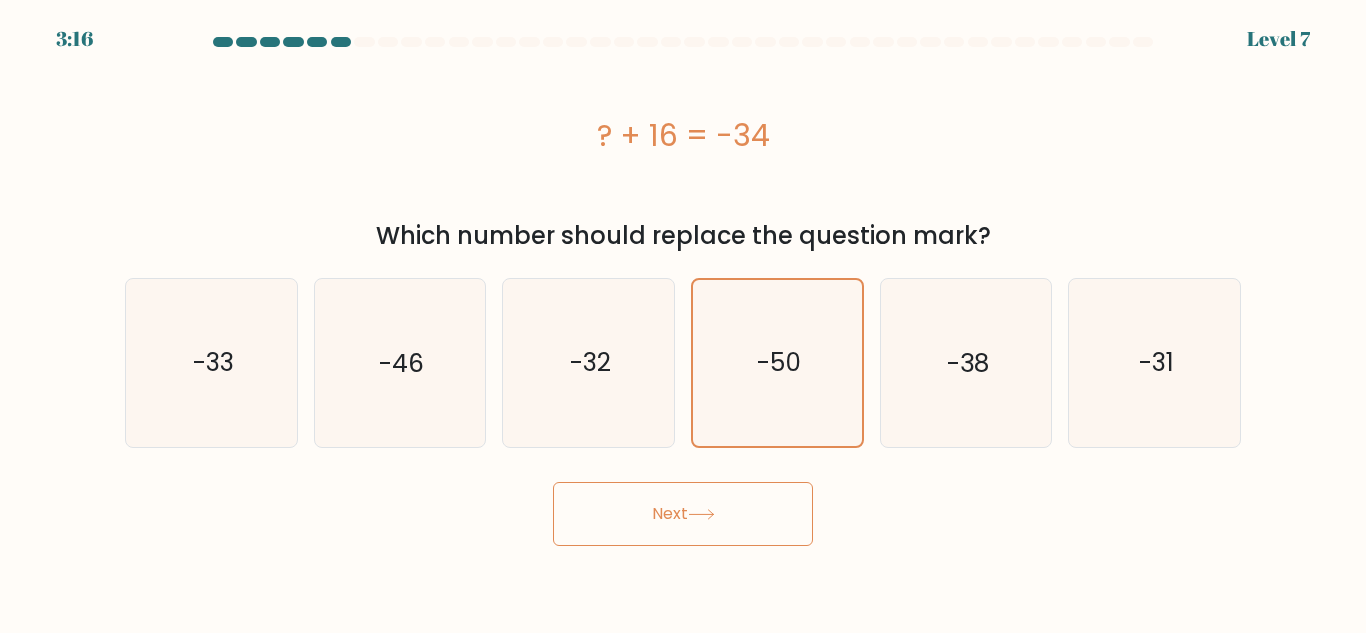 click on "Next" at bounding box center [683, 514] 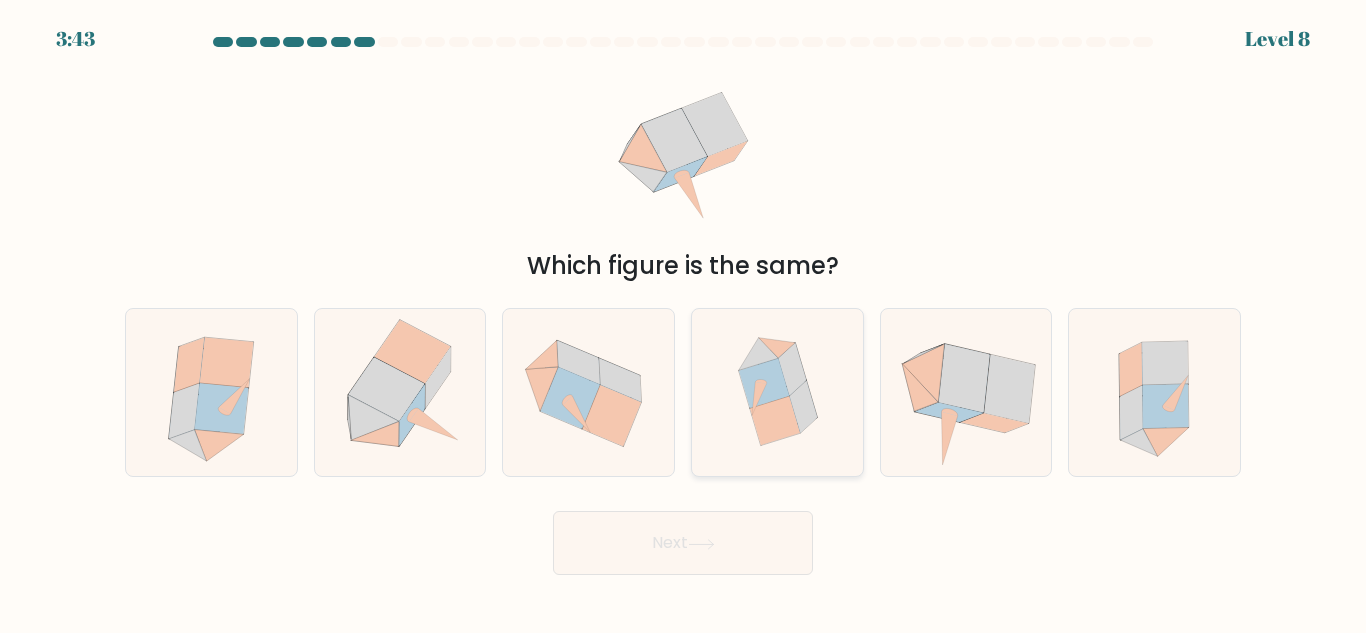 click 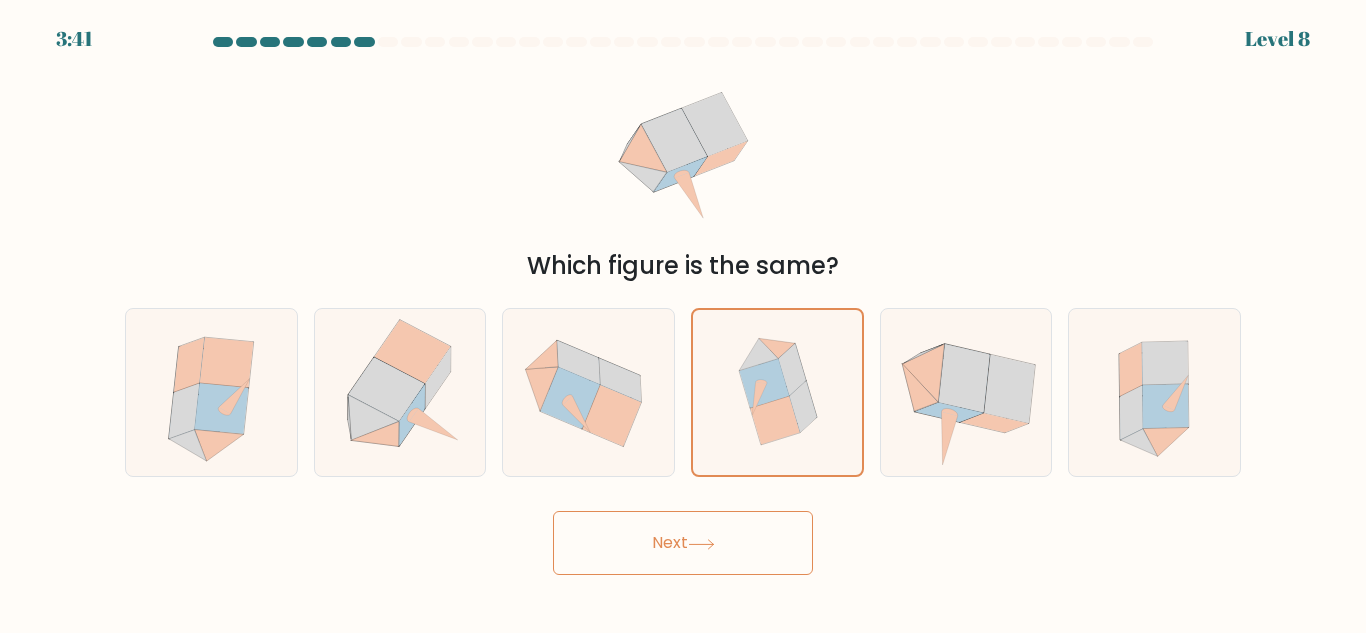 click on "Next" at bounding box center [683, 543] 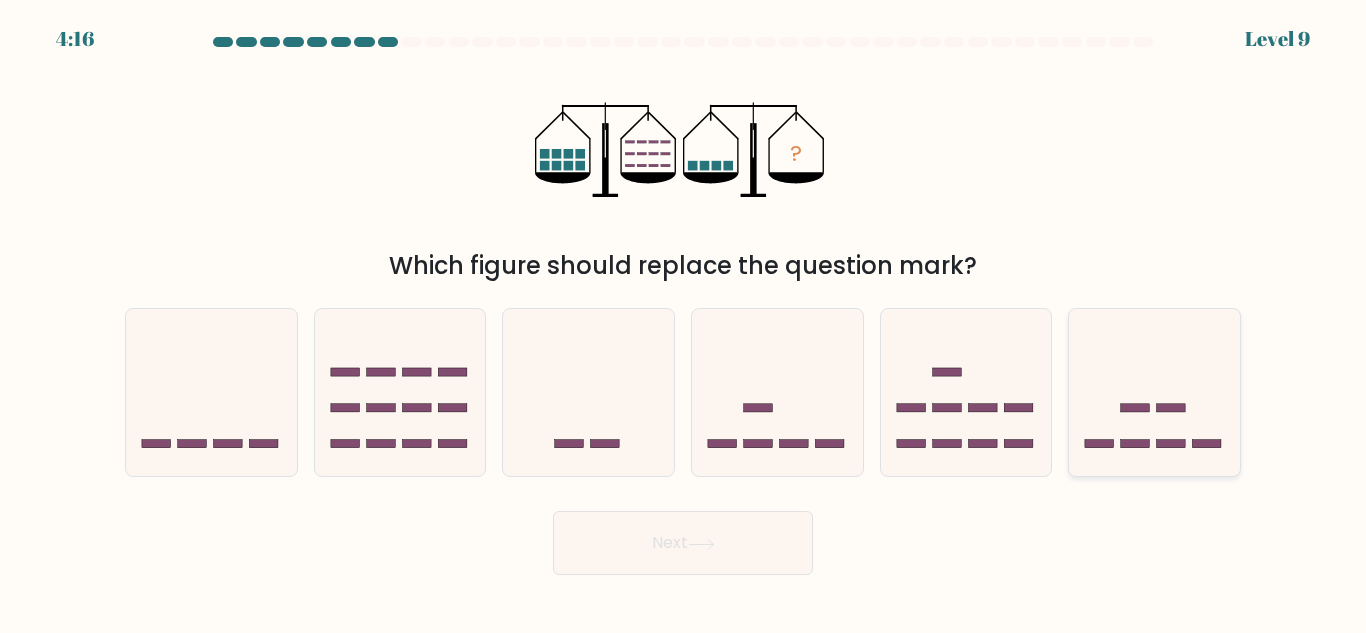 click 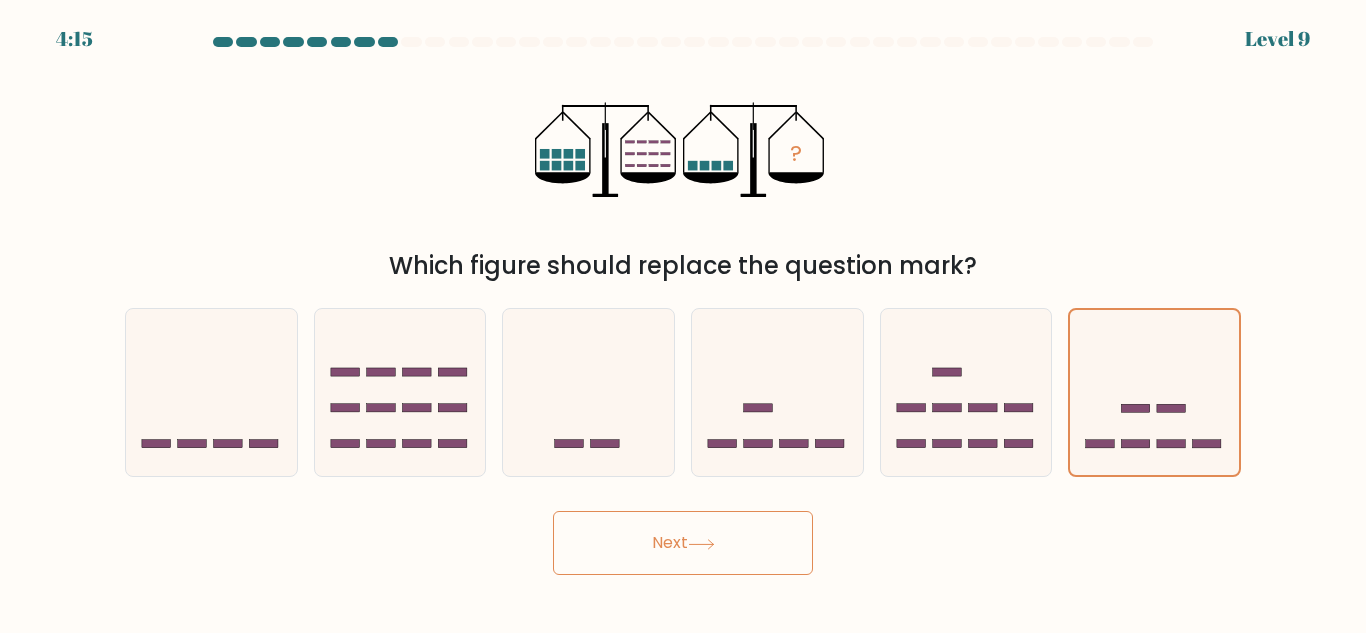 click on "Next" at bounding box center [683, 543] 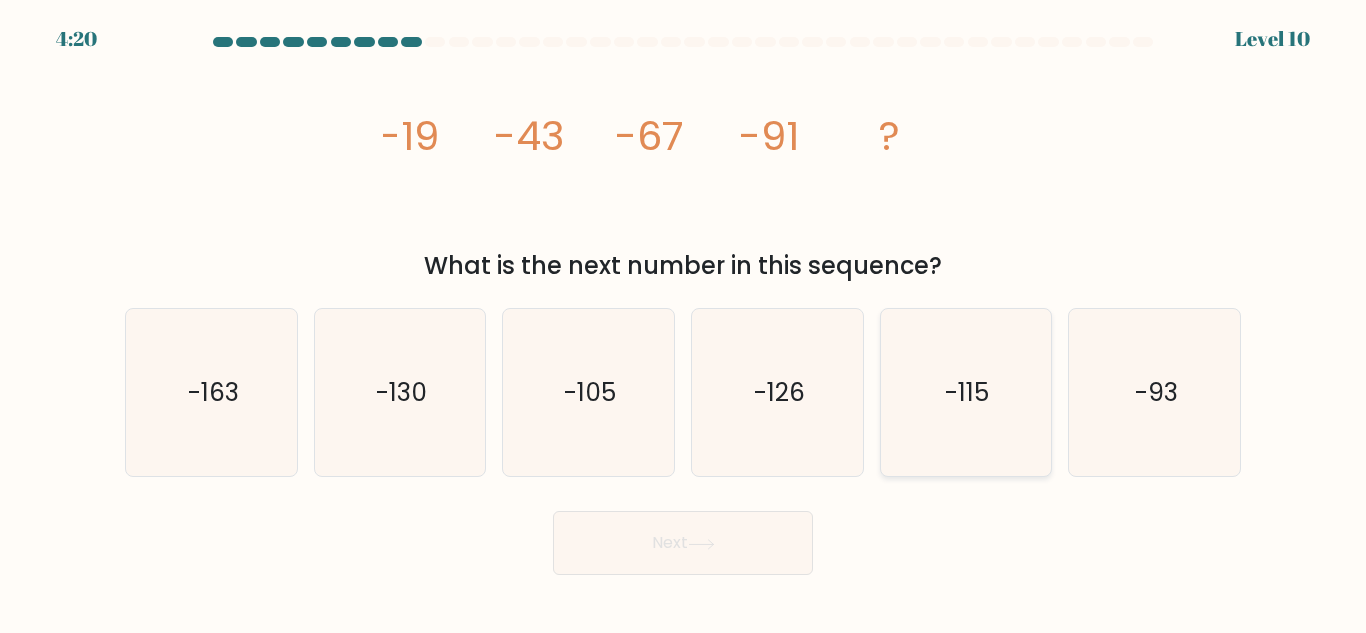 click on "-115" 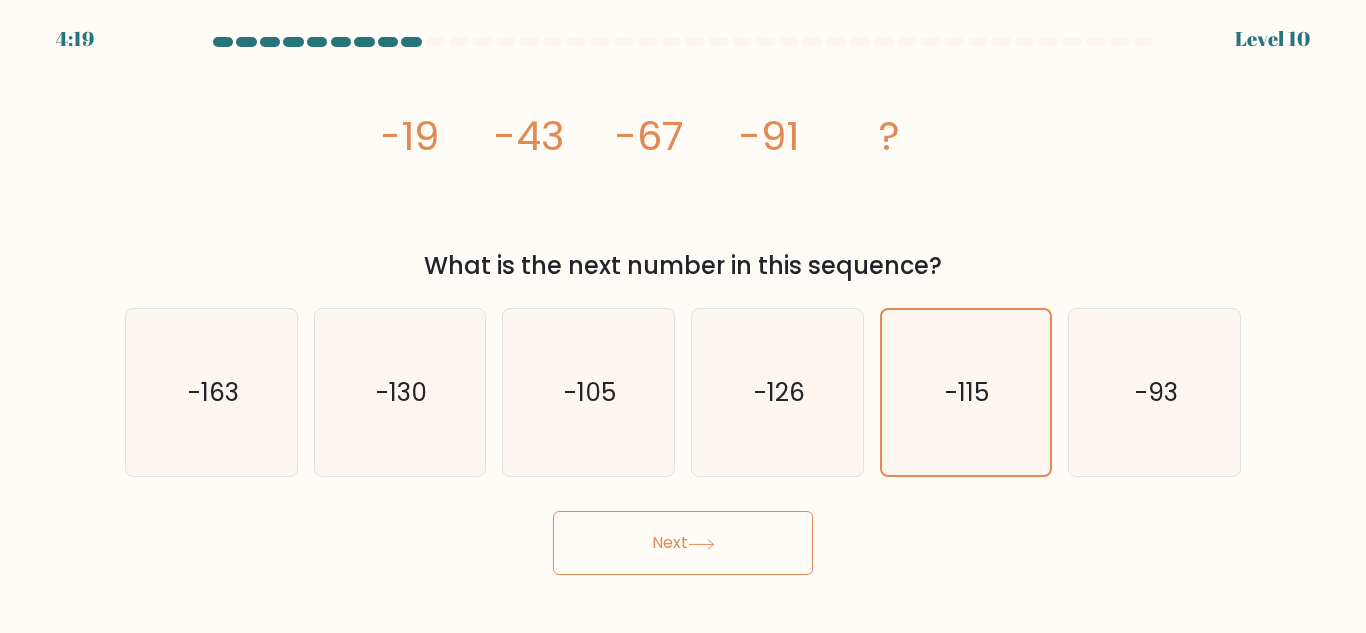 click on "Next" at bounding box center (683, 543) 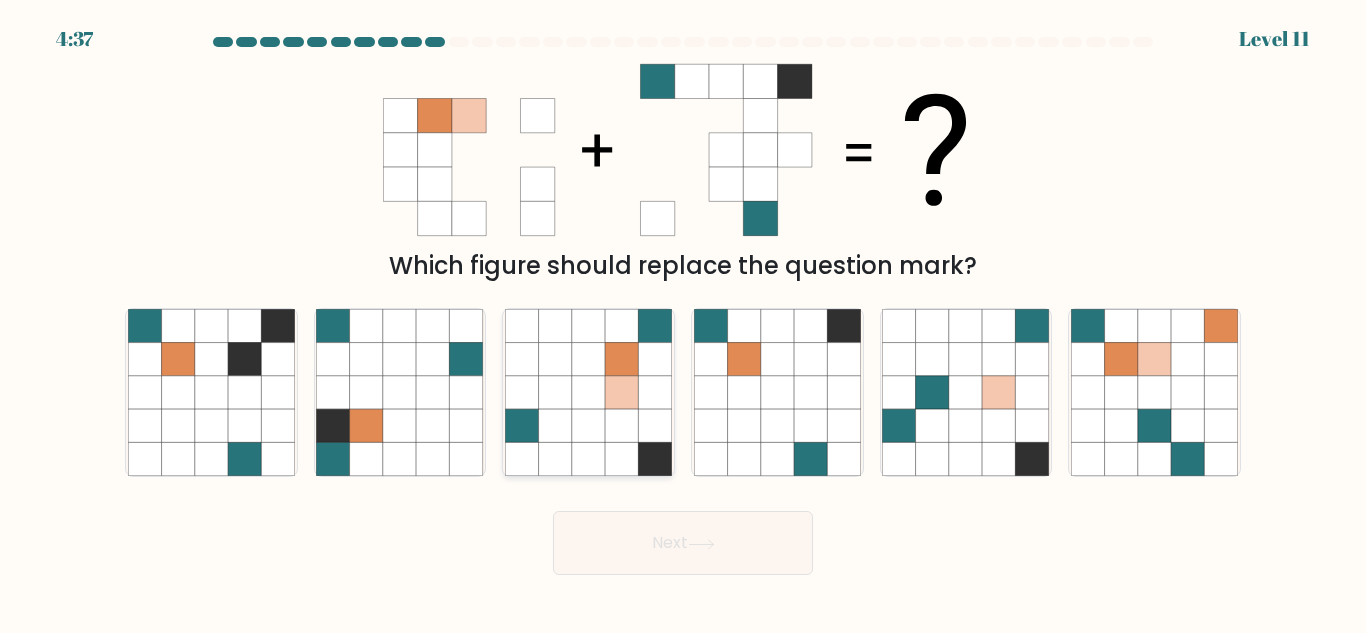 click 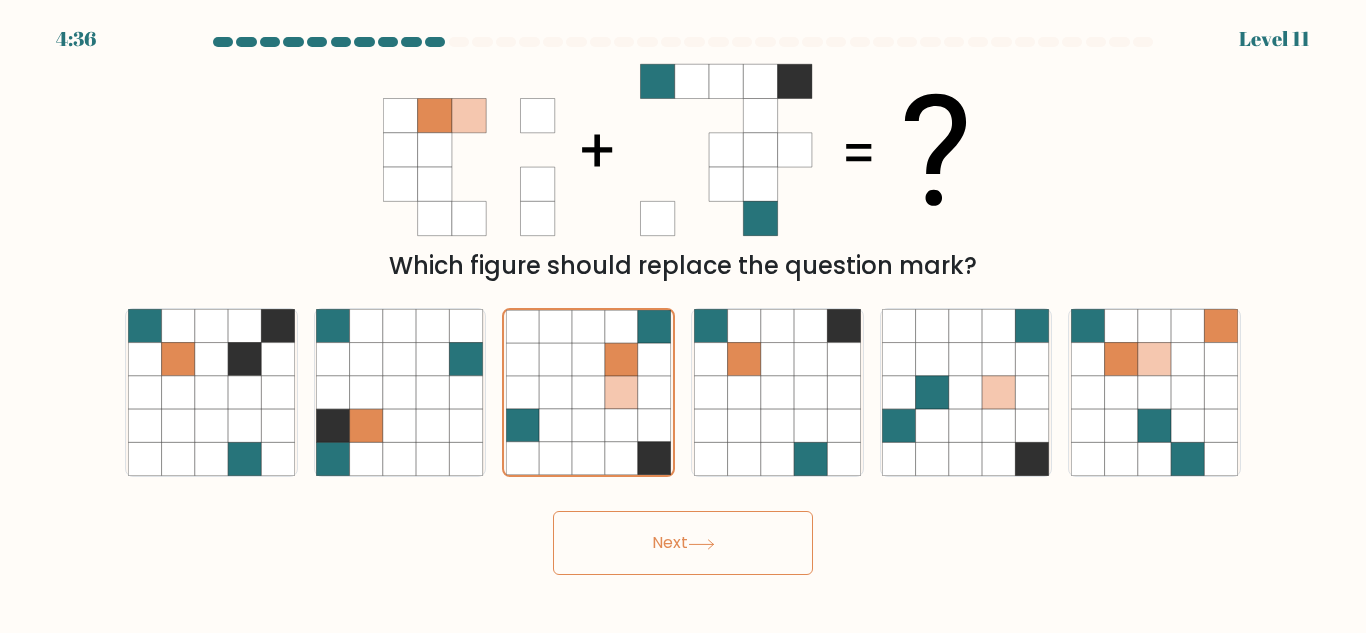 click on "Next" at bounding box center [683, 543] 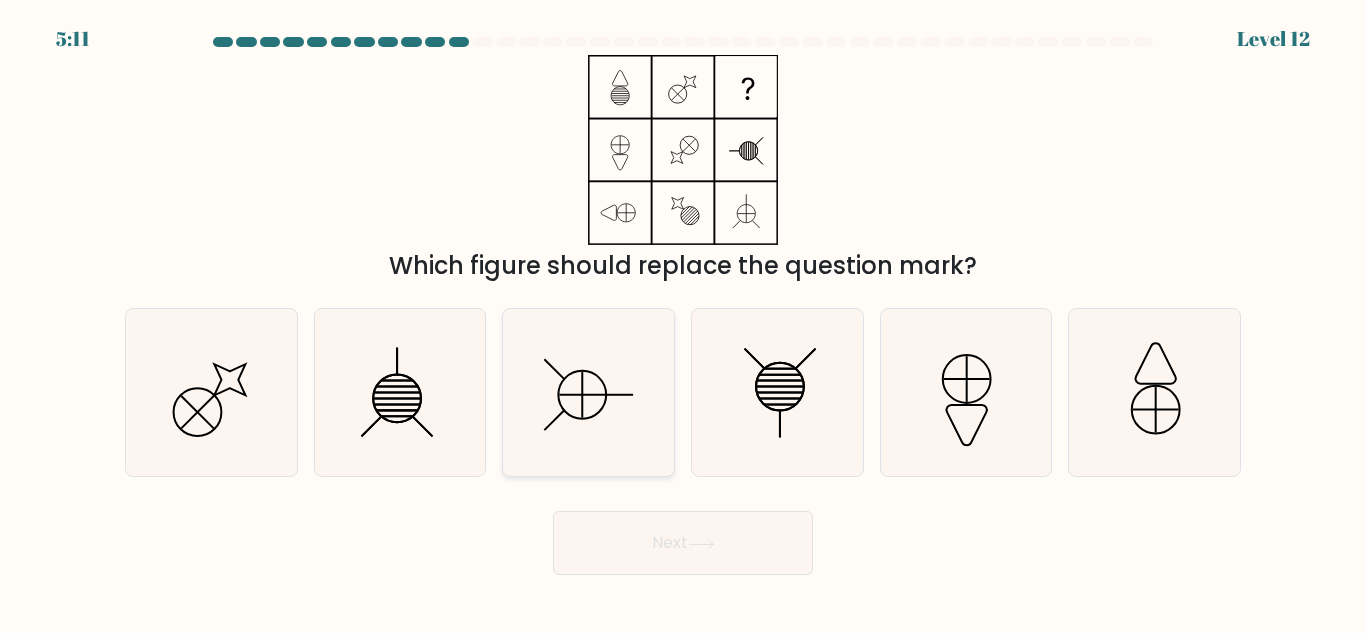 click 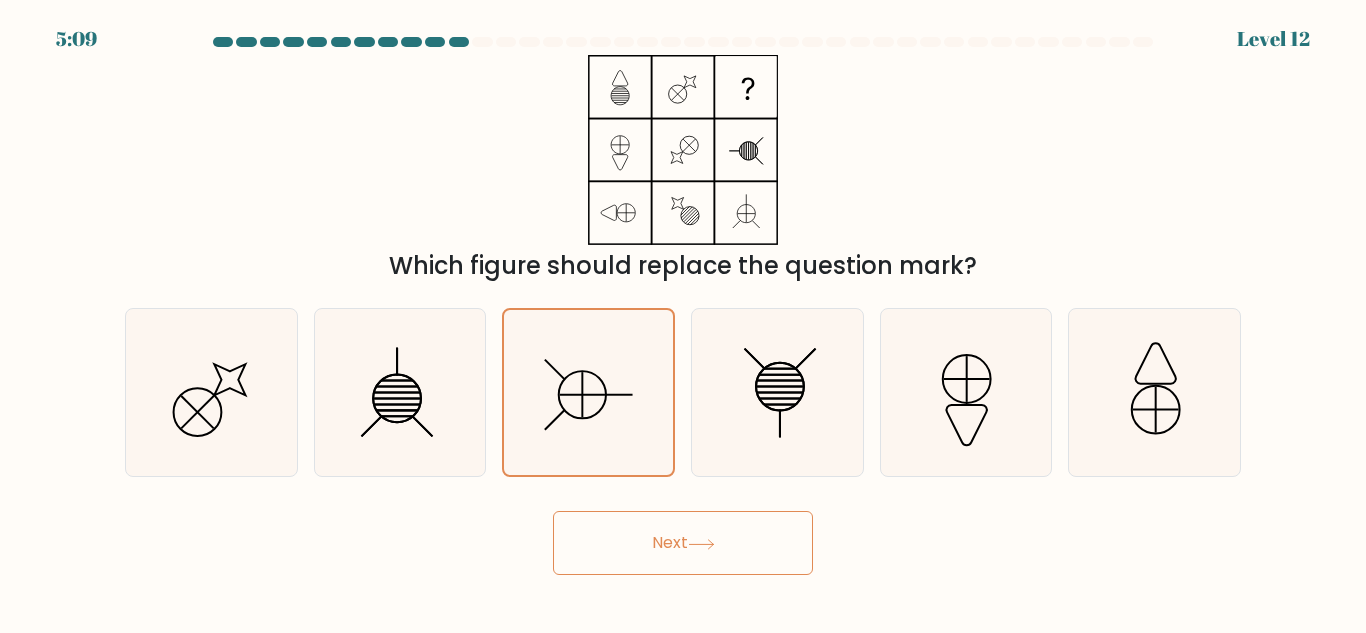 click on "Next" at bounding box center [683, 543] 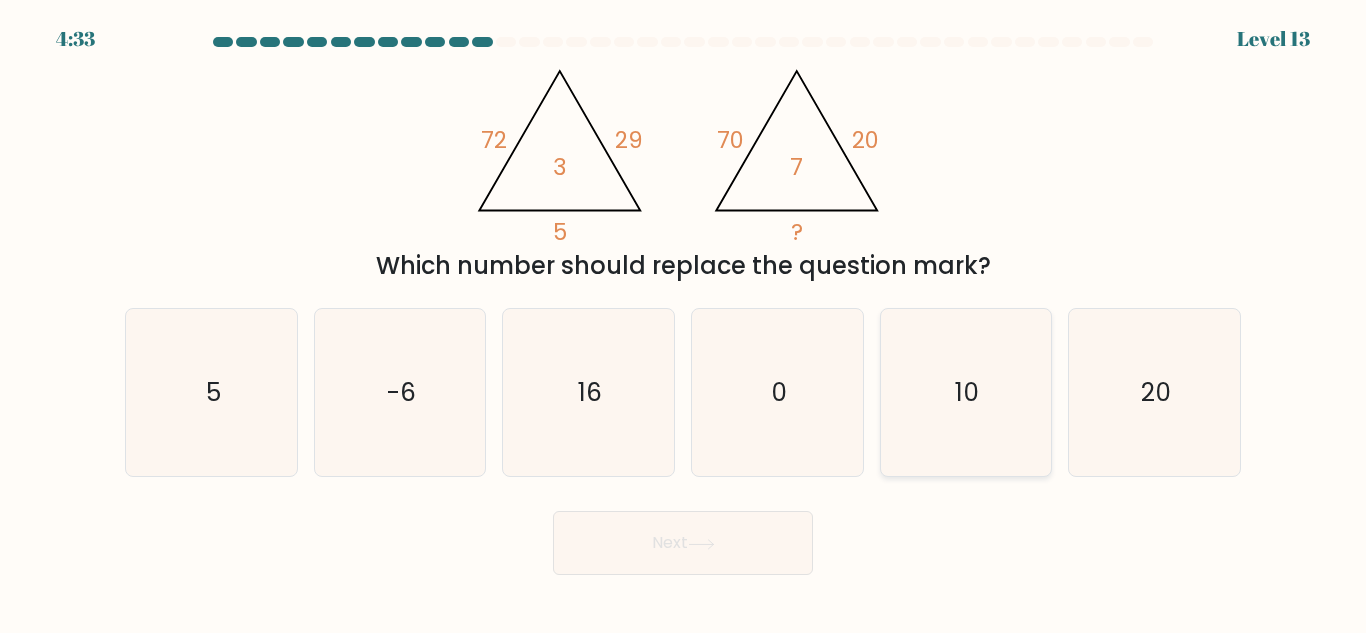 click on "10" 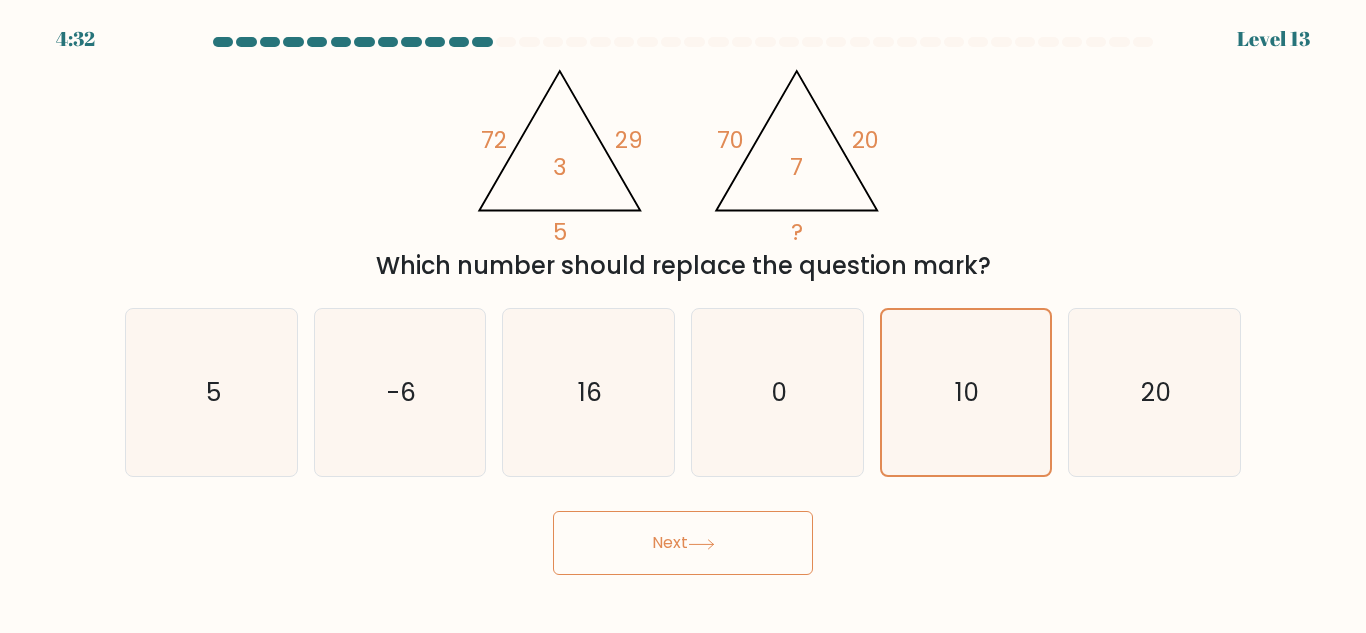 click on "Next" at bounding box center [683, 543] 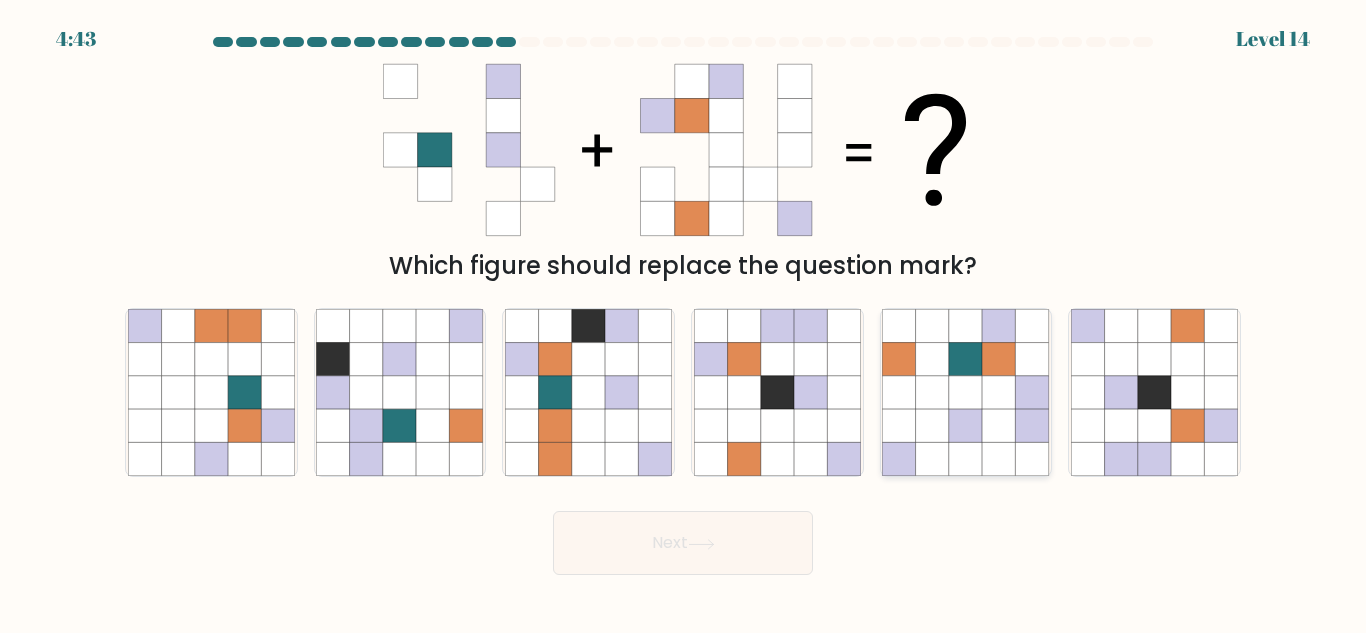 click 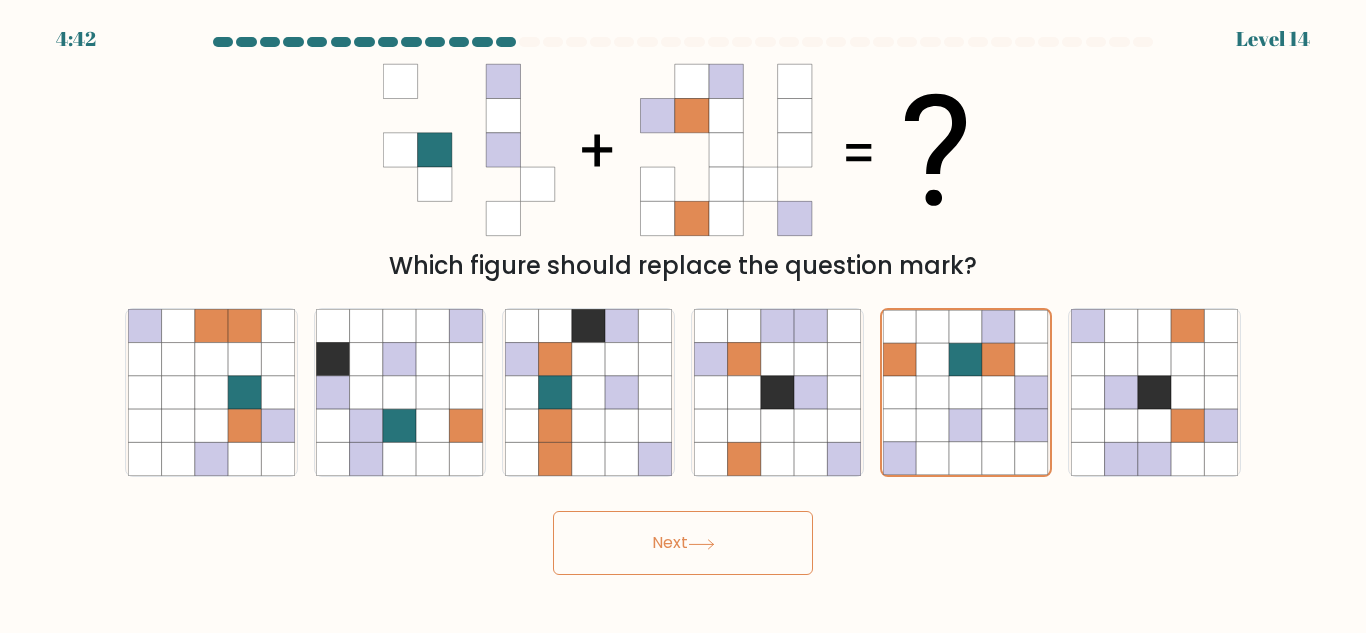 click on "Next" at bounding box center [683, 543] 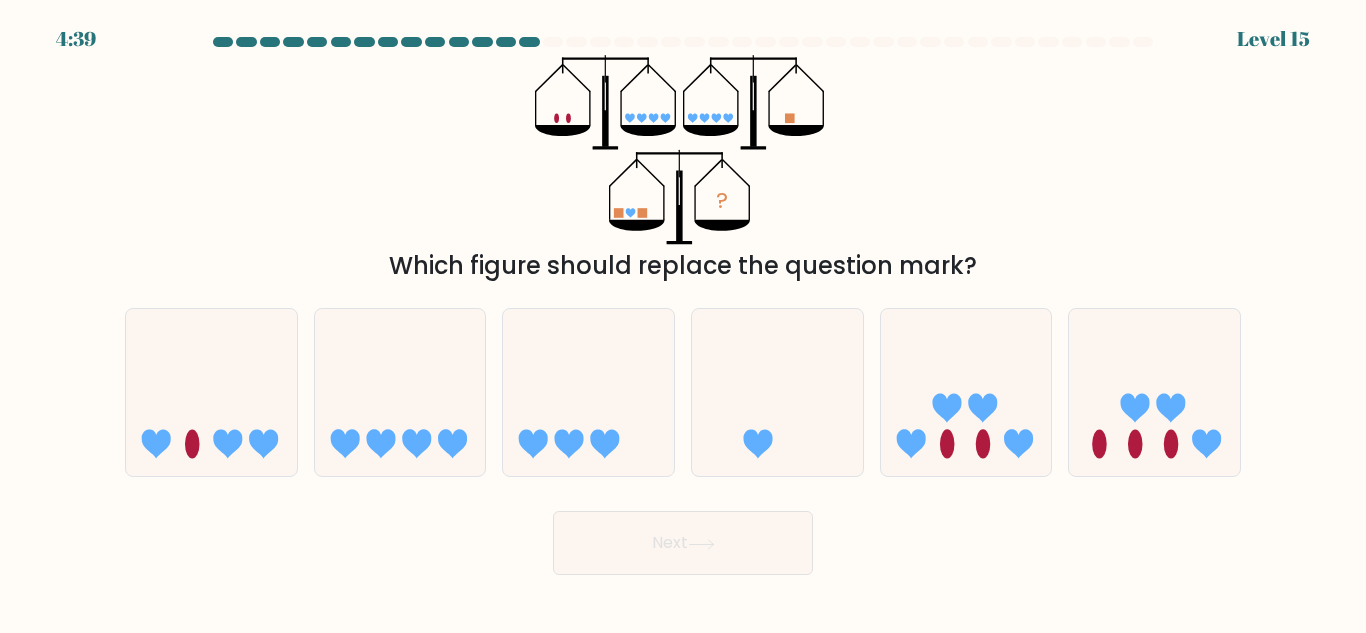 click at bounding box center (683, 306) 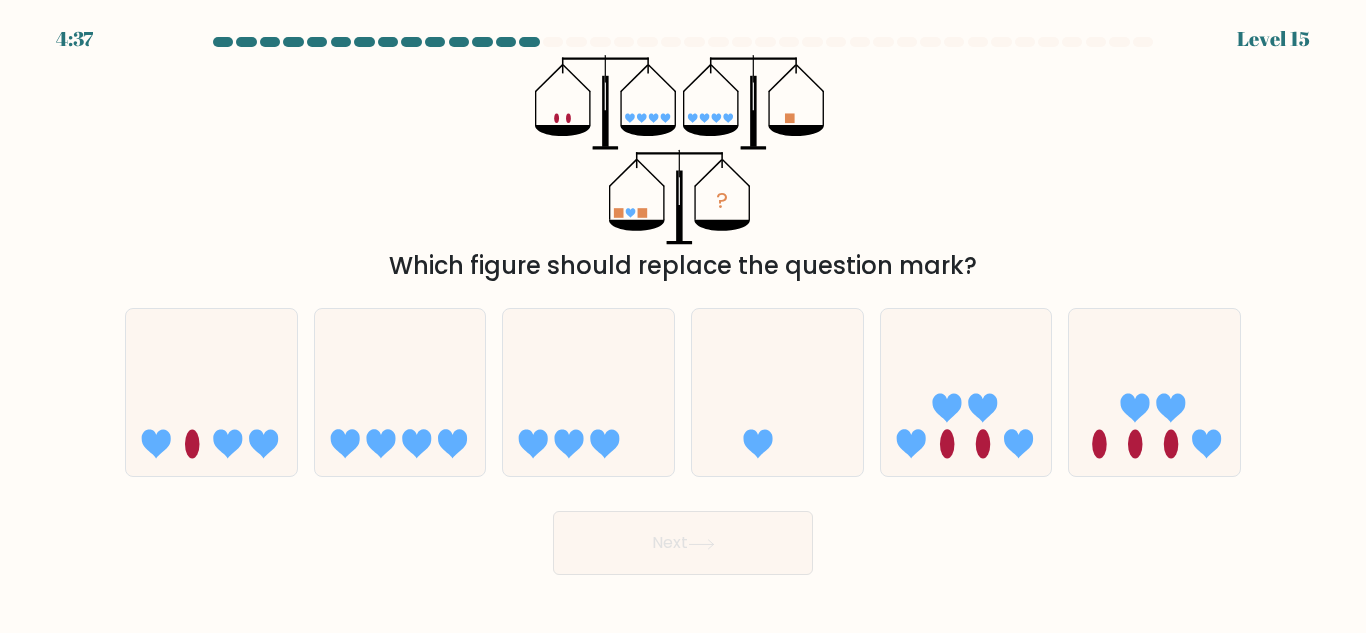 click on "Next" at bounding box center [683, 538] 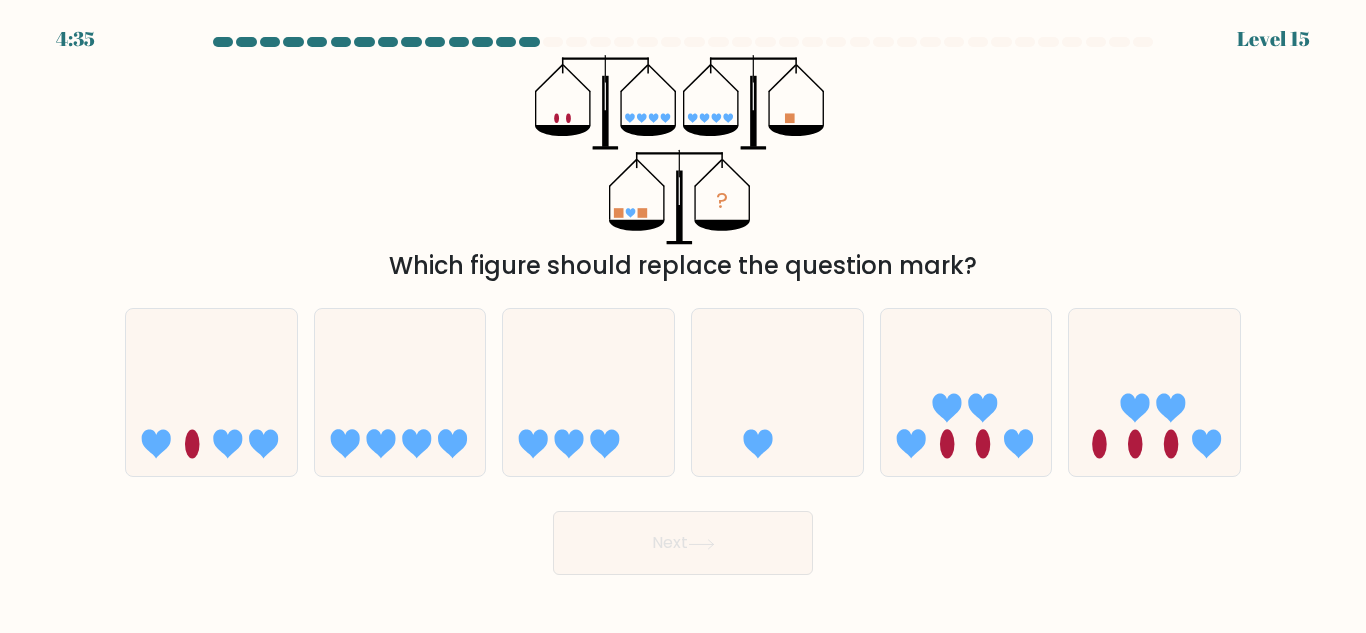 click 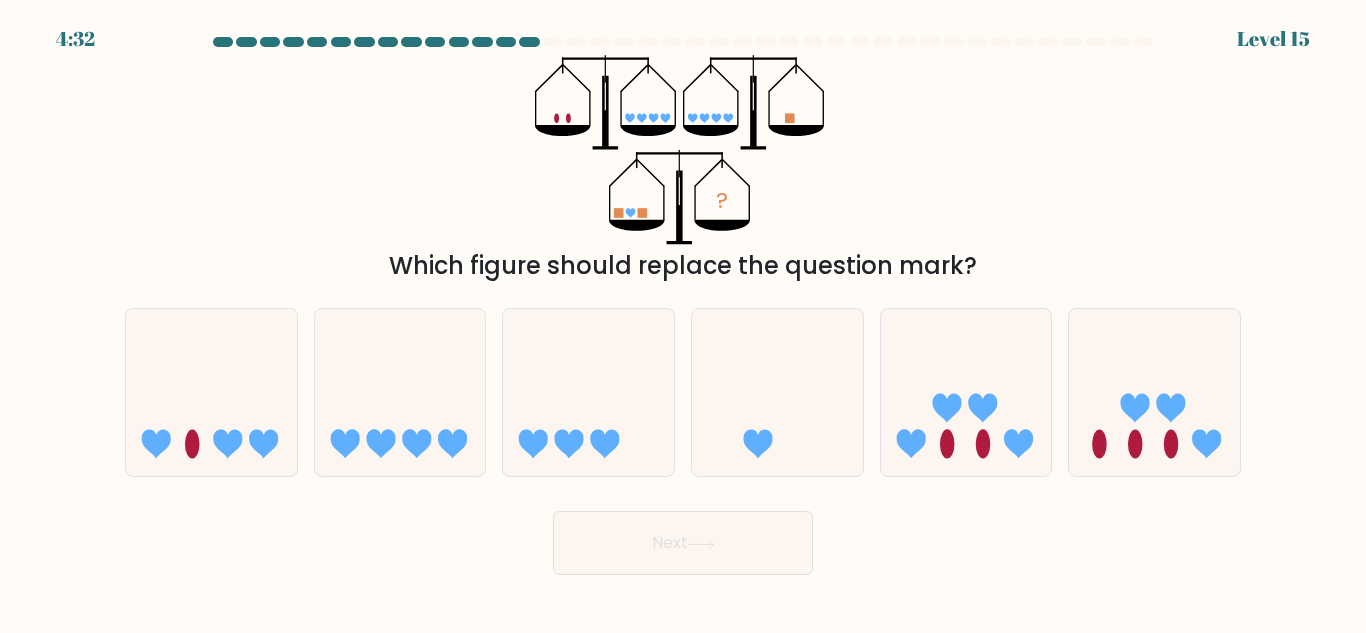 click 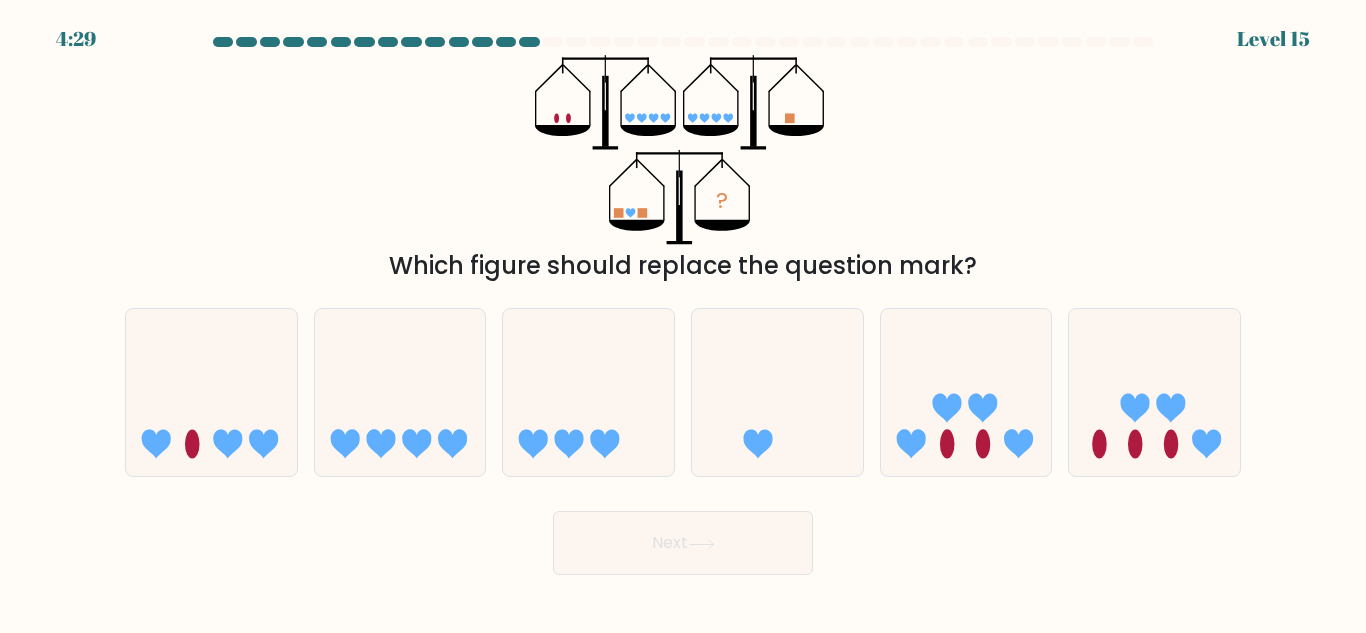 click 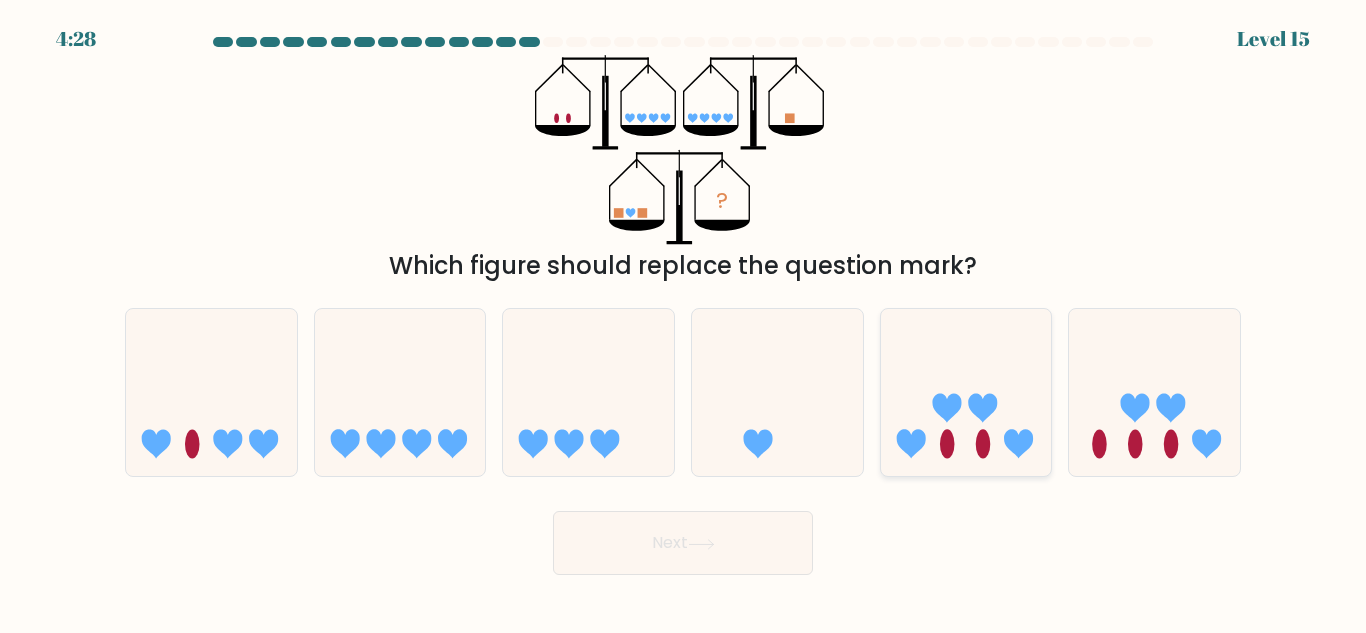 click 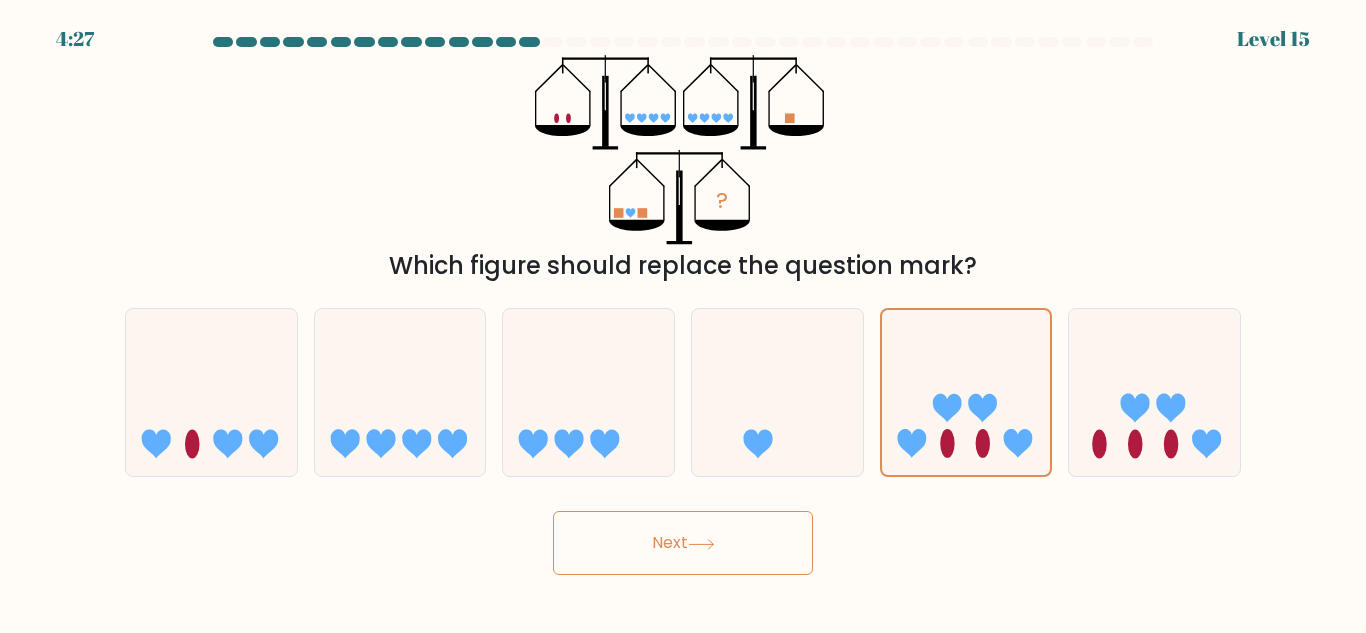 click on "Next" at bounding box center [683, 543] 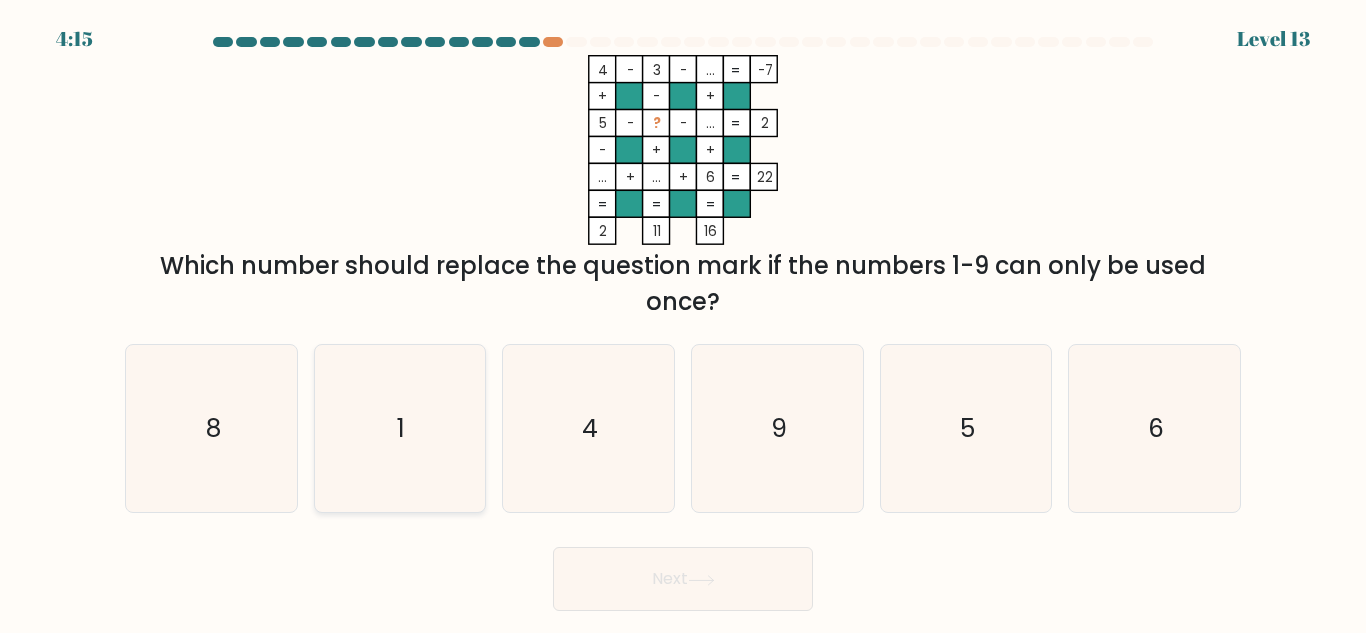 click on "1" 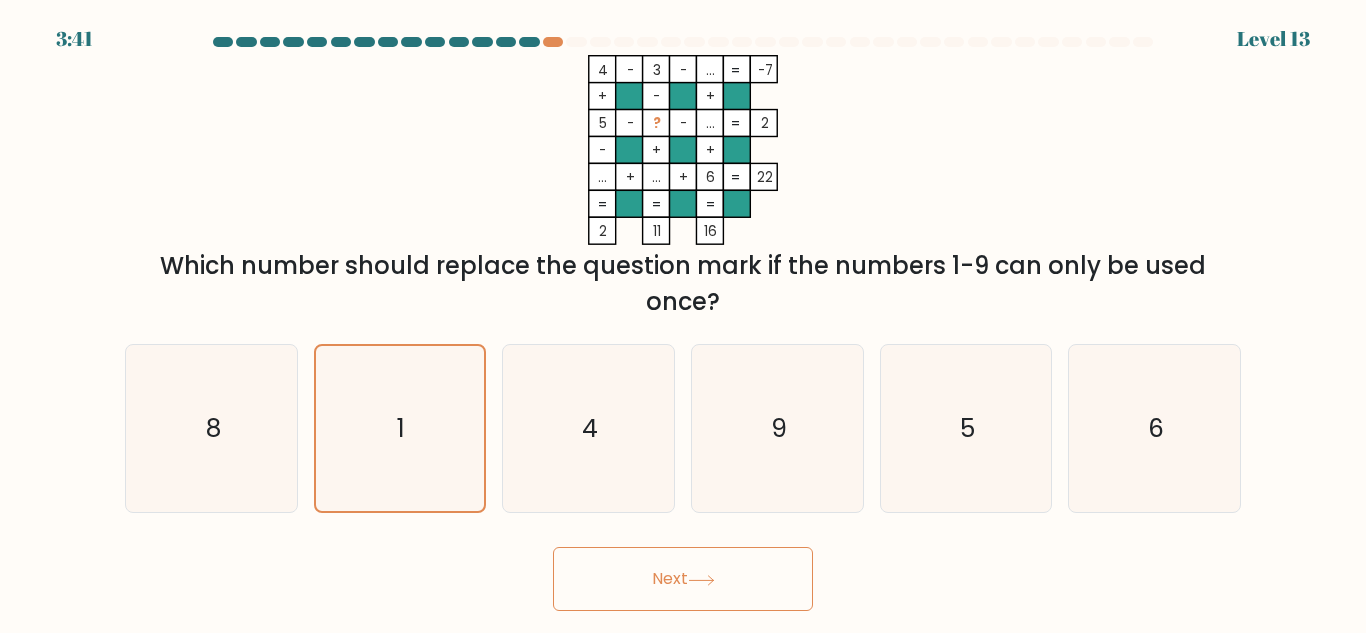 click on "Next" at bounding box center (683, 579) 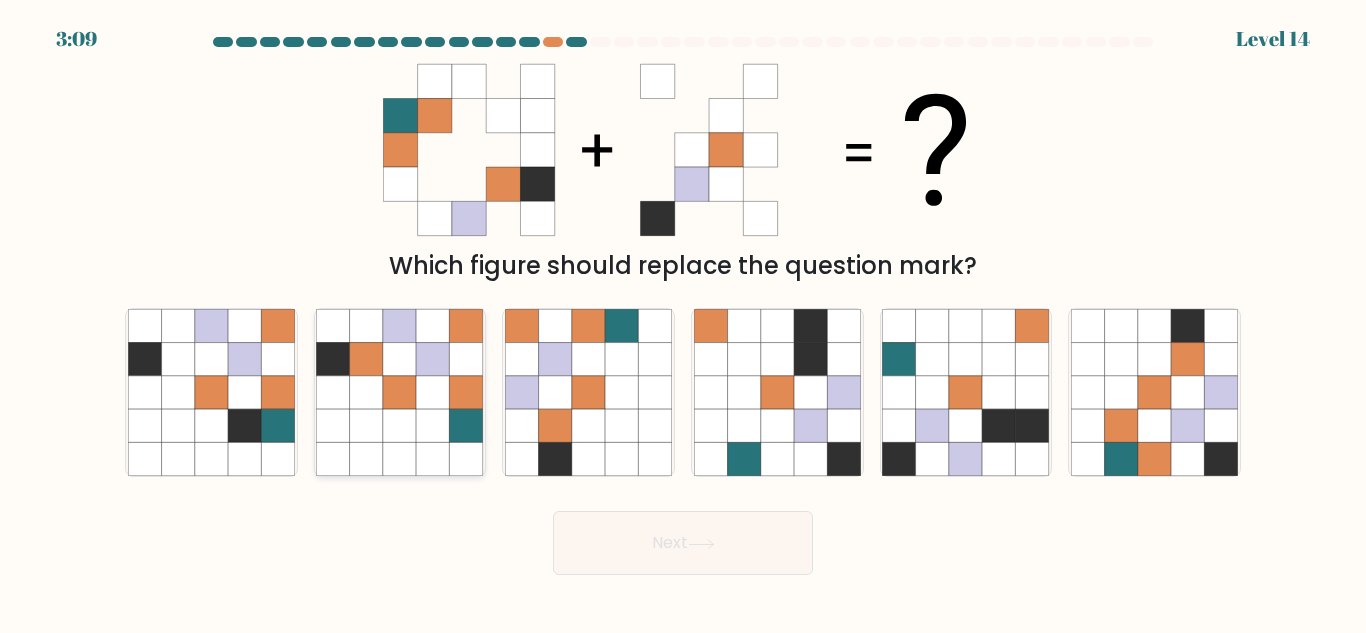 click 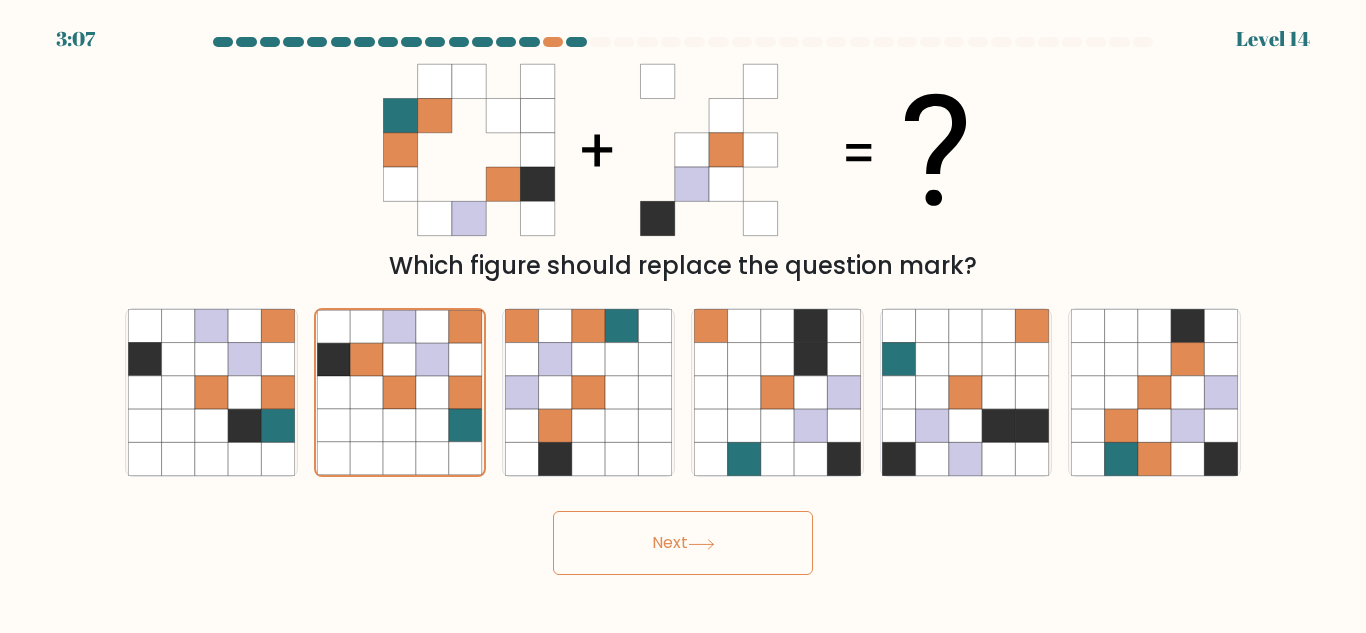 click on "Next" at bounding box center [683, 543] 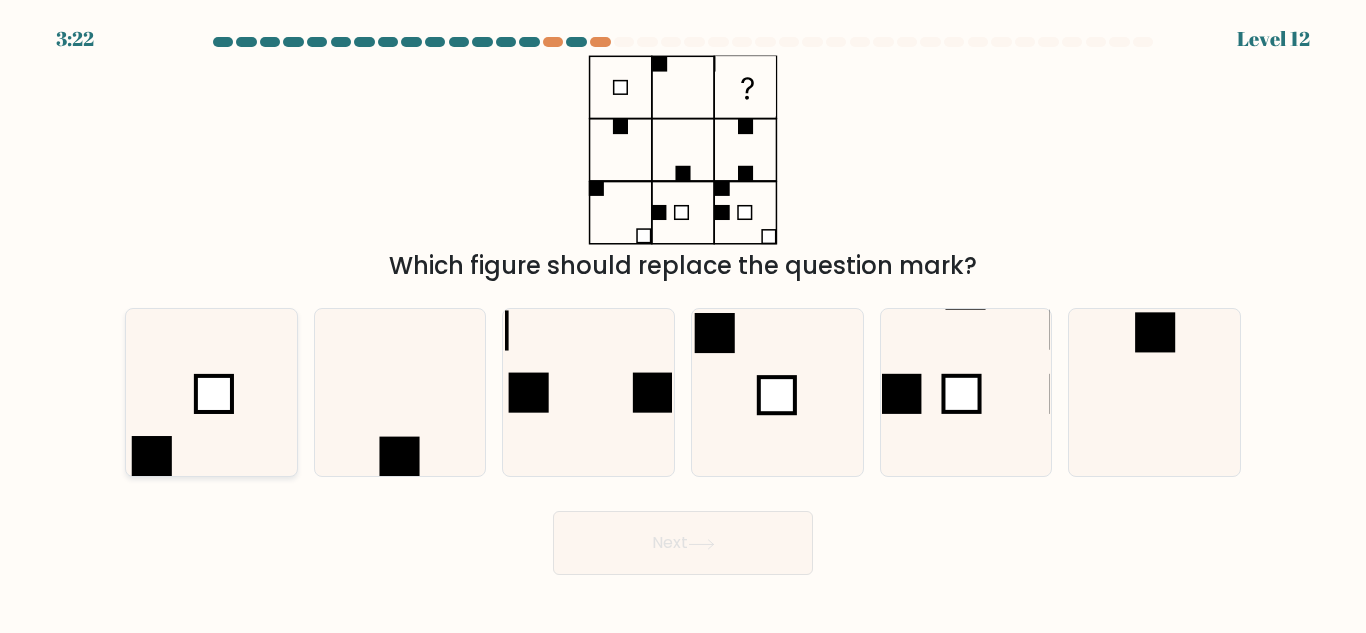click 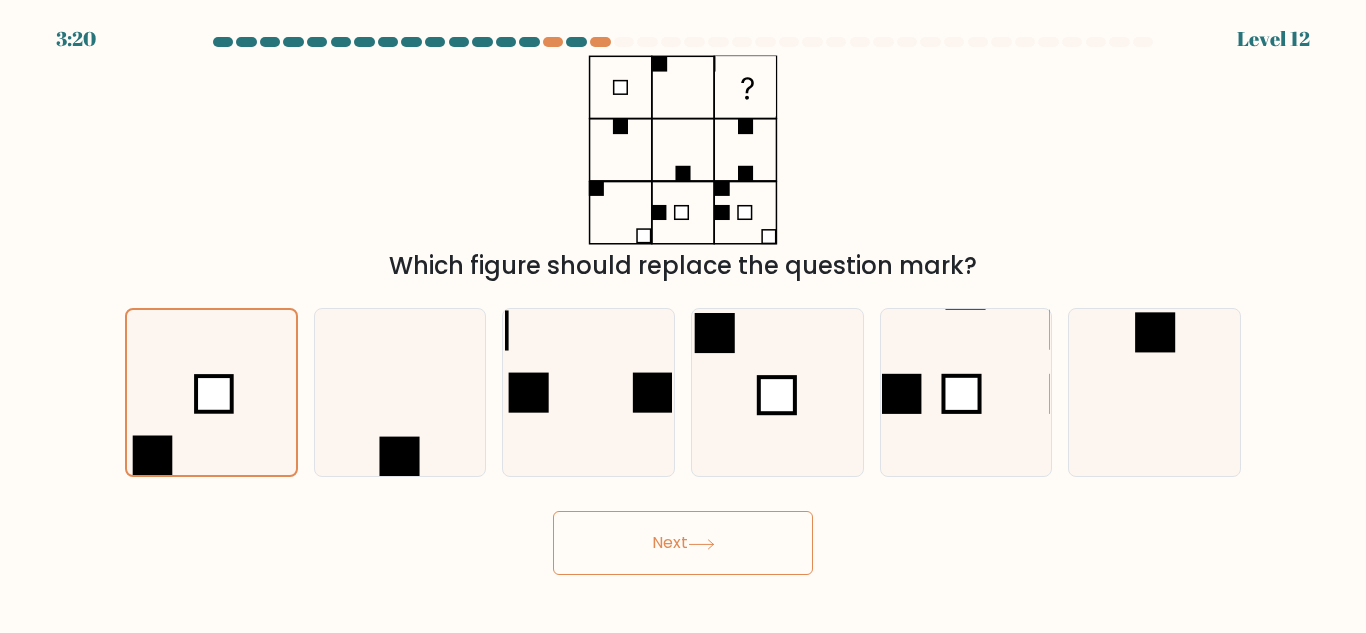 click on "Next" at bounding box center [683, 543] 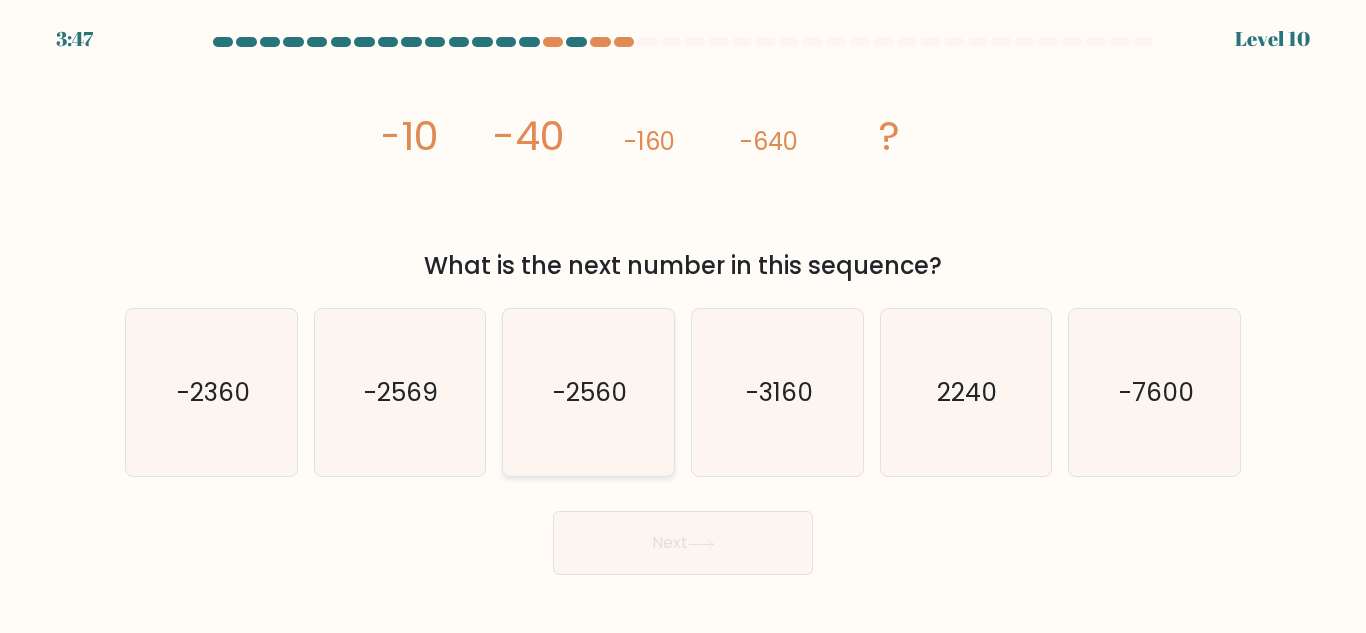 click on "-2560" 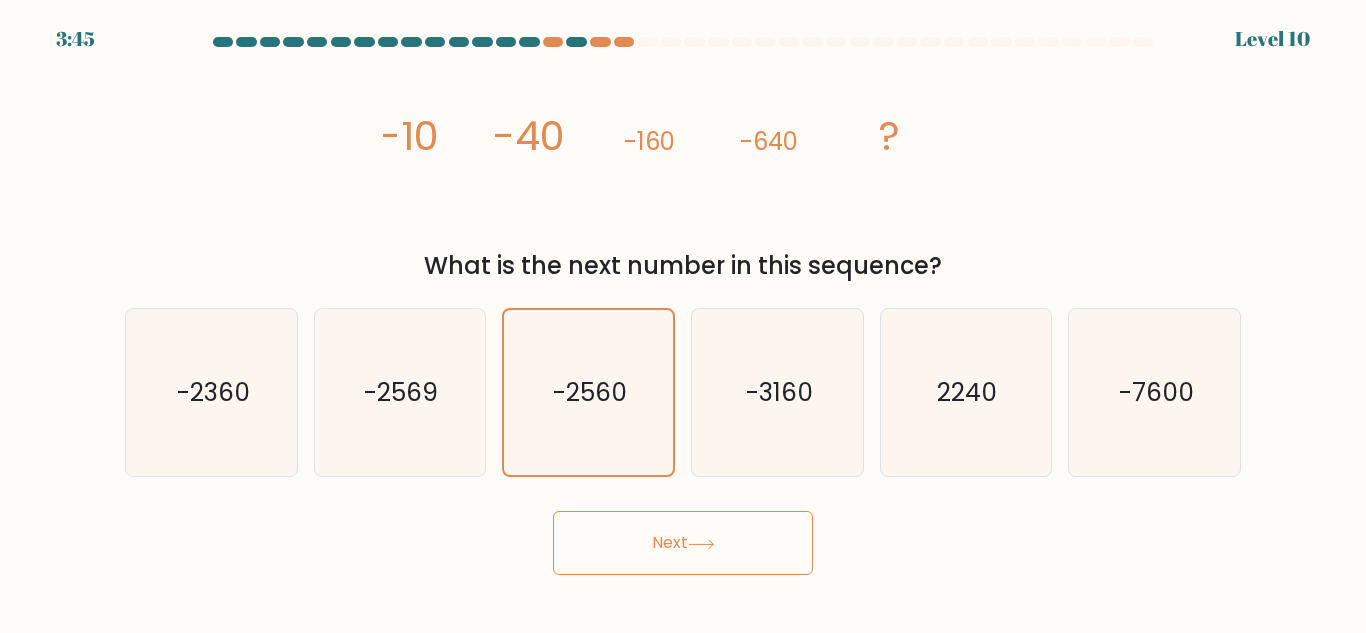 click on "Next" at bounding box center [683, 543] 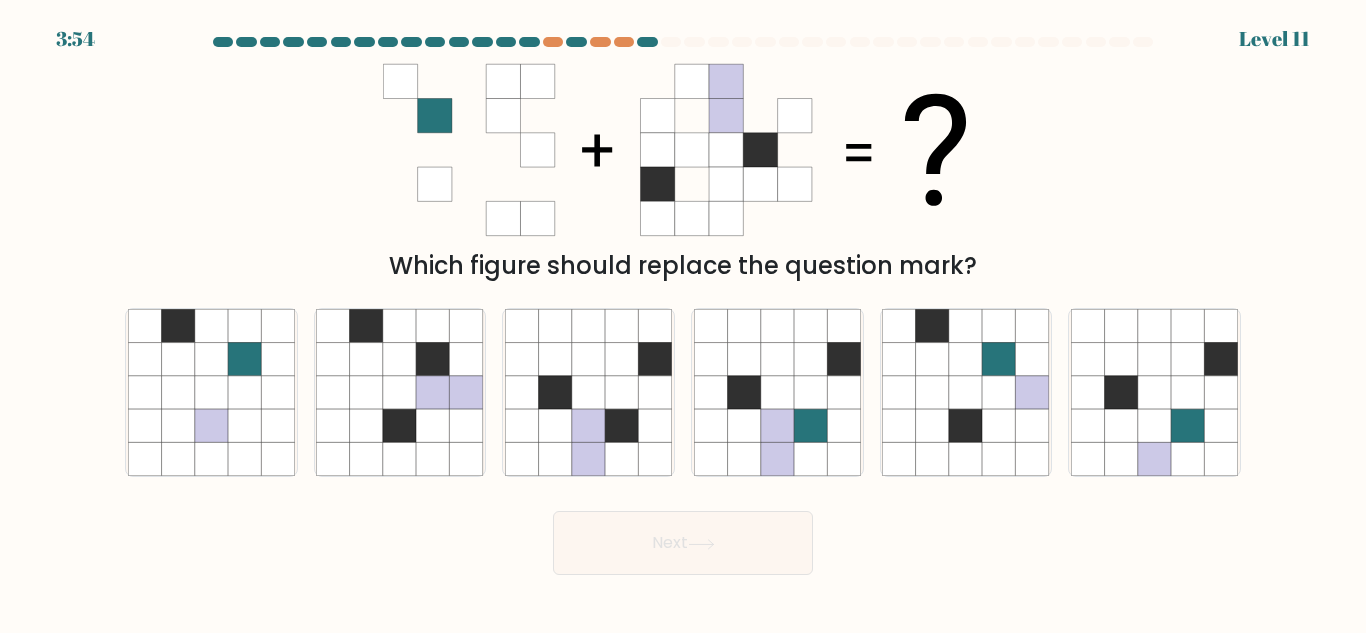 type 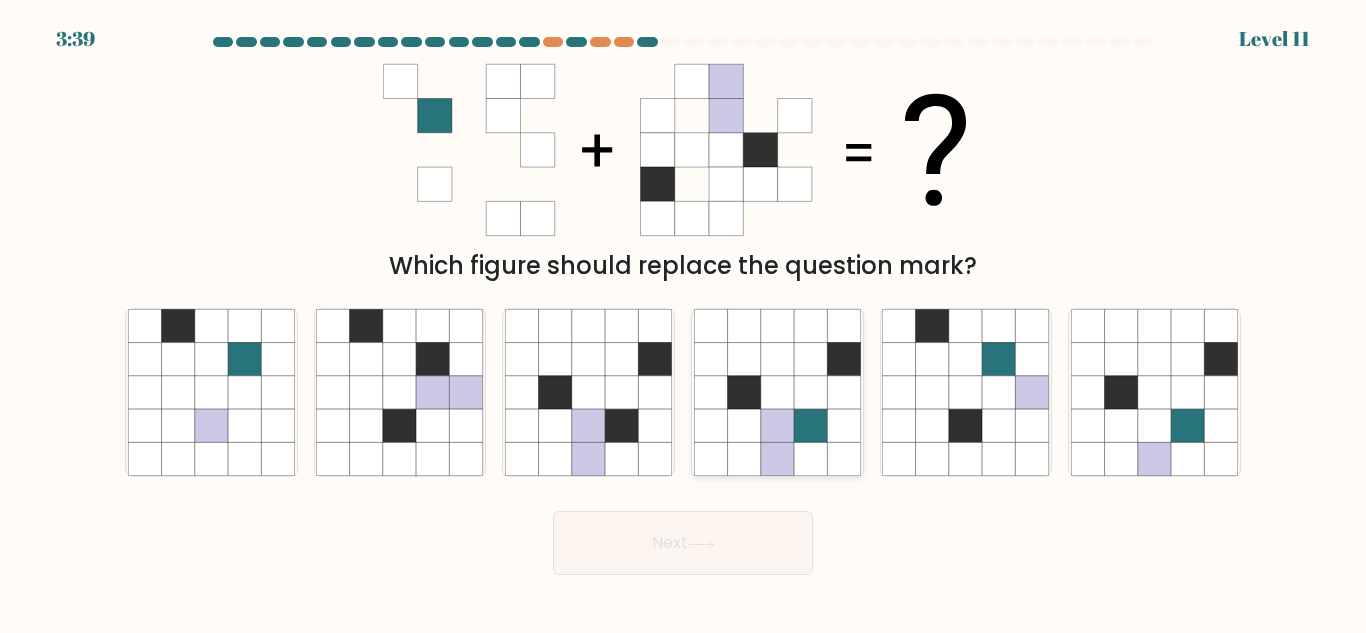 click 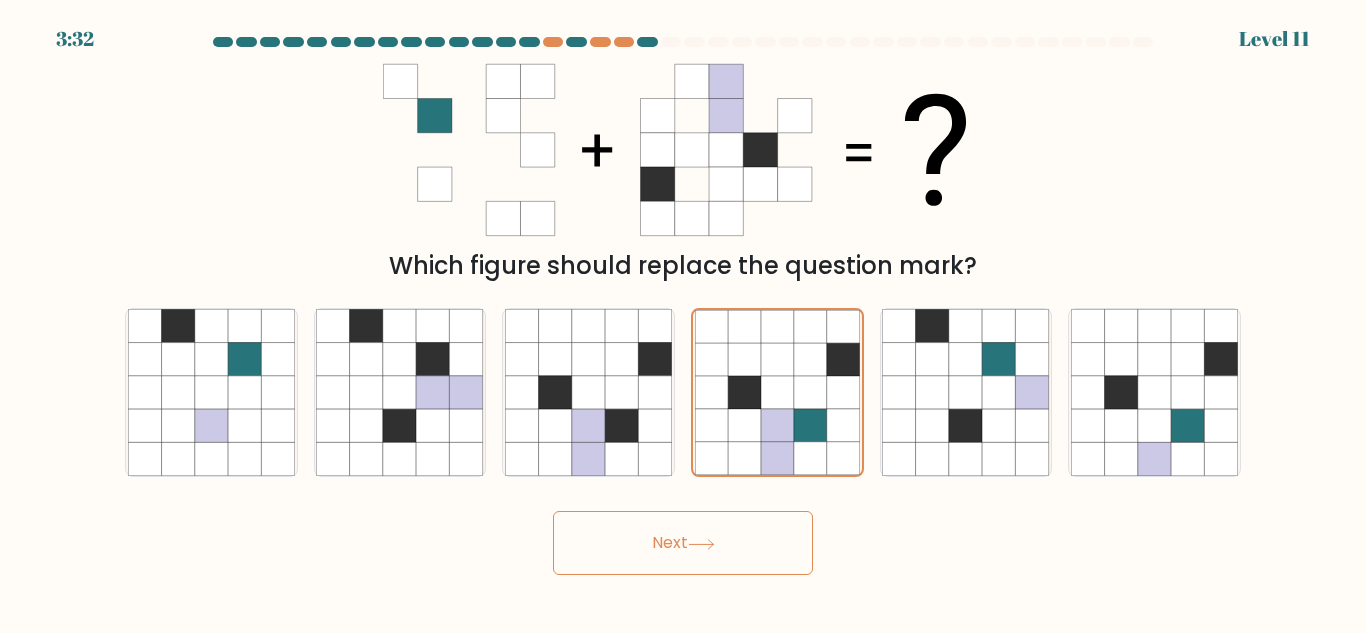 click on "Next" at bounding box center (683, 543) 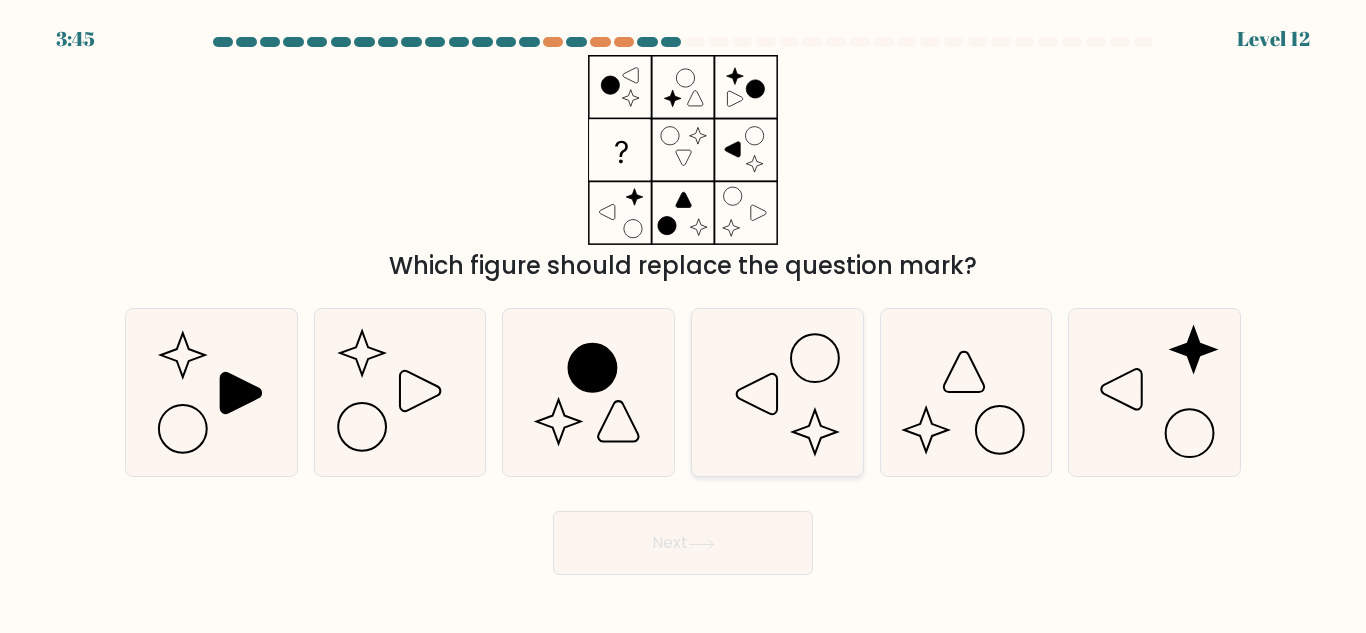 click 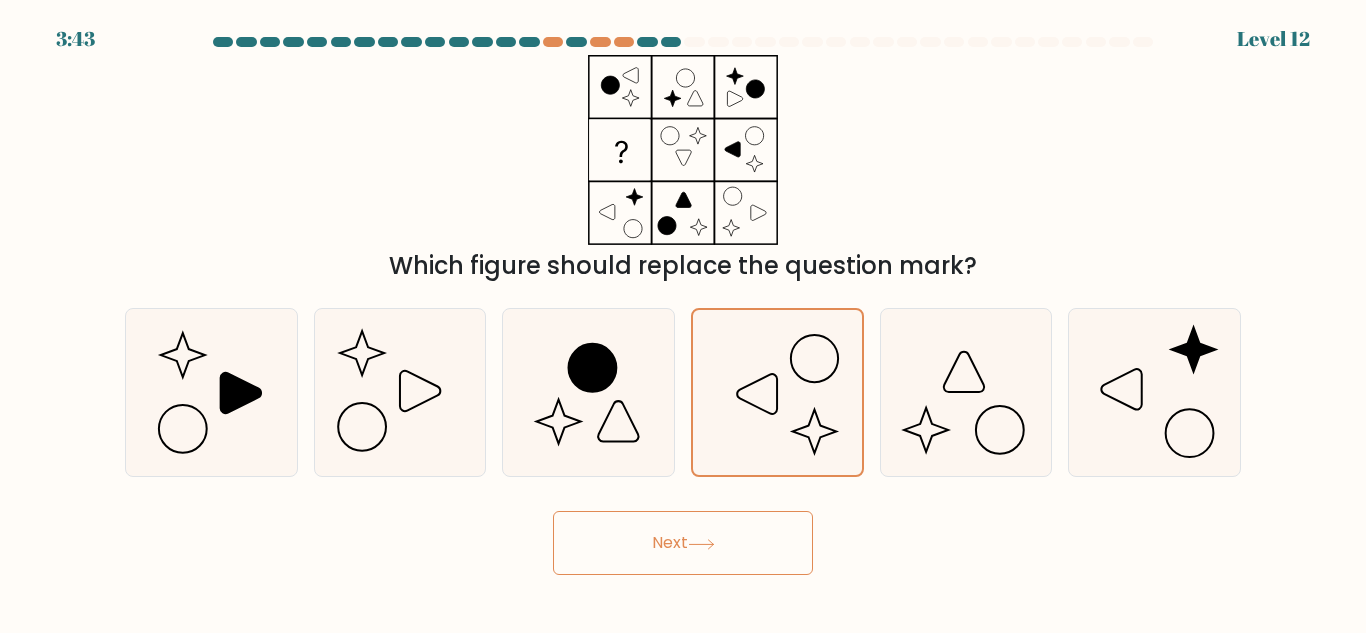 click on "Next" at bounding box center (683, 543) 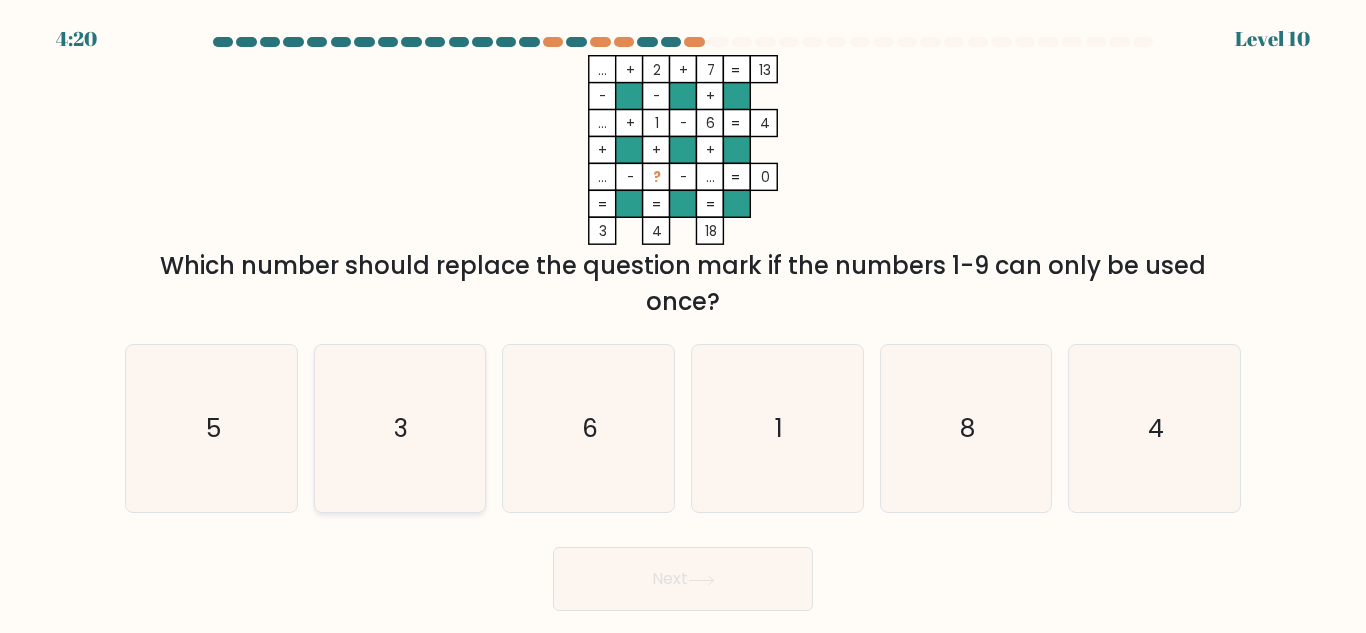 click on "3" 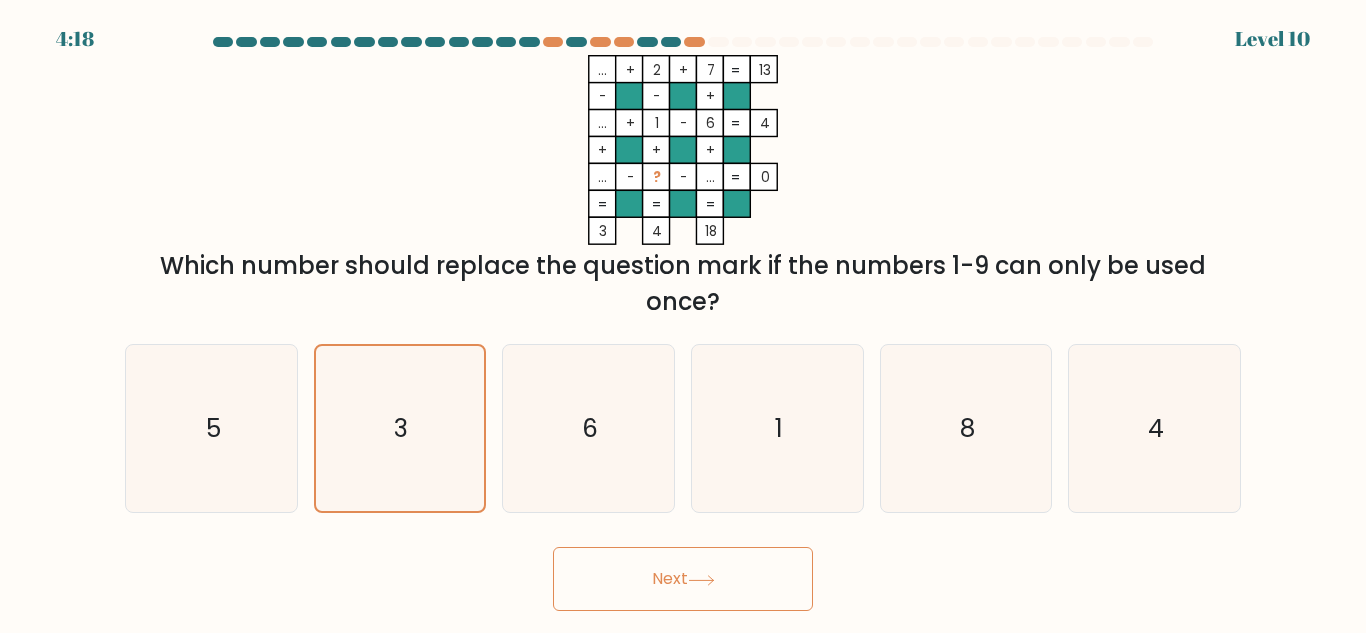 click on "Next" at bounding box center (683, 579) 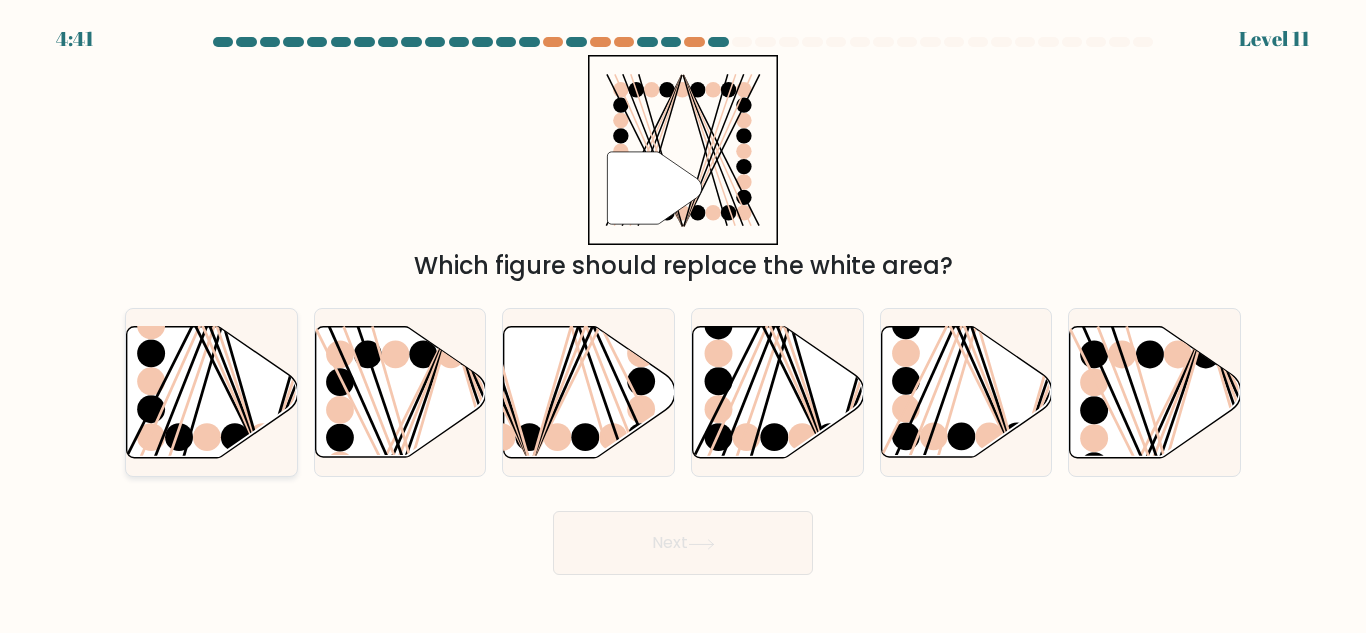click 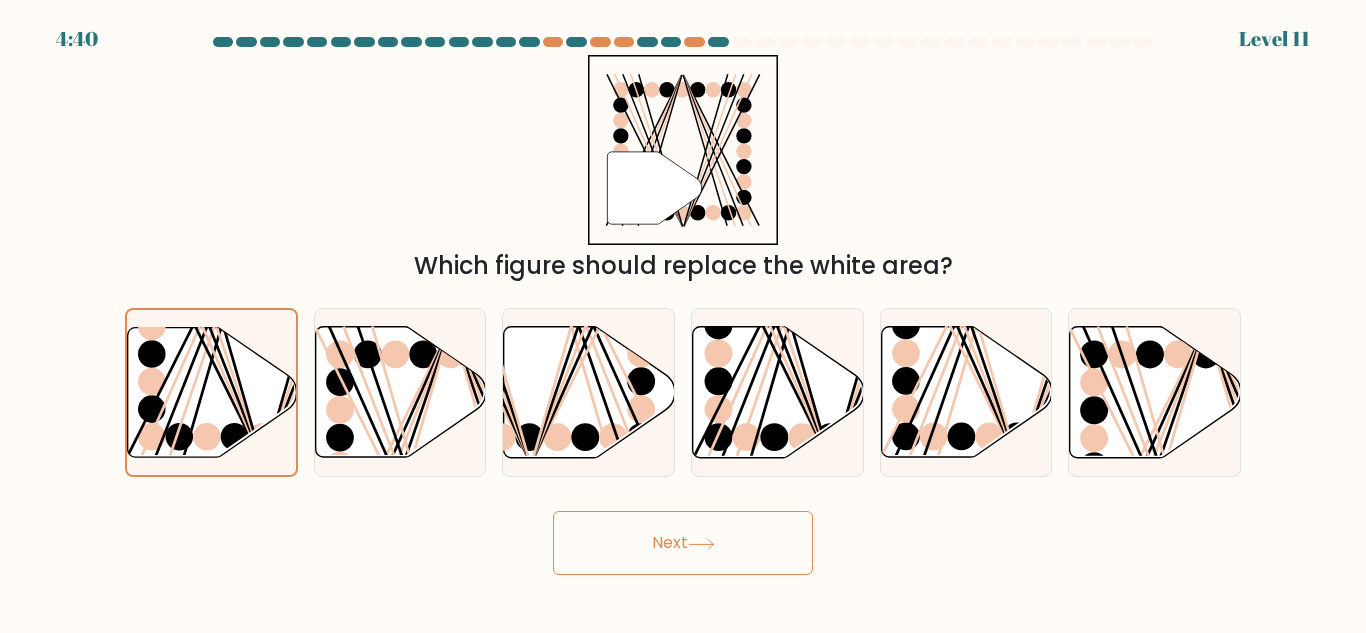click on "Next" at bounding box center (683, 543) 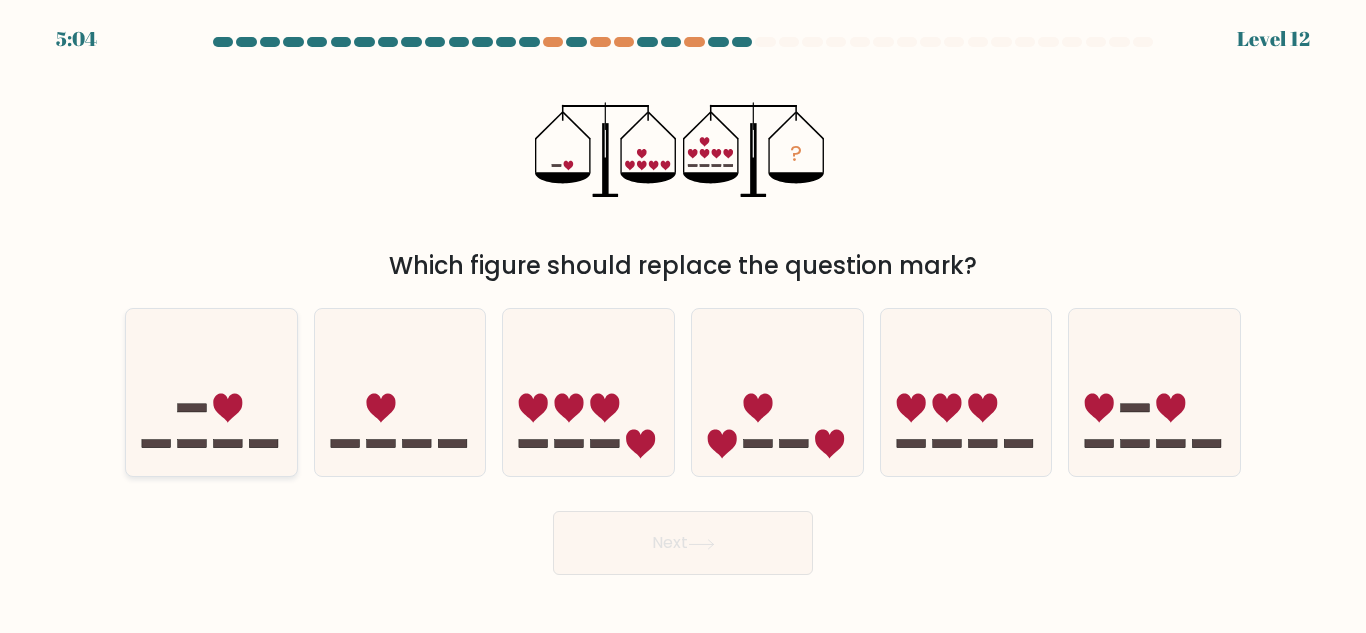 click 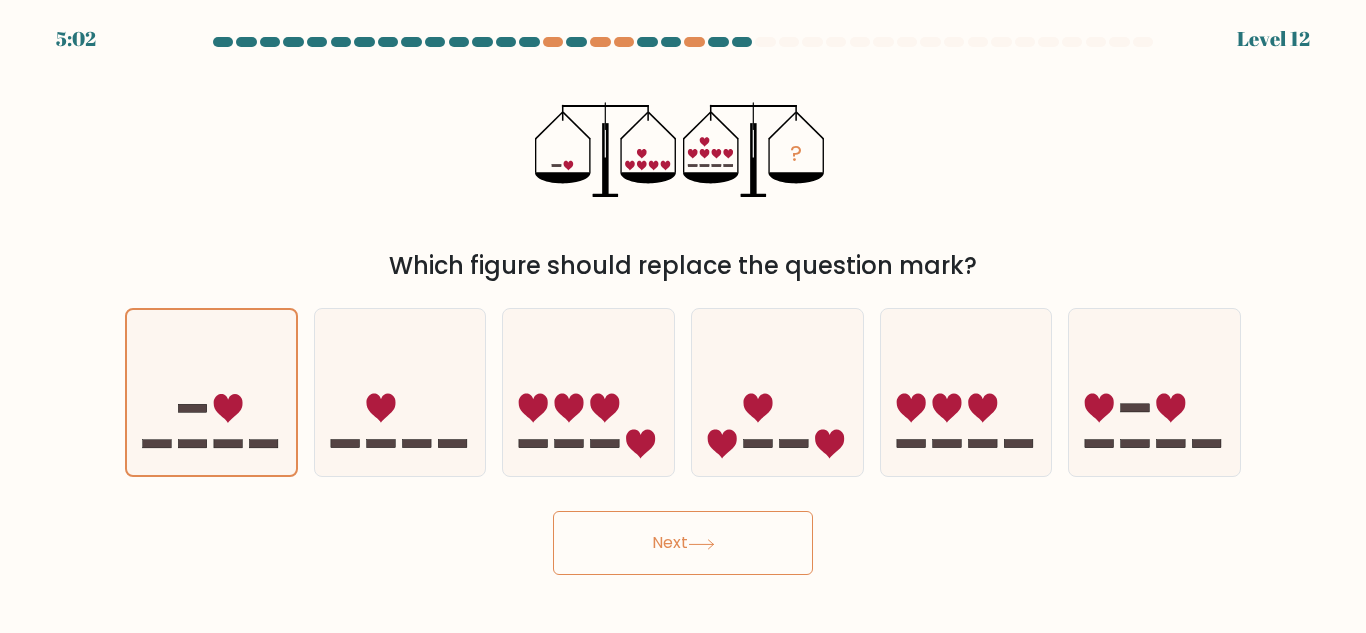 click on "Next" at bounding box center (683, 543) 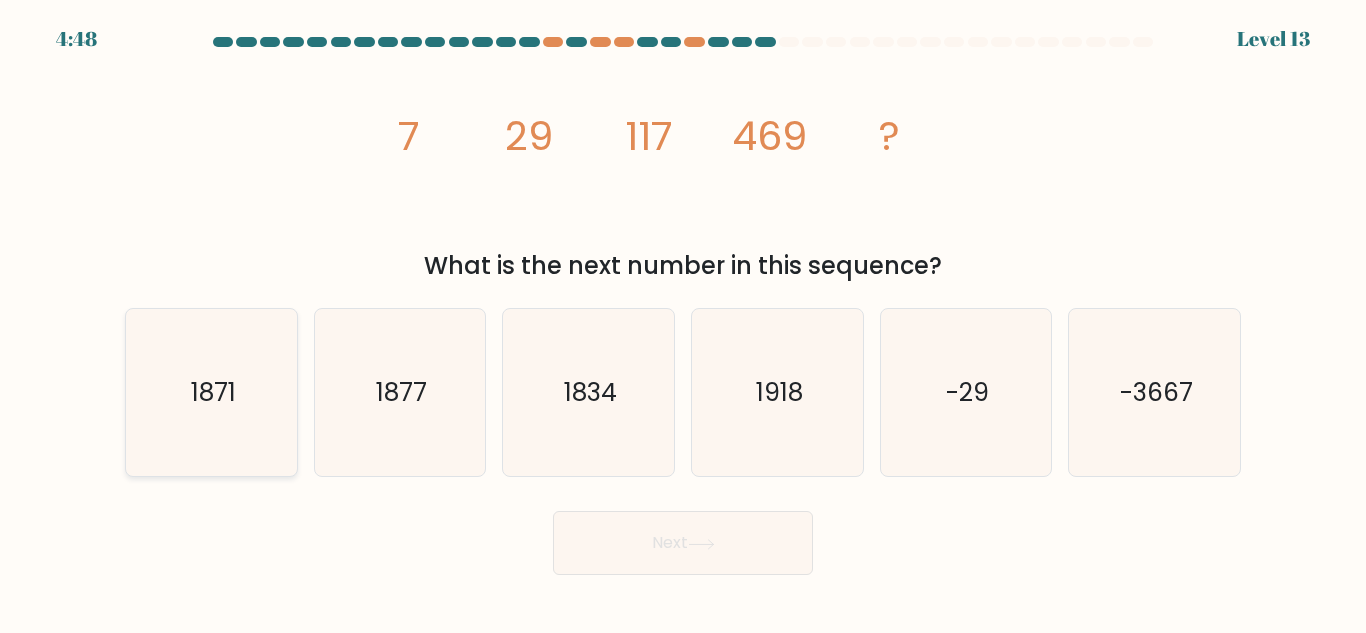 click on "1871" 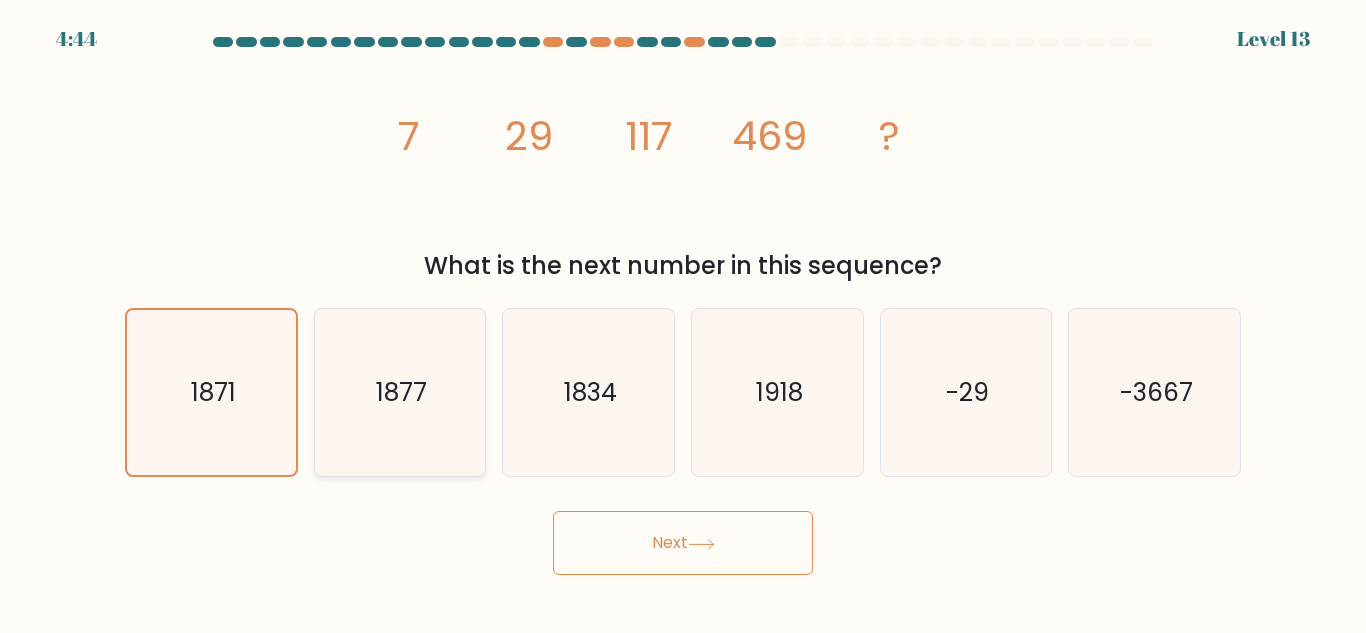 click on "1877" 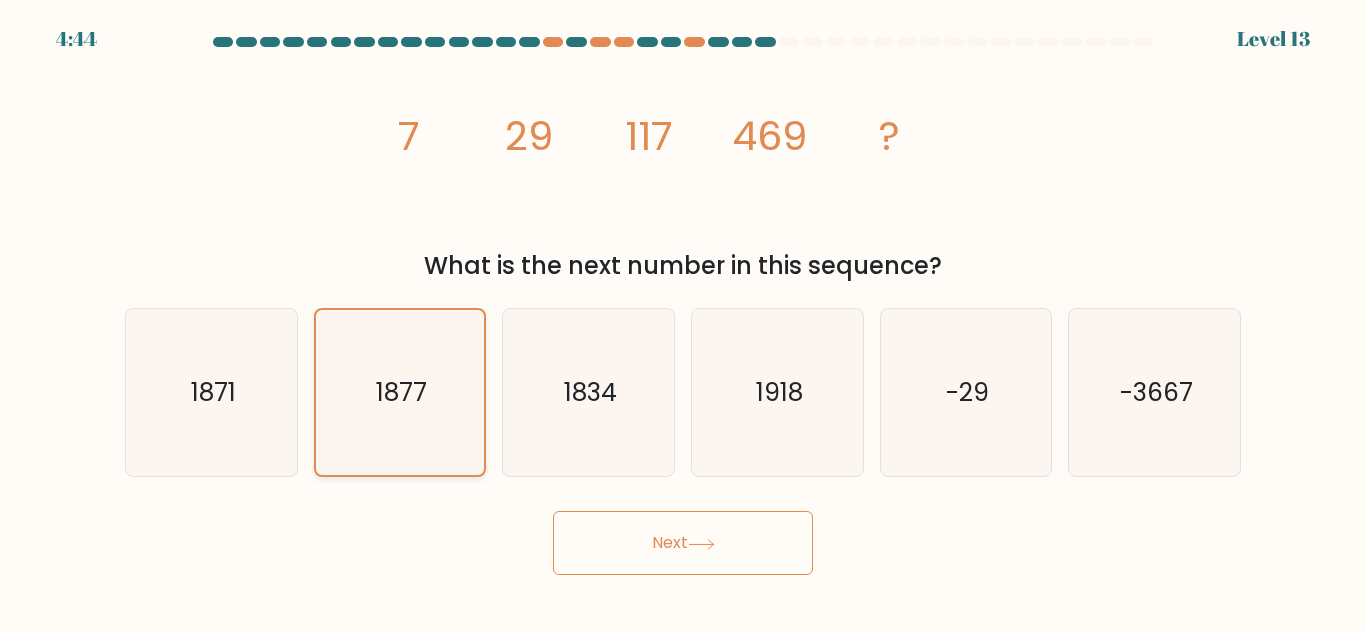 click on "1877" 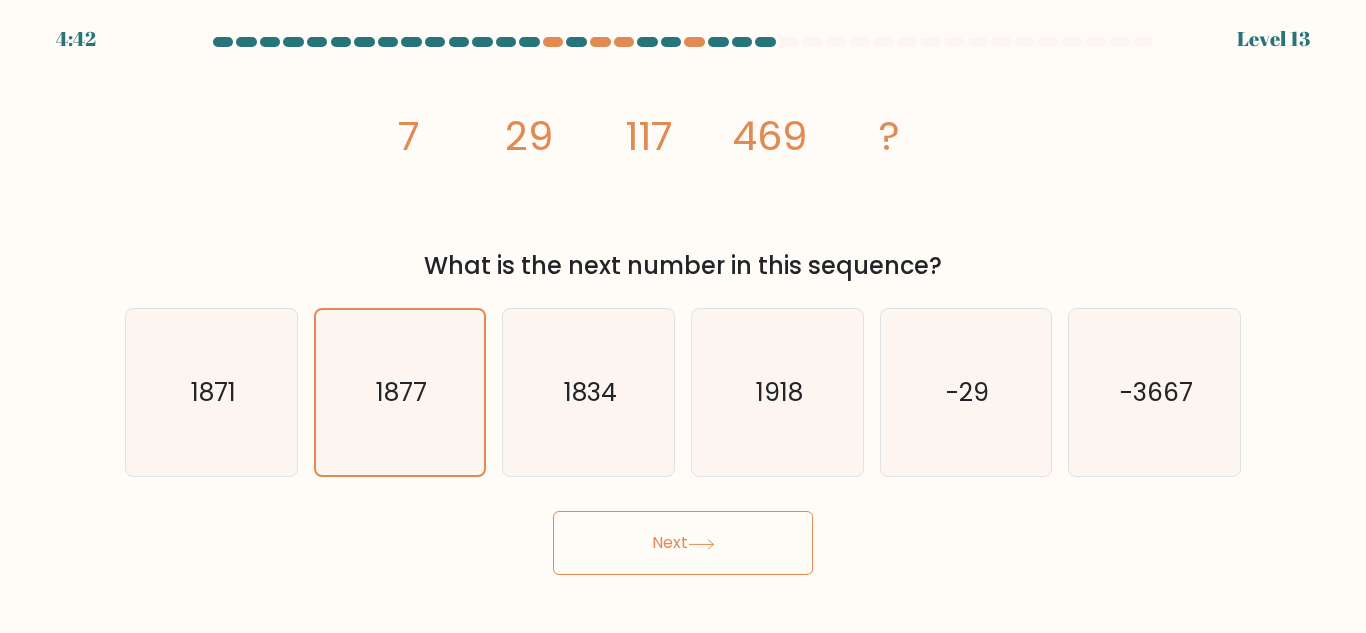 click at bounding box center [683, 306] 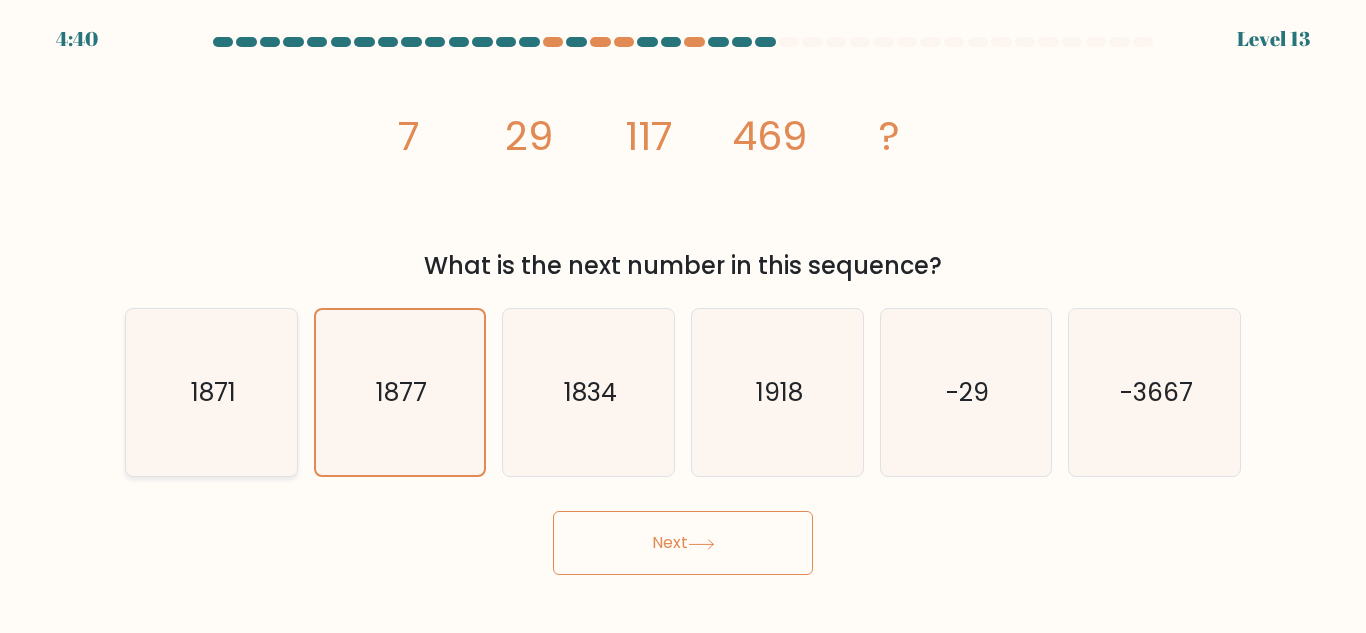 click on "1871" 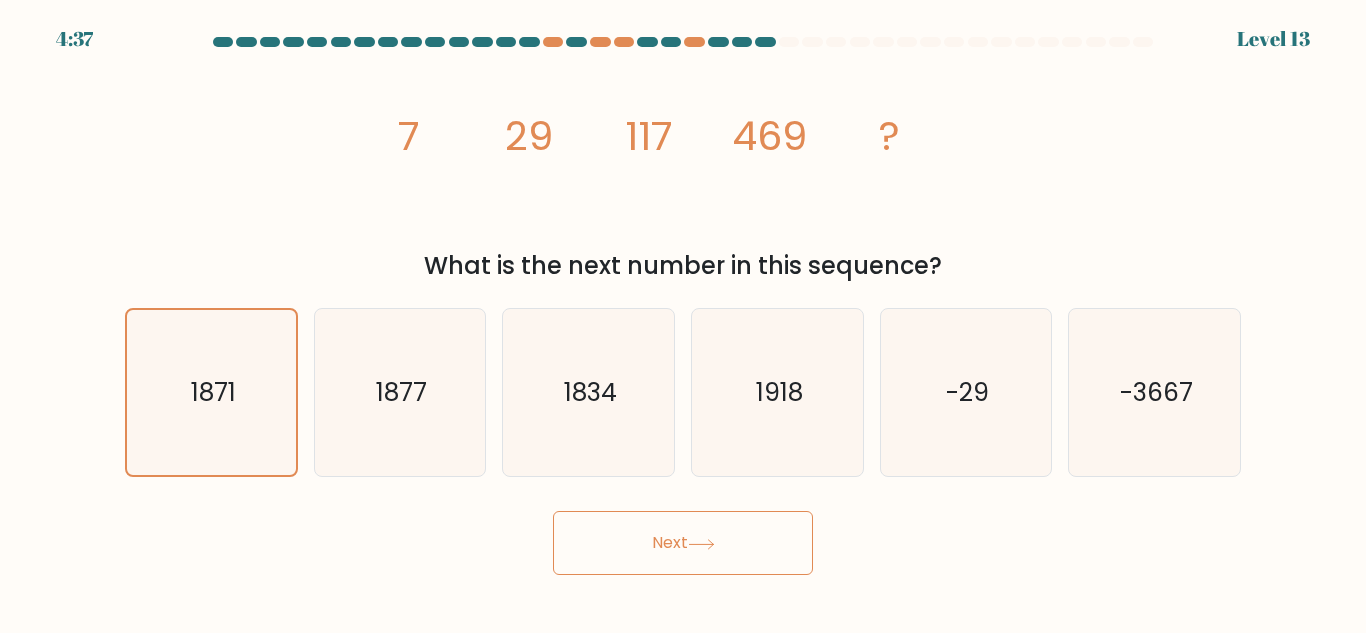 click on "Next" at bounding box center (683, 543) 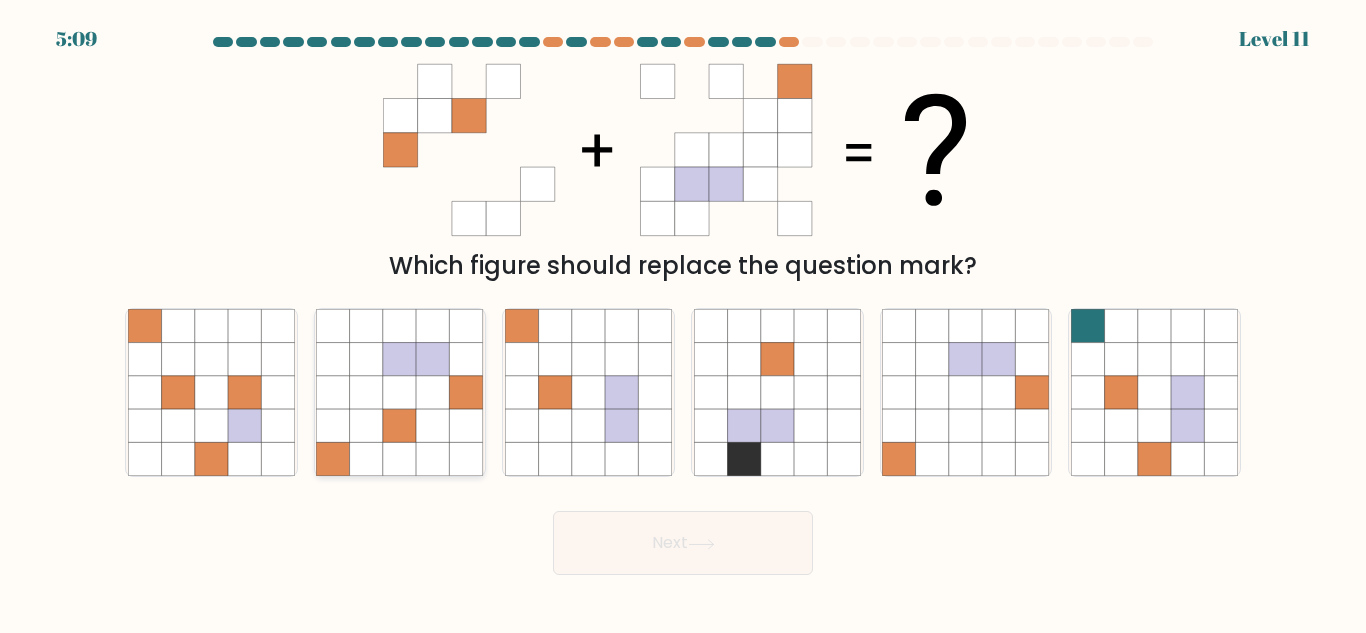 click 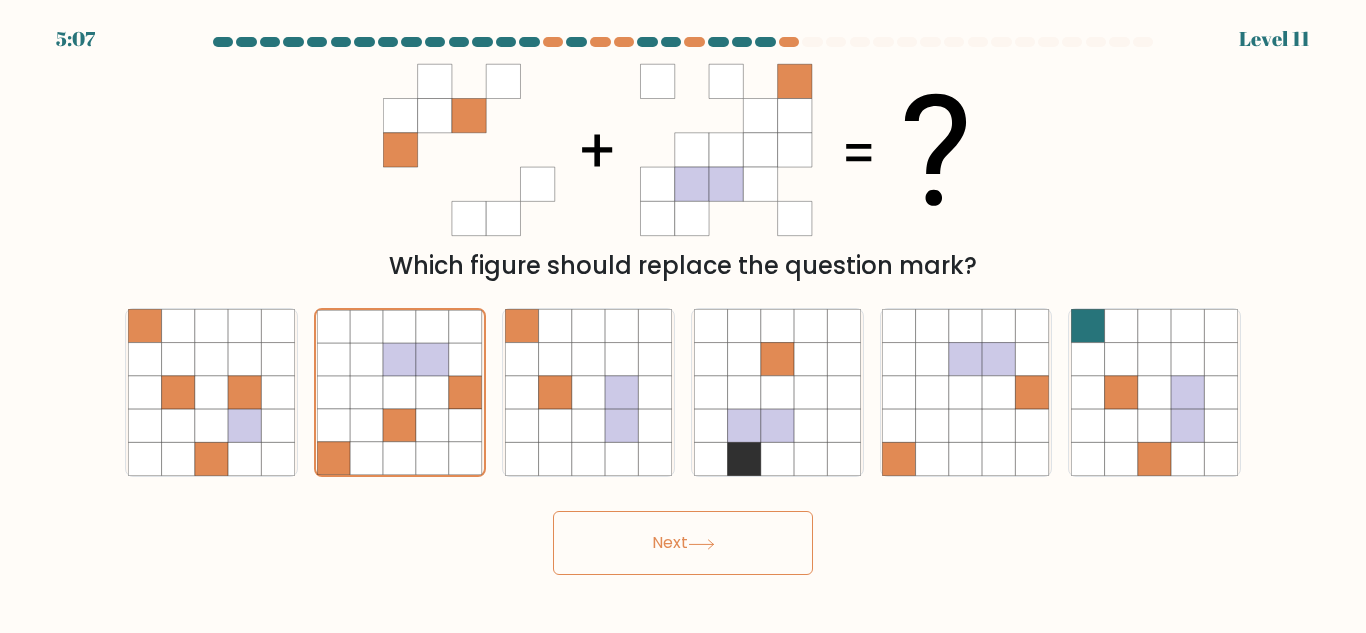 click on "Next" at bounding box center (683, 543) 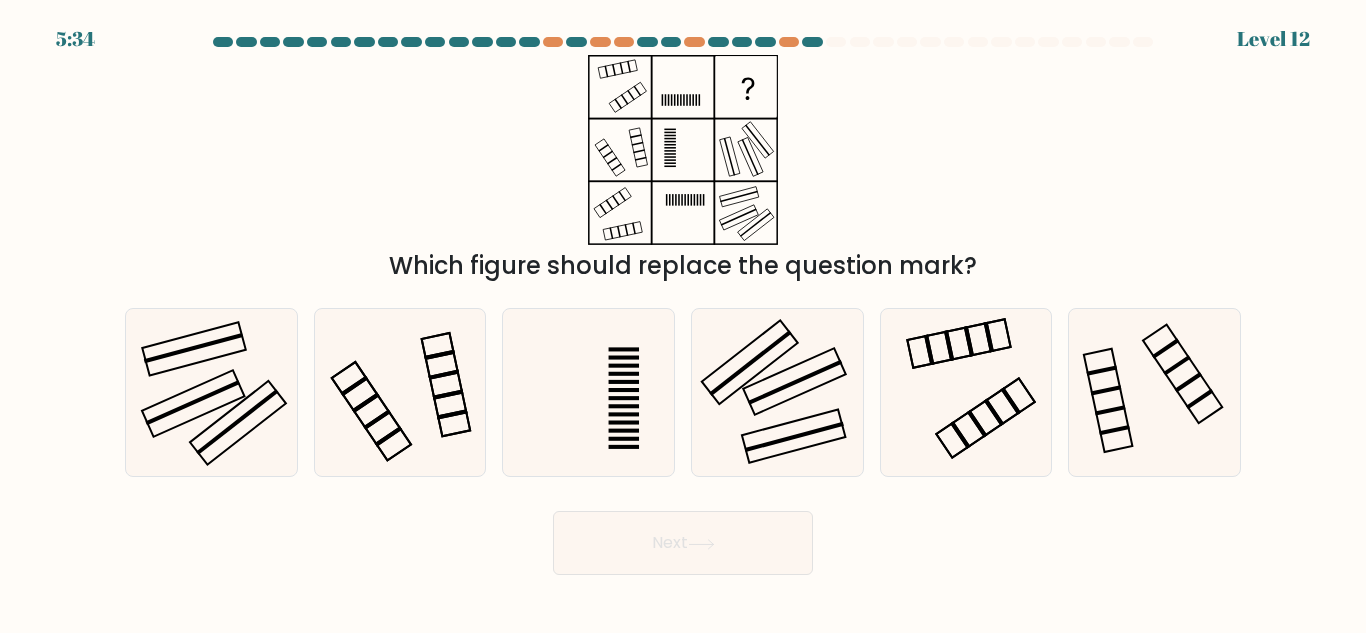click on "Next" at bounding box center [683, 538] 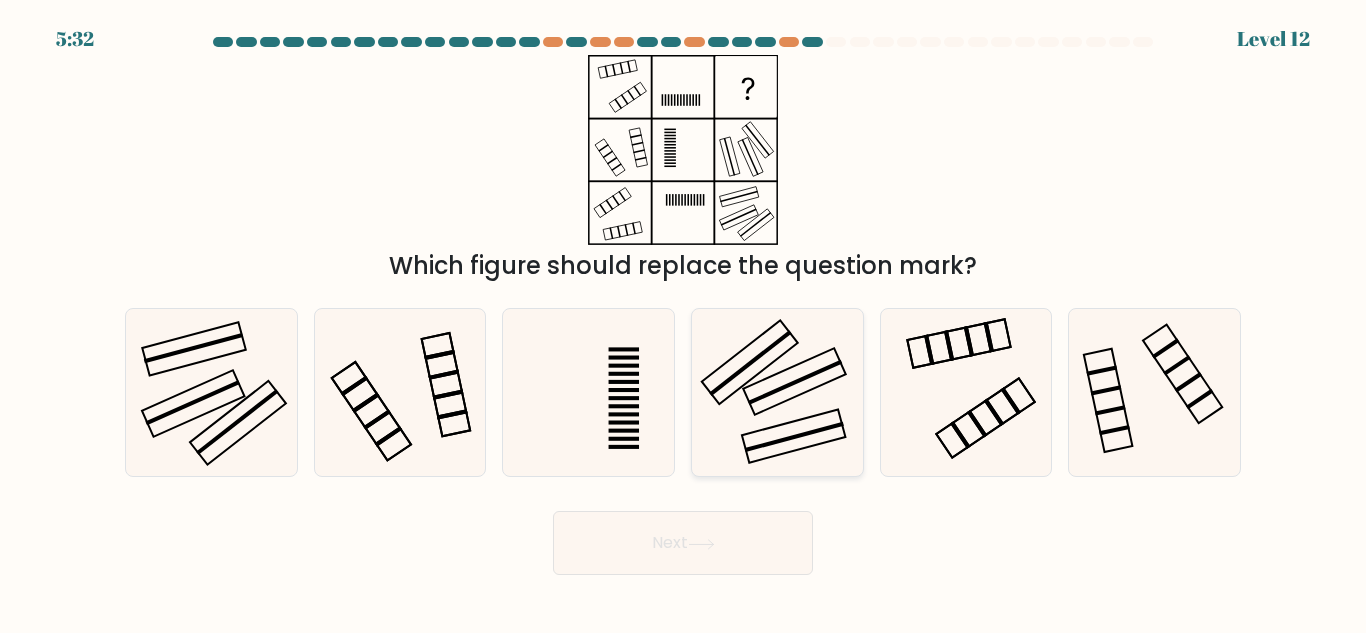 click 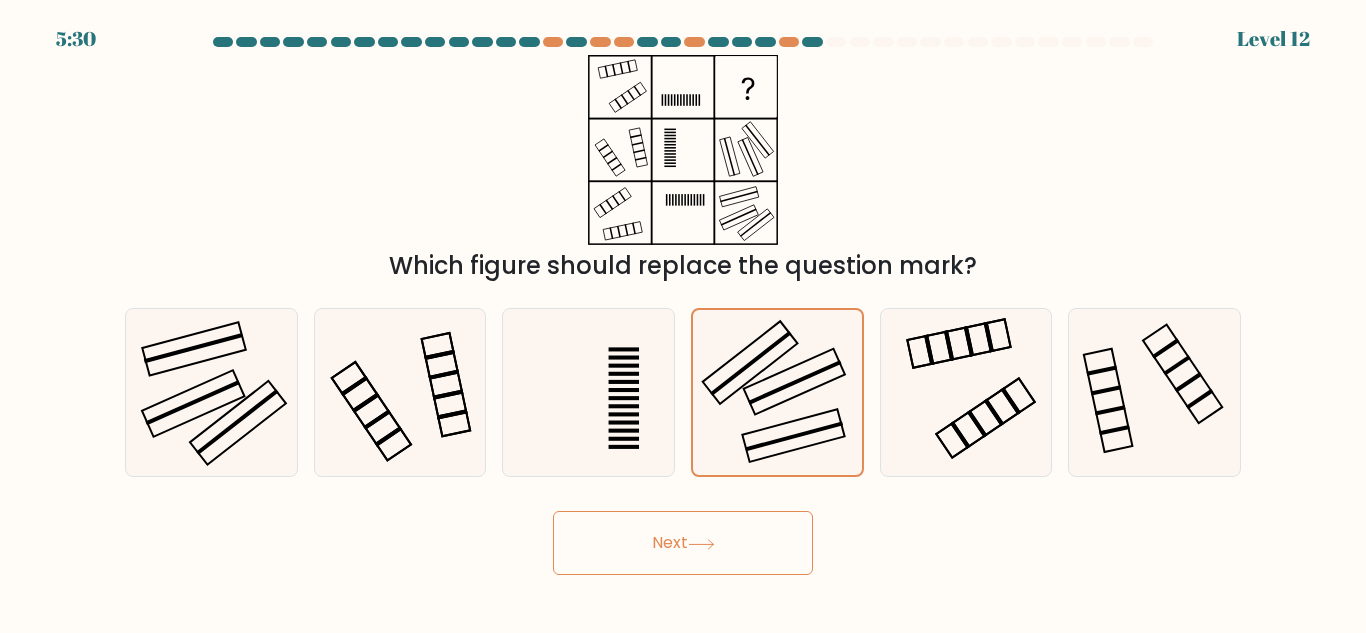 click on "Next" at bounding box center [683, 543] 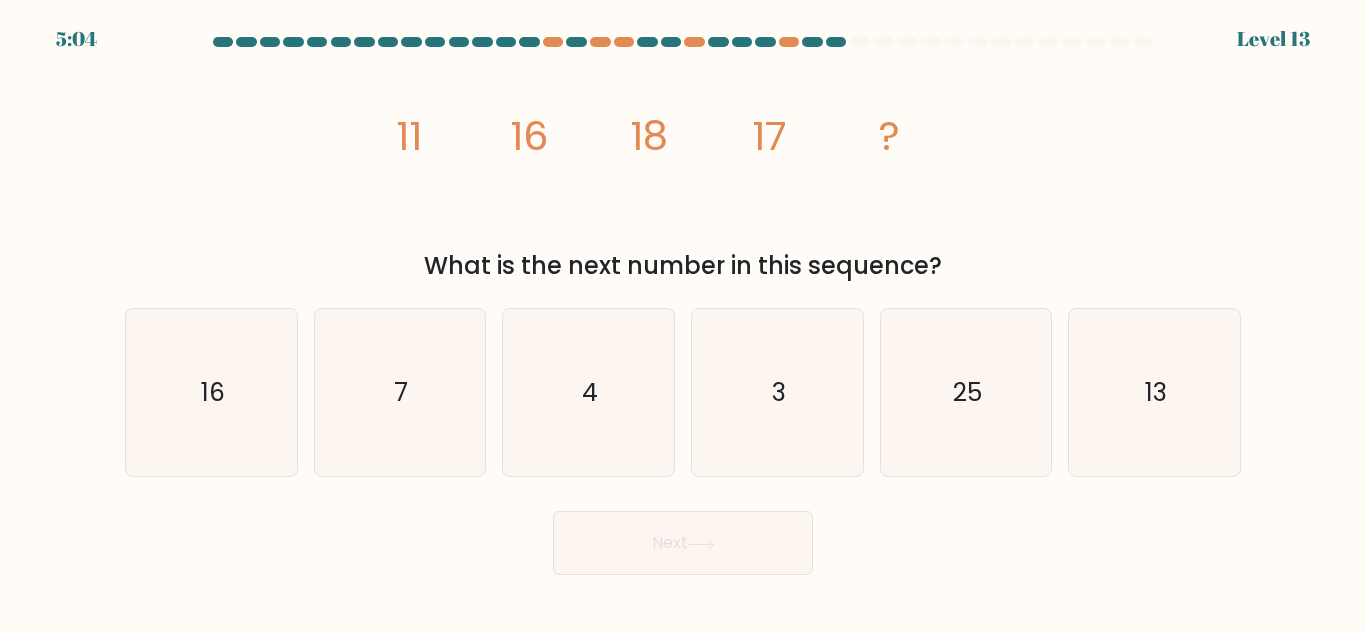 click at bounding box center [683, 306] 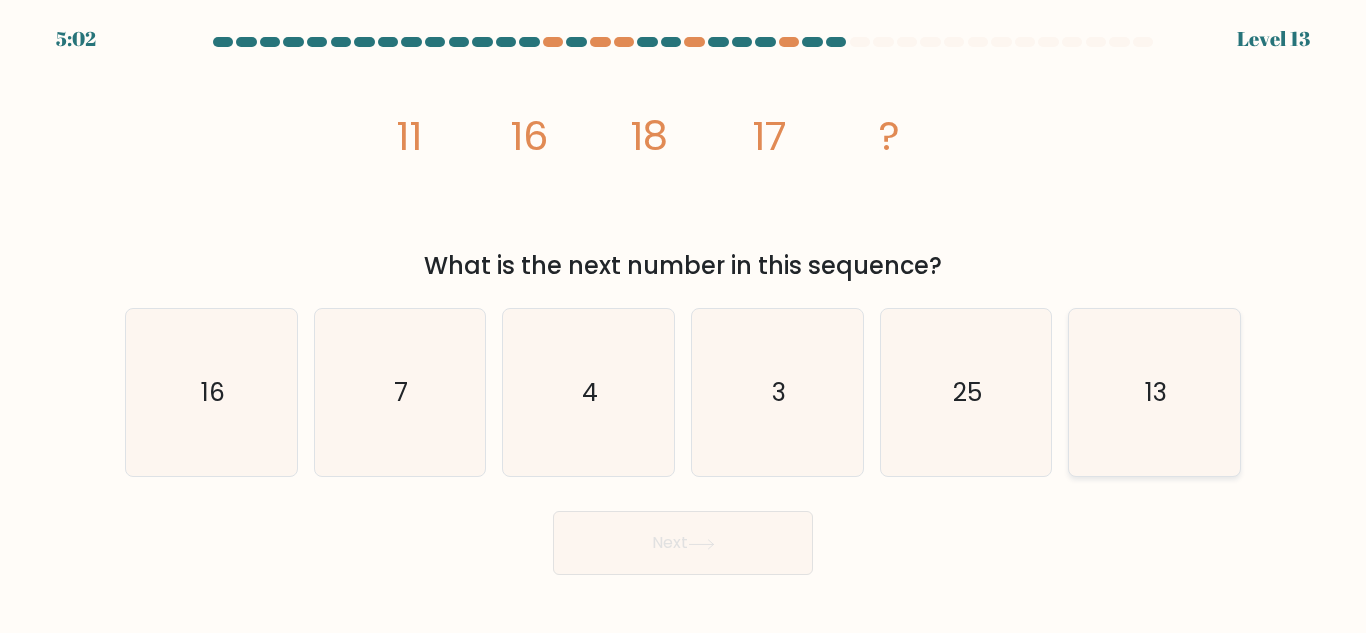 click on "13" 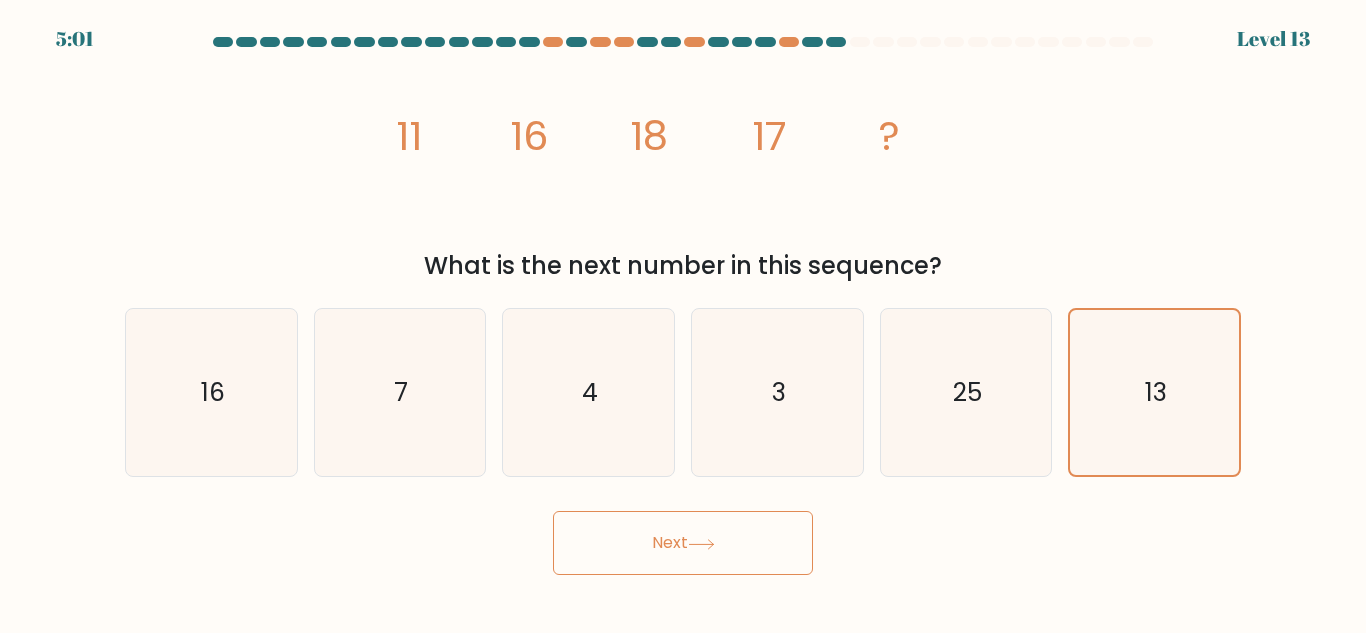 click on "Next" at bounding box center [683, 543] 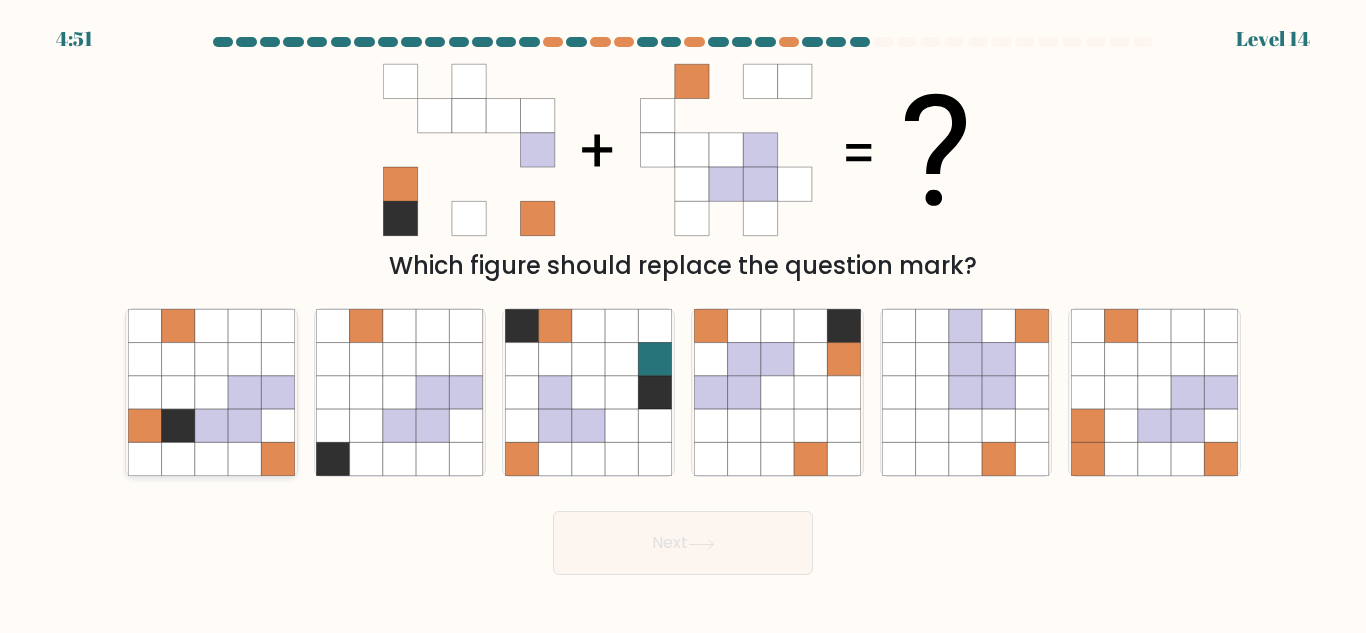 click 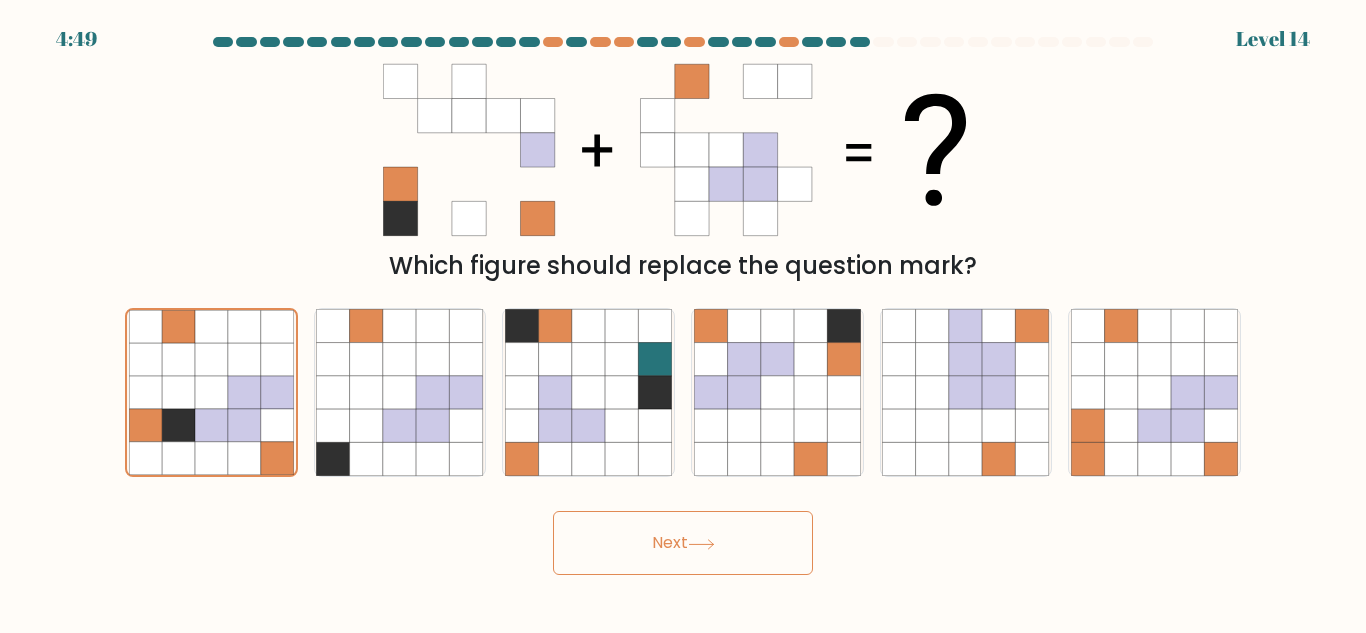 click on "Next" at bounding box center (683, 543) 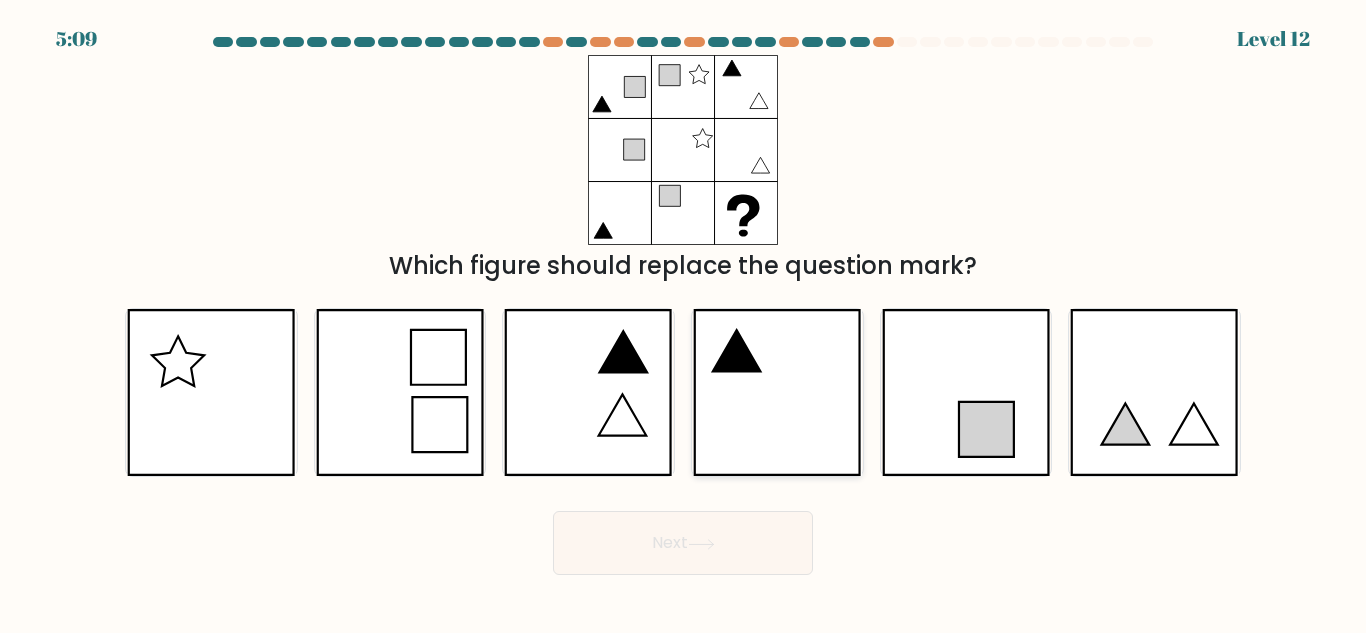 click 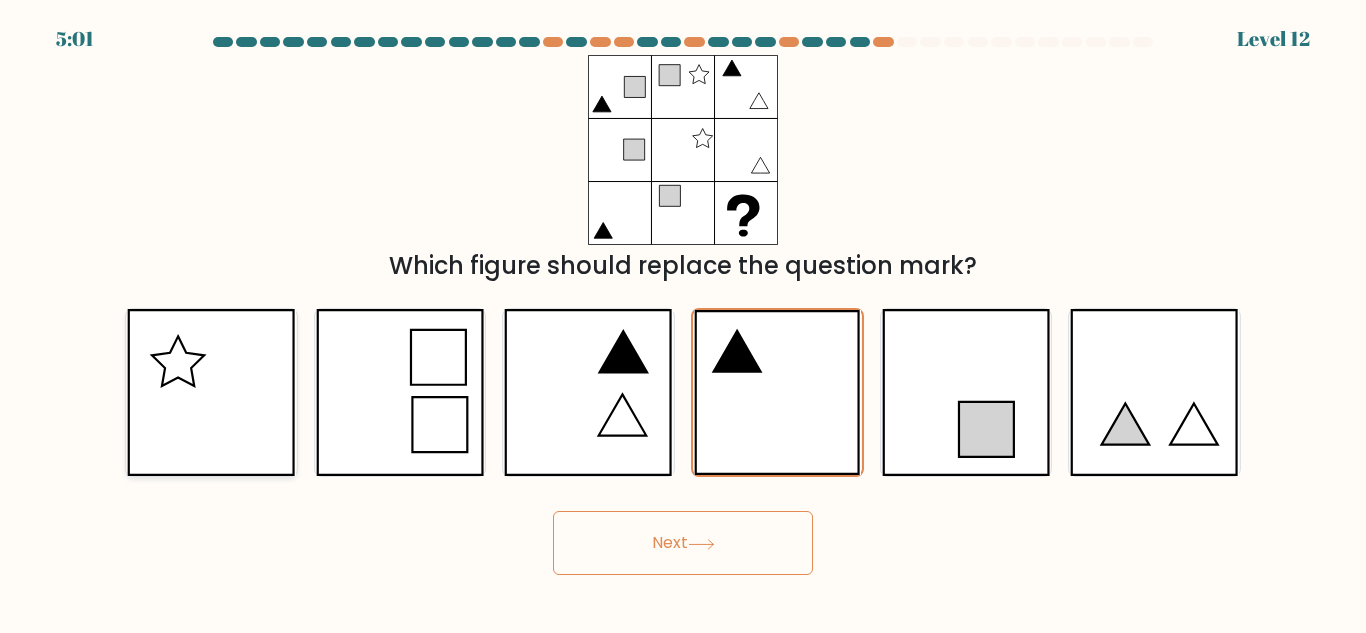 click 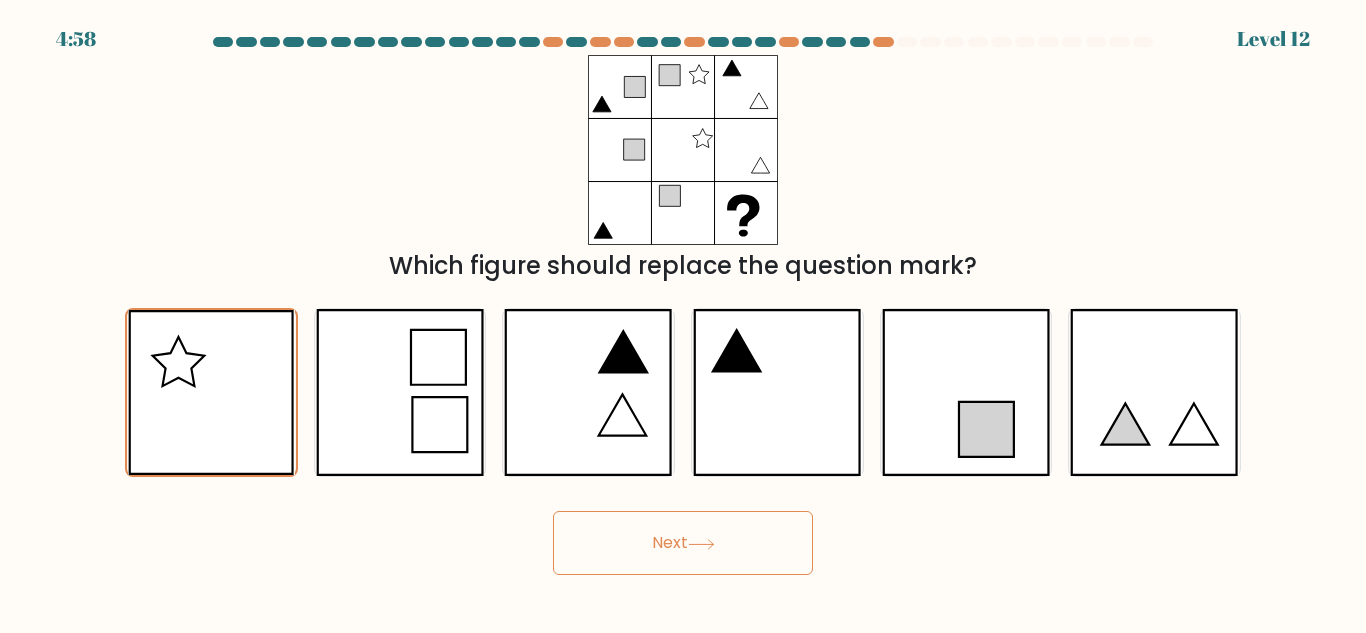 click on "Next" at bounding box center [683, 543] 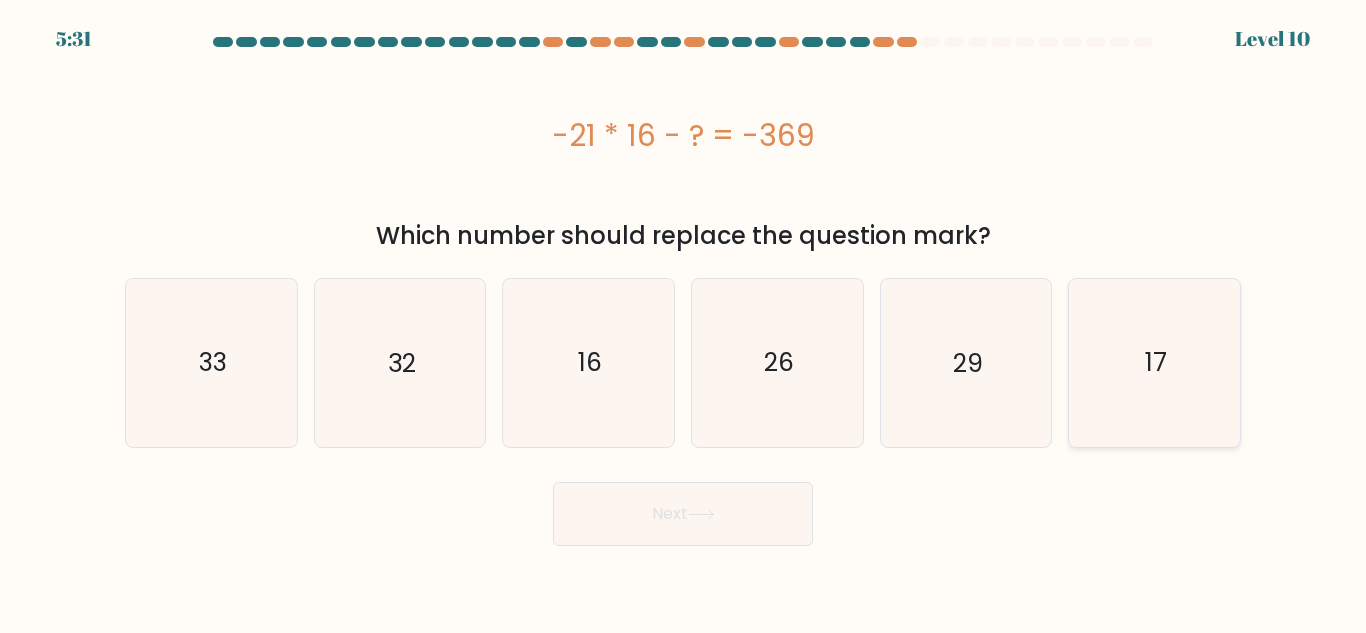 click on "17" 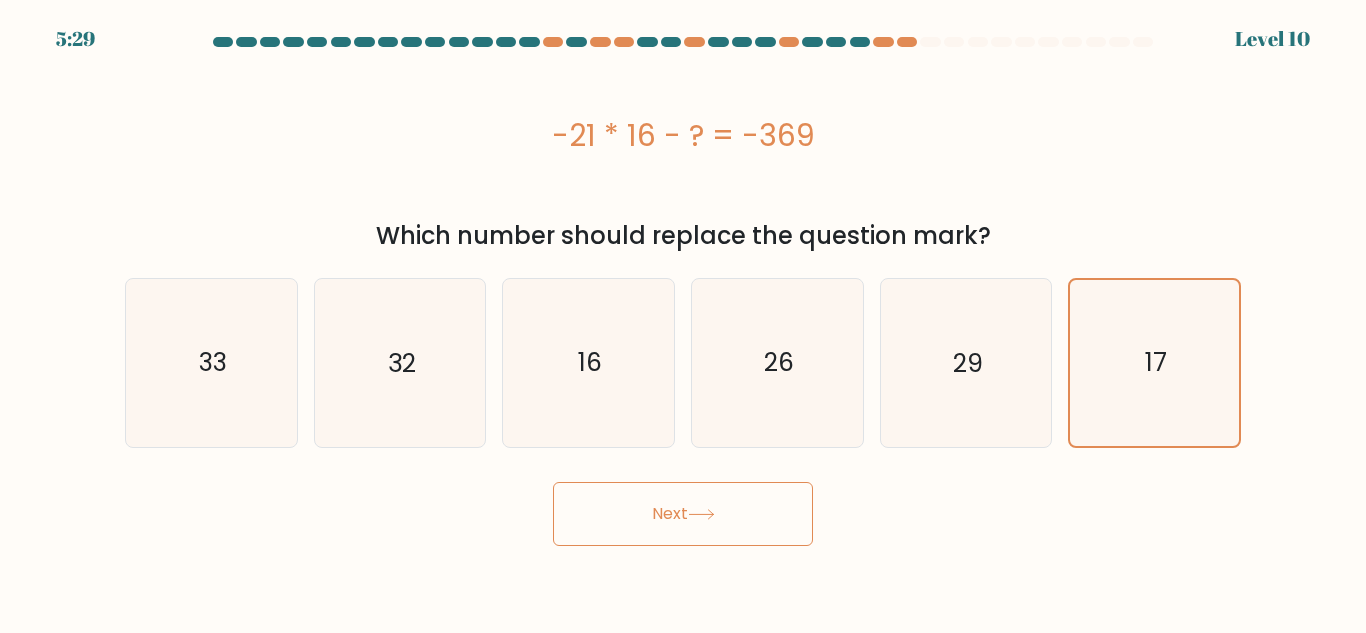 click on "Next" at bounding box center [683, 514] 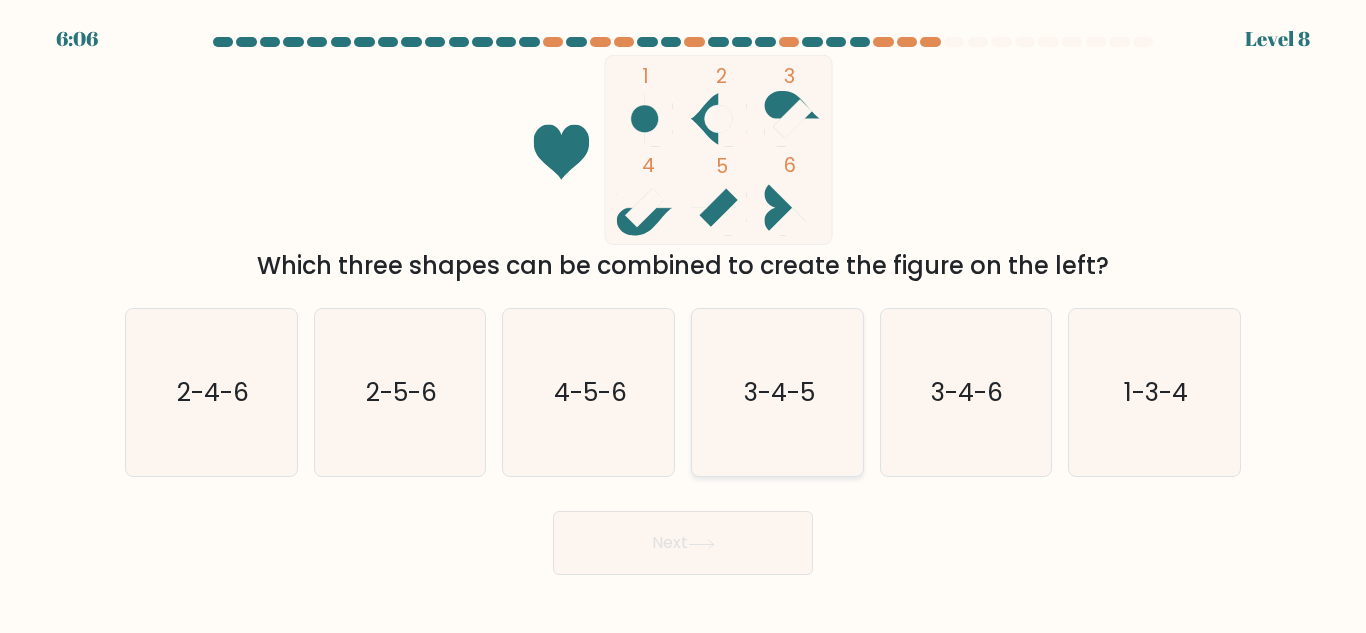 click on "3-4-5" 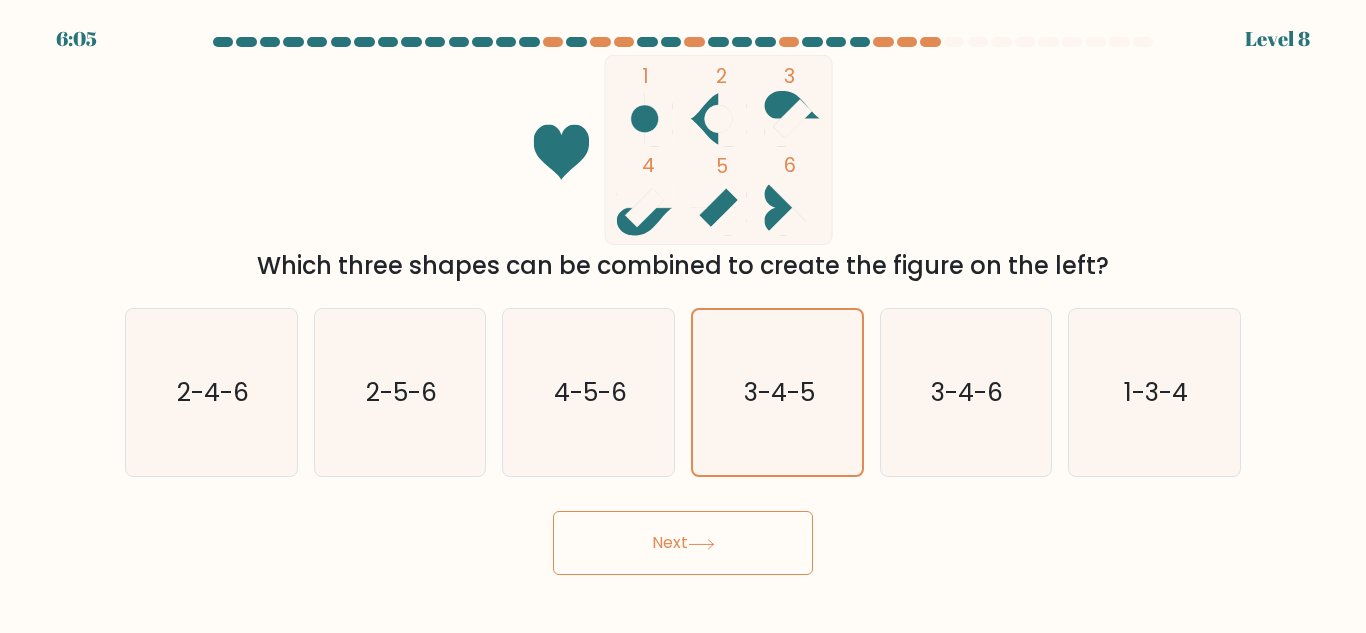 click on "Next" at bounding box center (683, 543) 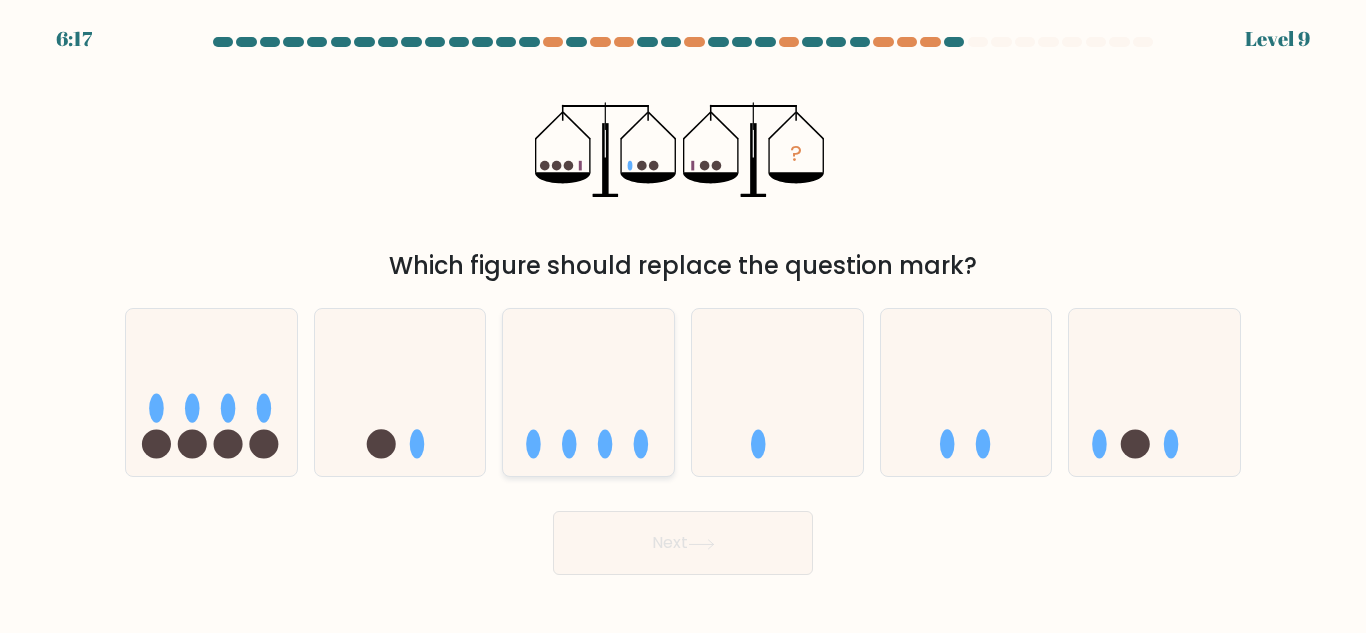 click 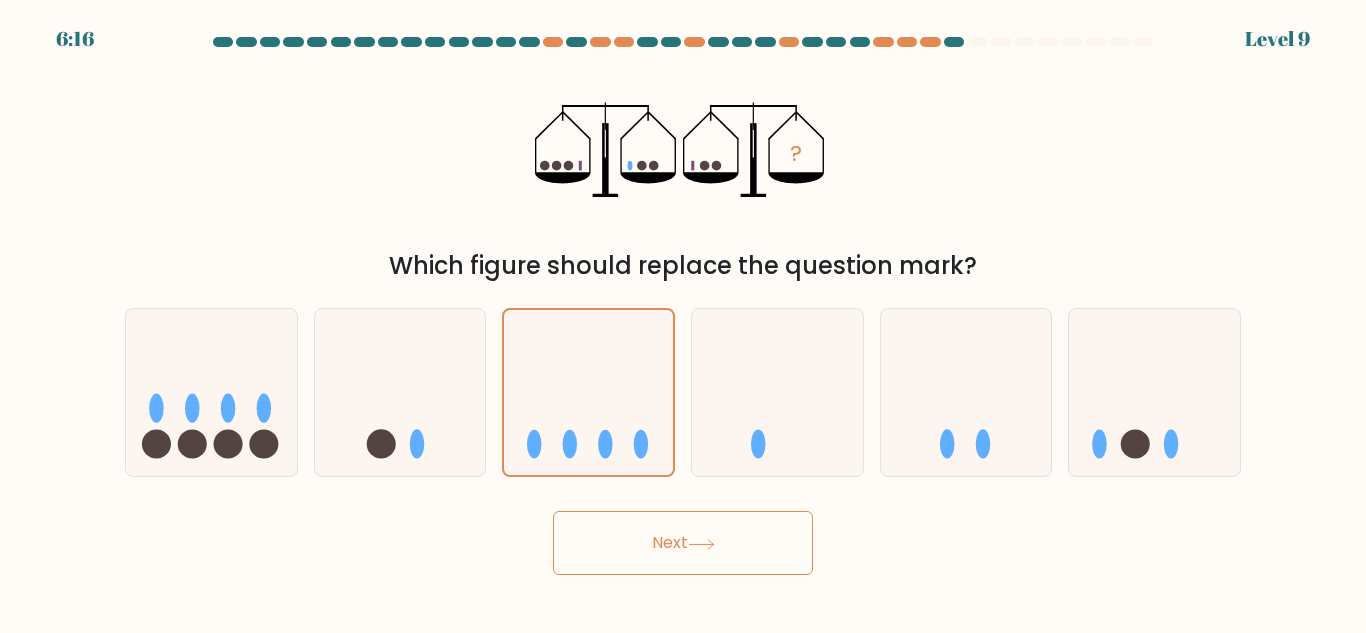 click on "Next" at bounding box center [683, 543] 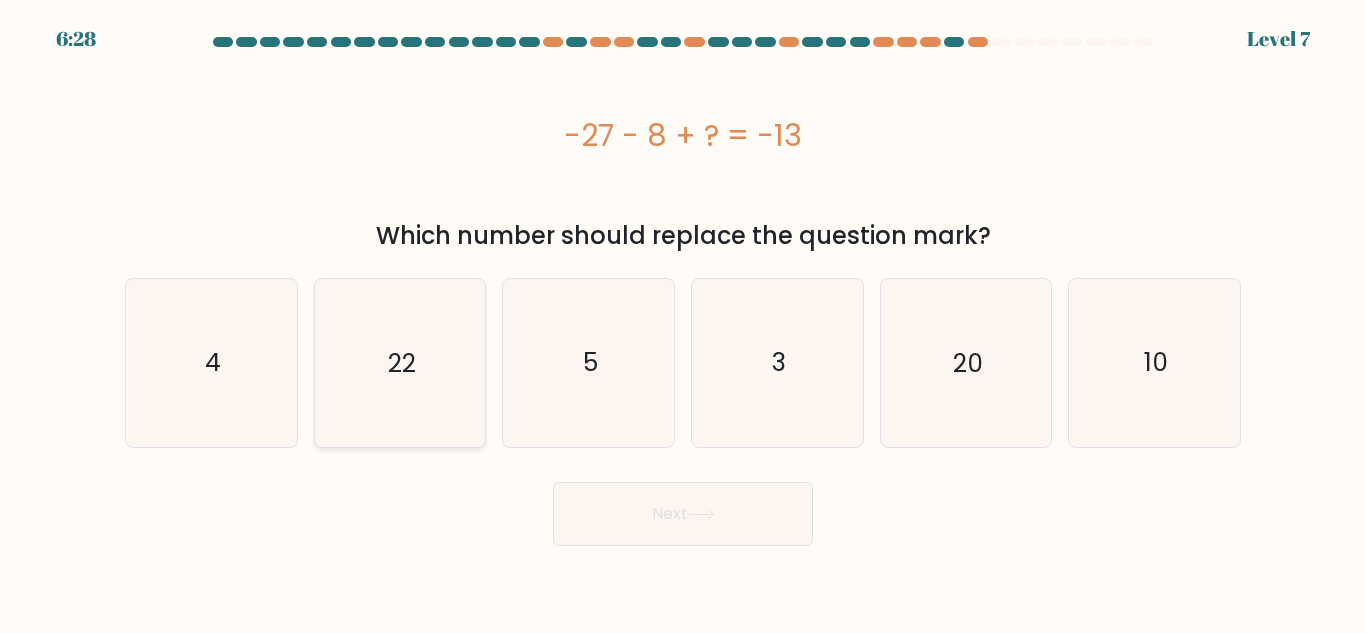 click on "22" 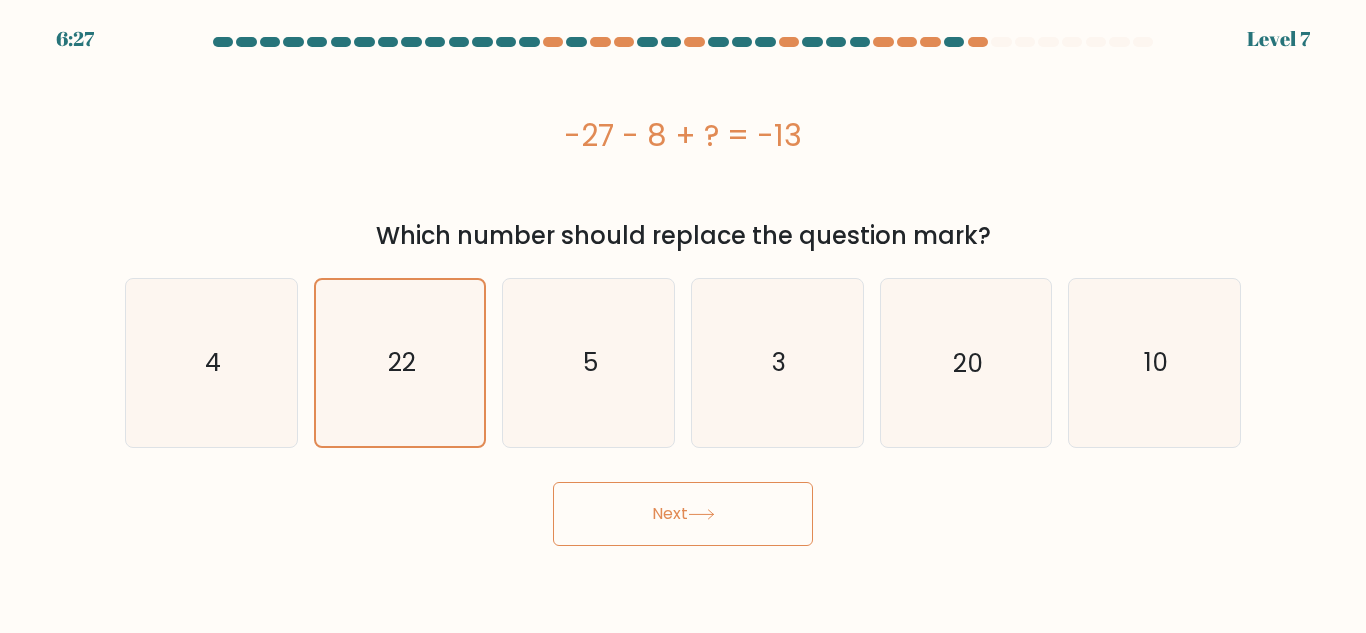 click on "6:27
Level 7
a." at bounding box center (683, 316) 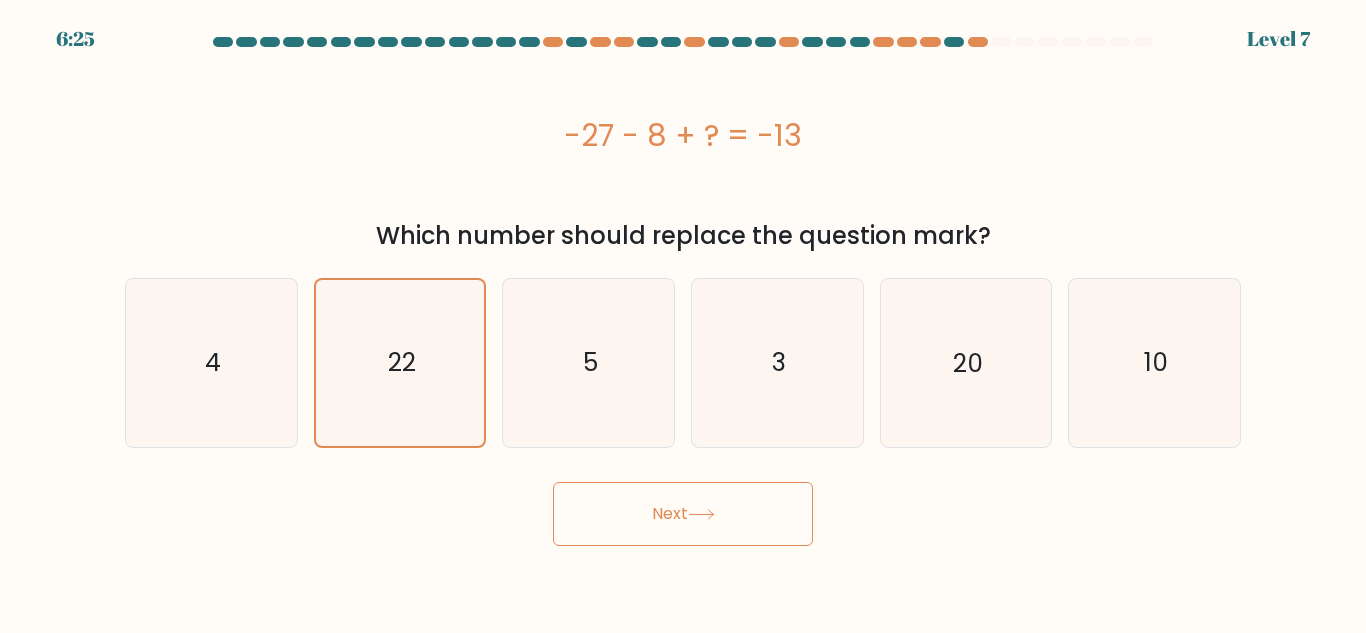 click on "Next" at bounding box center [683, 514] 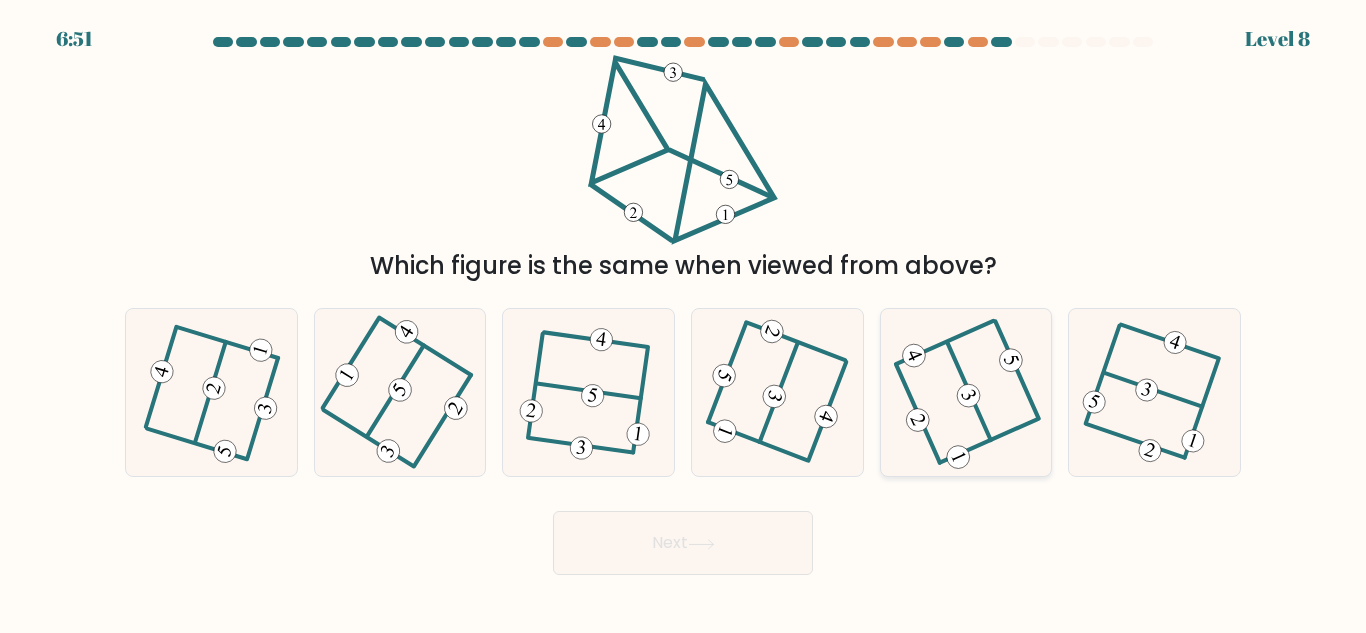 click 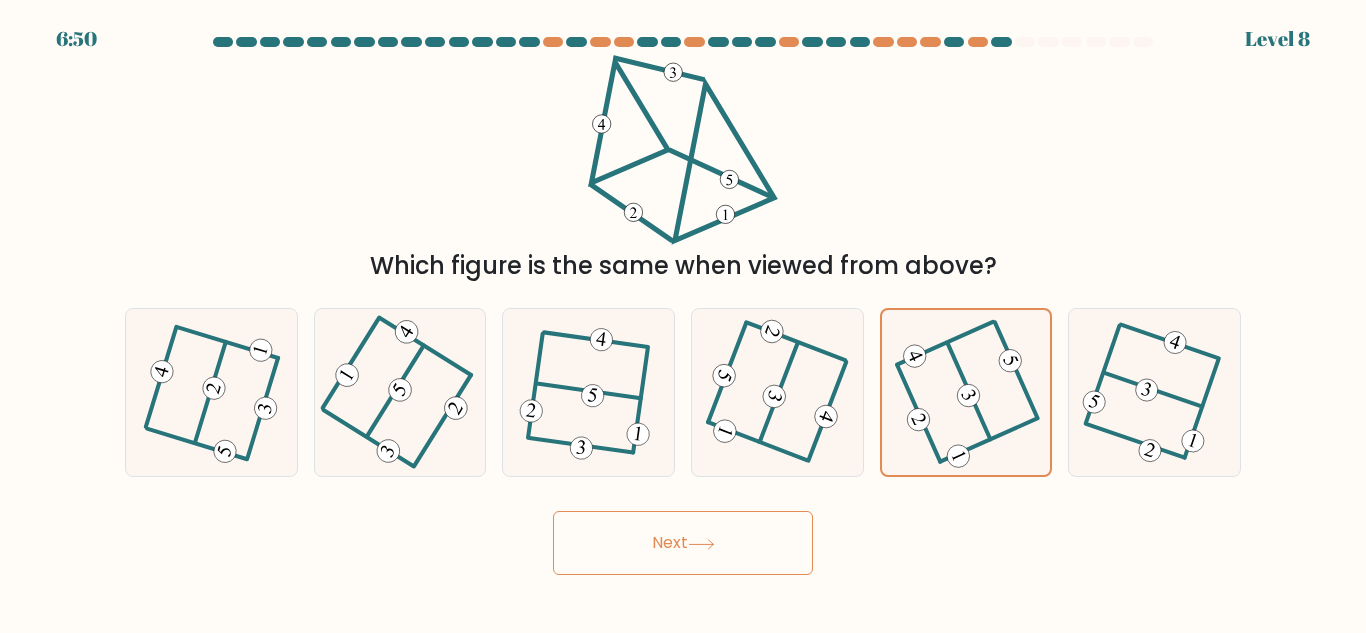click on "Next" at bounding box center [683, 543] 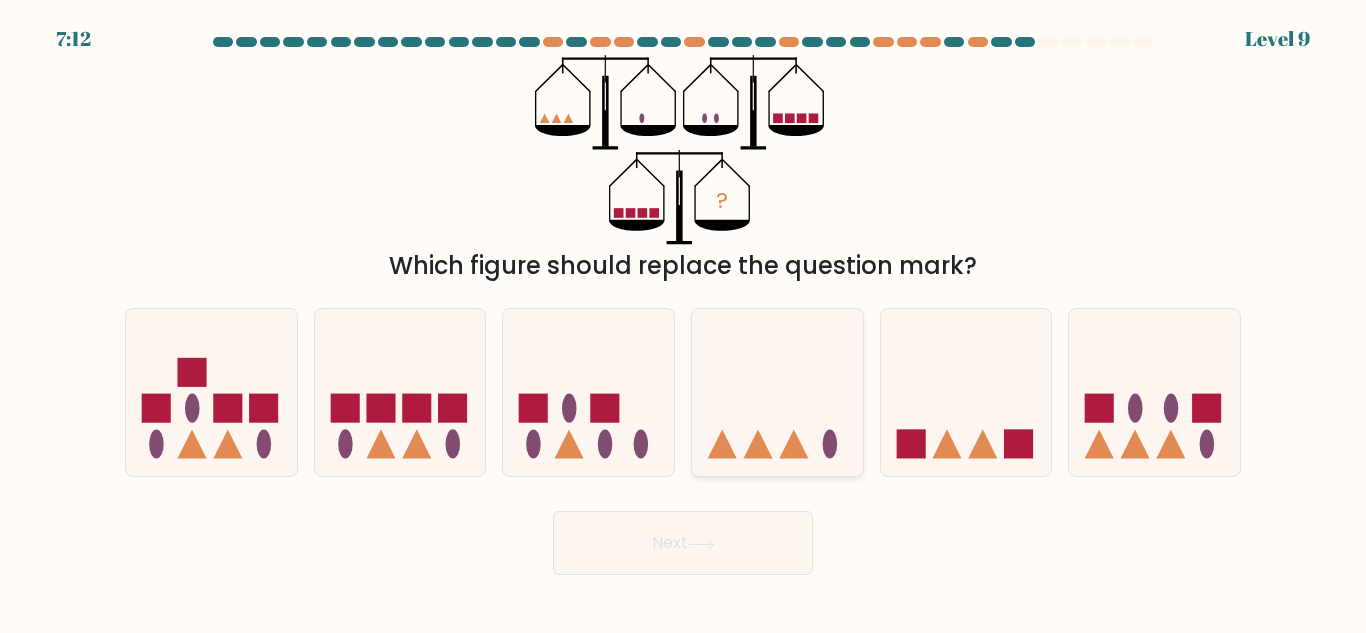 click 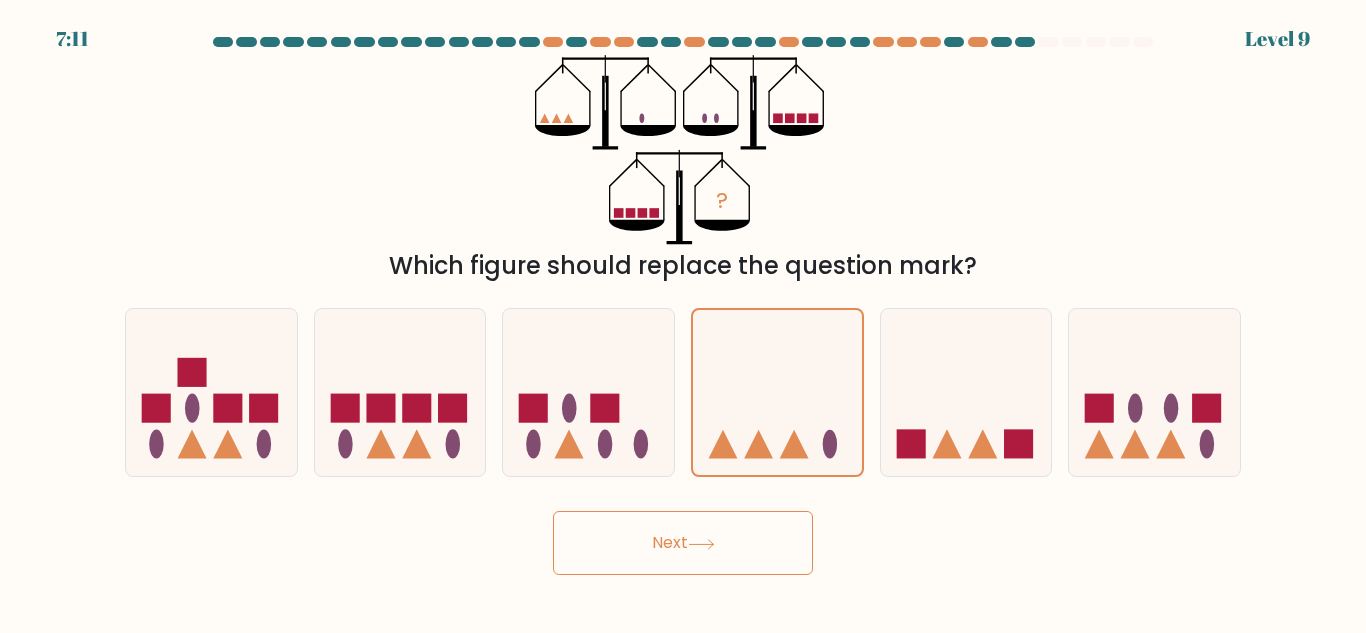 click on "Next" at bounding box center [683, 543] 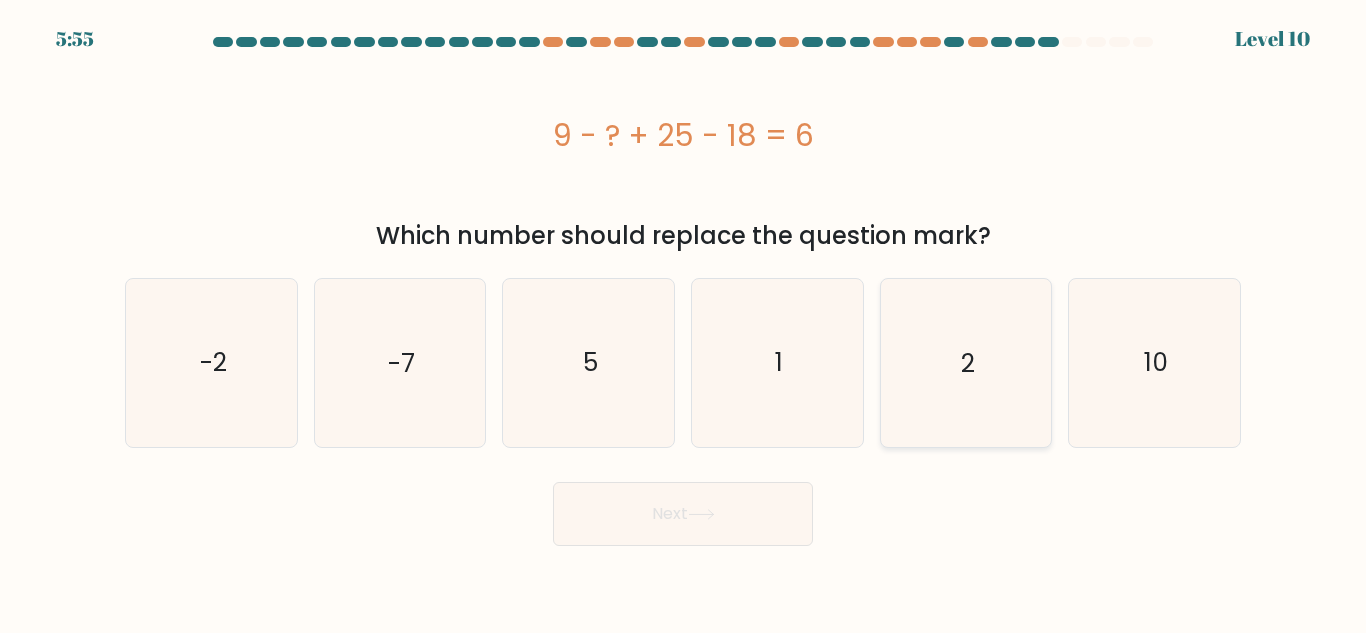 click on "2" 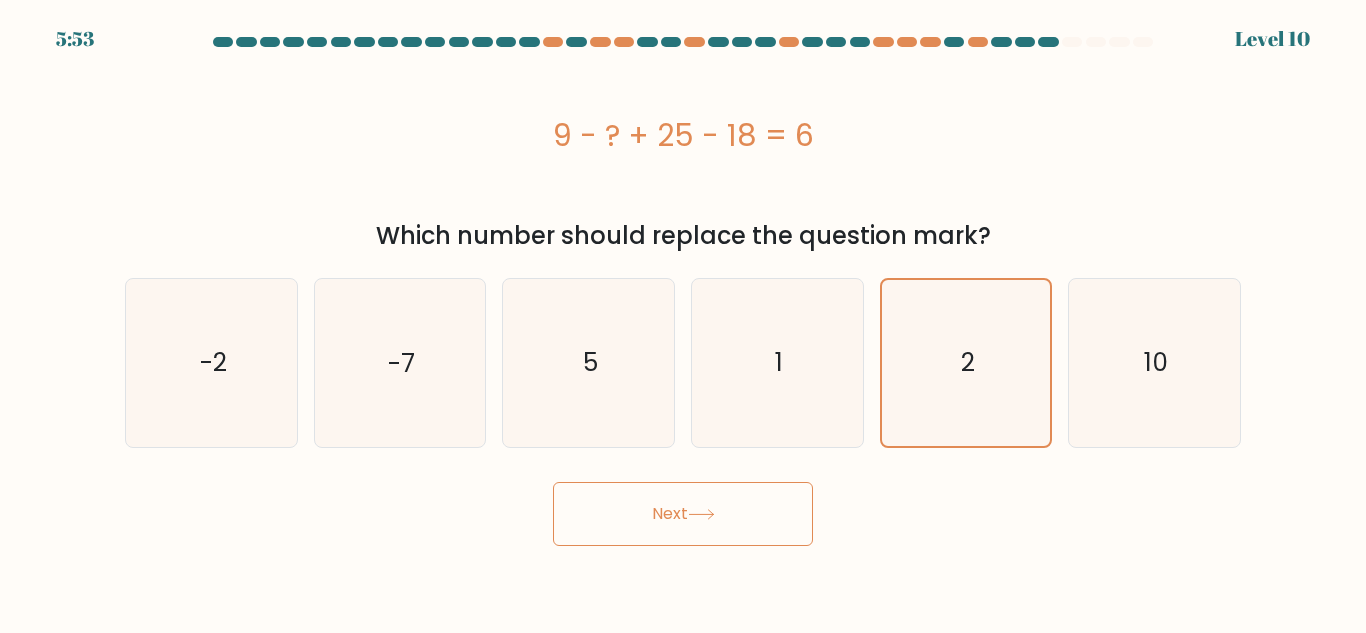 click on "Next" at bounding box center [683, 514] 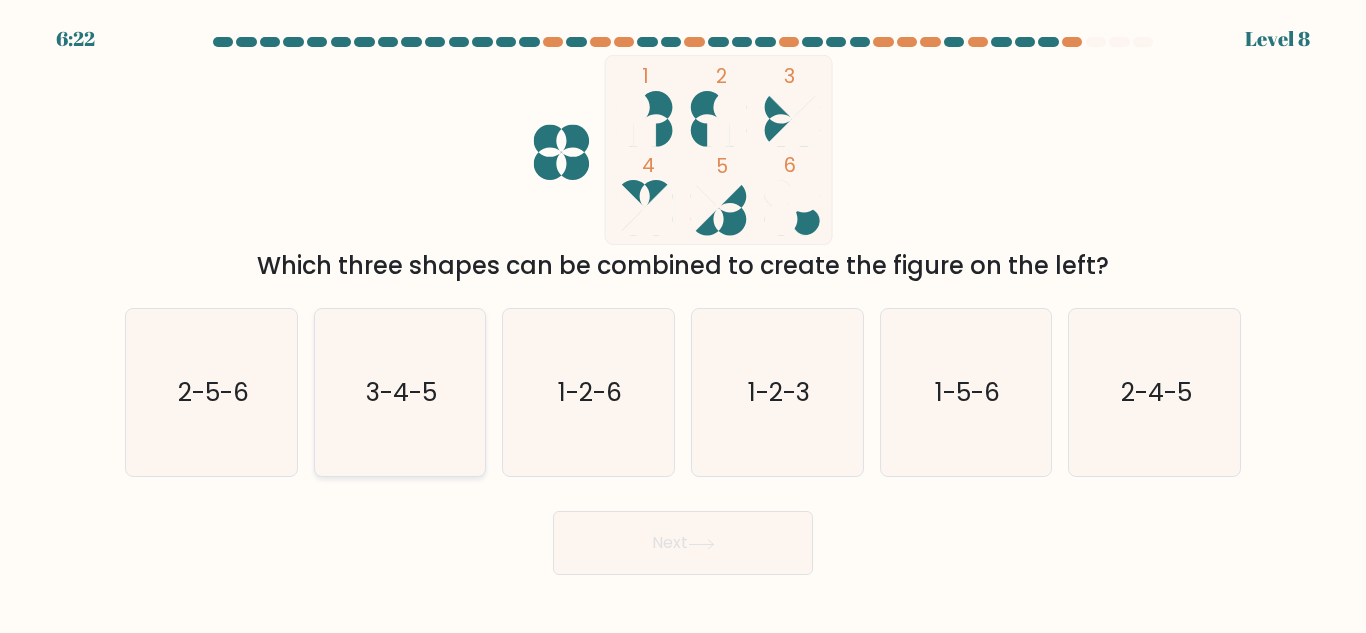 click on "3-4-5" 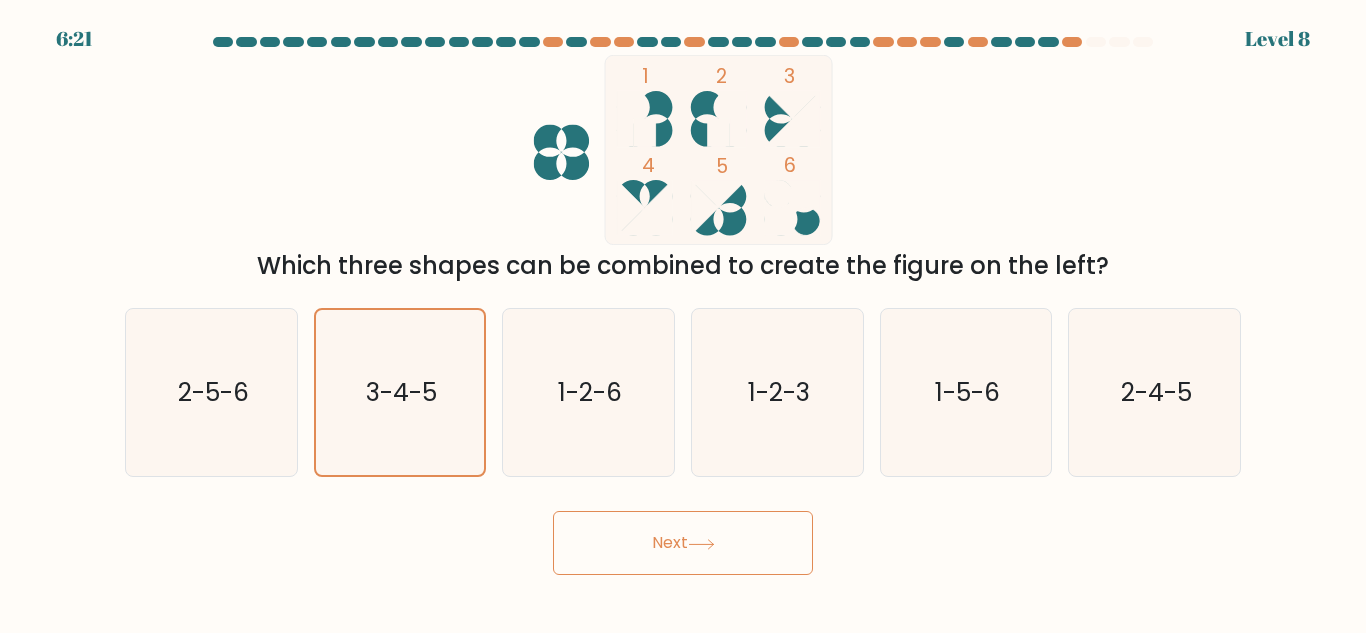 click on "Next" at bounding box center [683, 543] 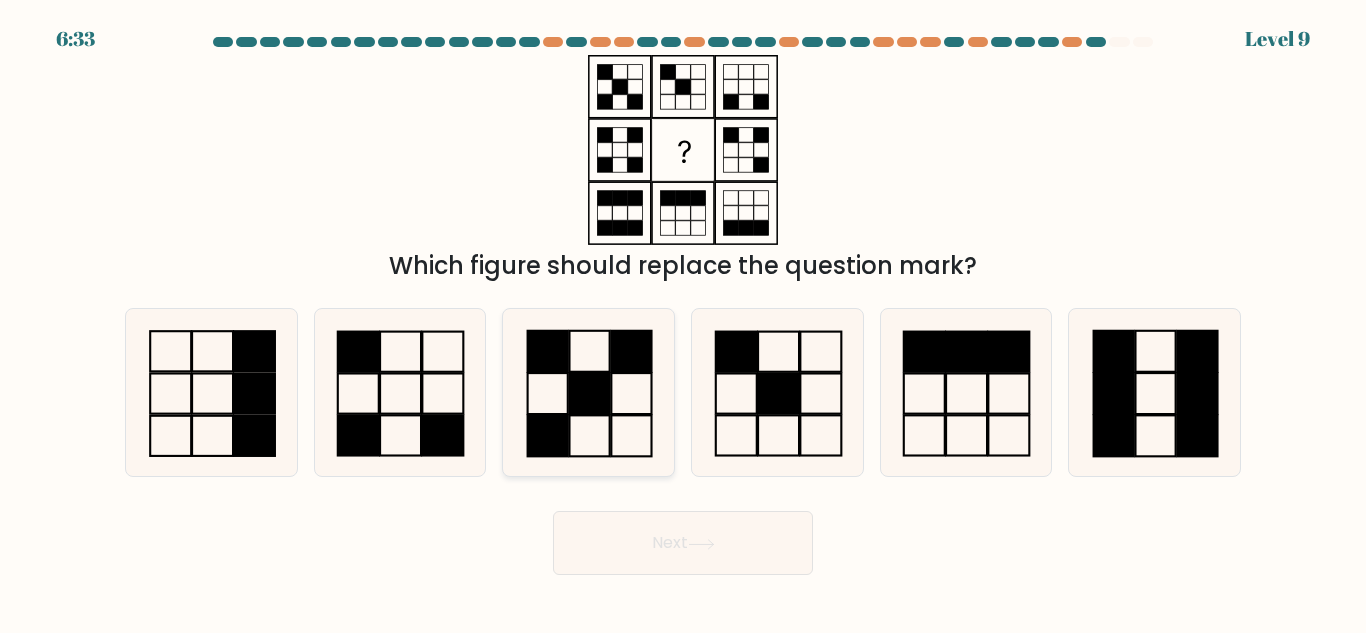 click 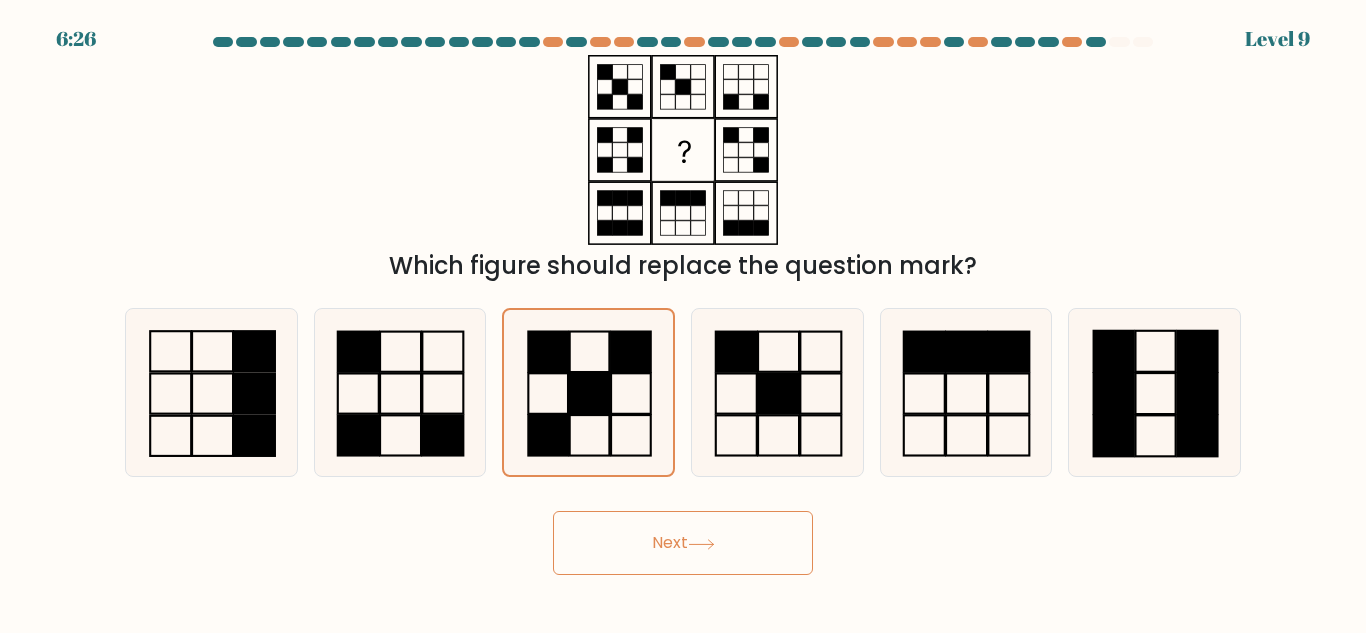 click on "Next" at bounding box center [683, 543] 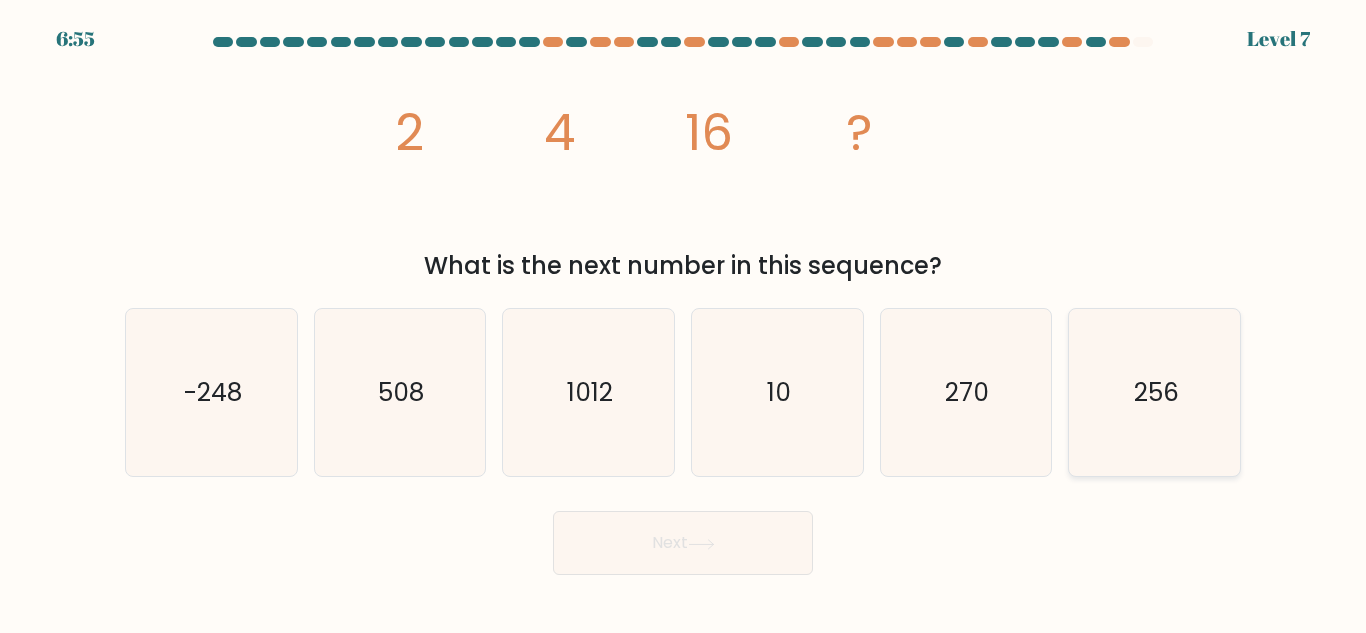 click on "256" 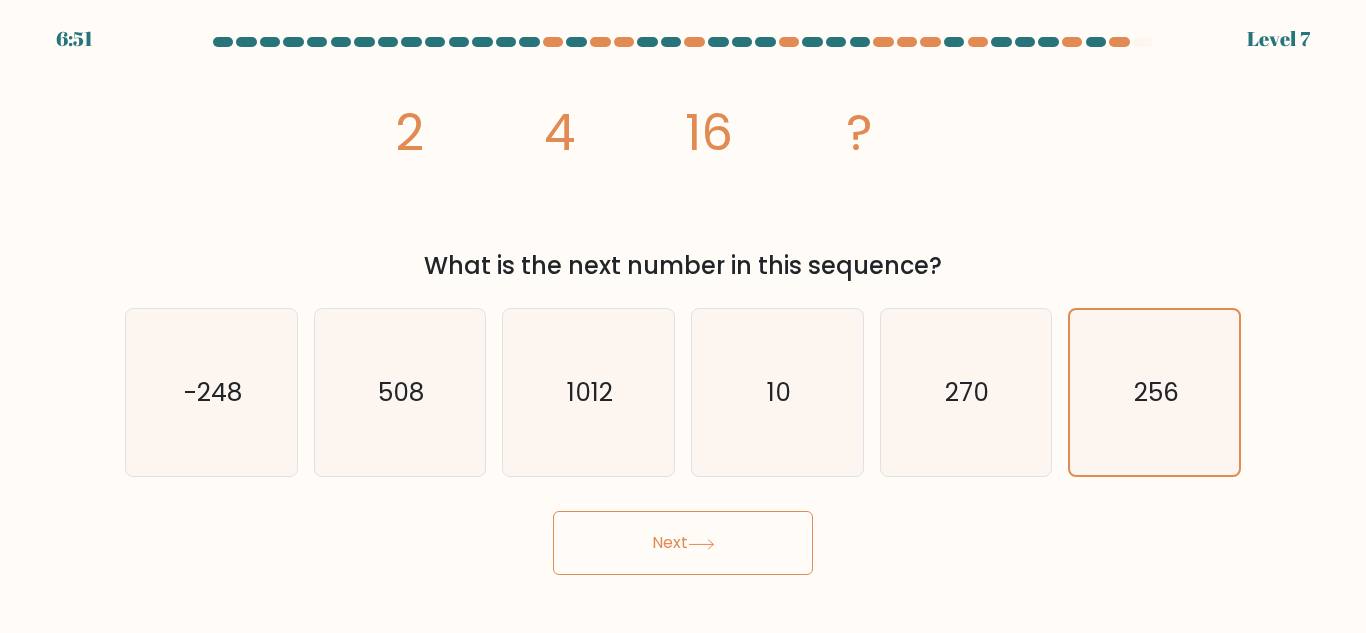 click on "Next" at bounding box center (683, 543) 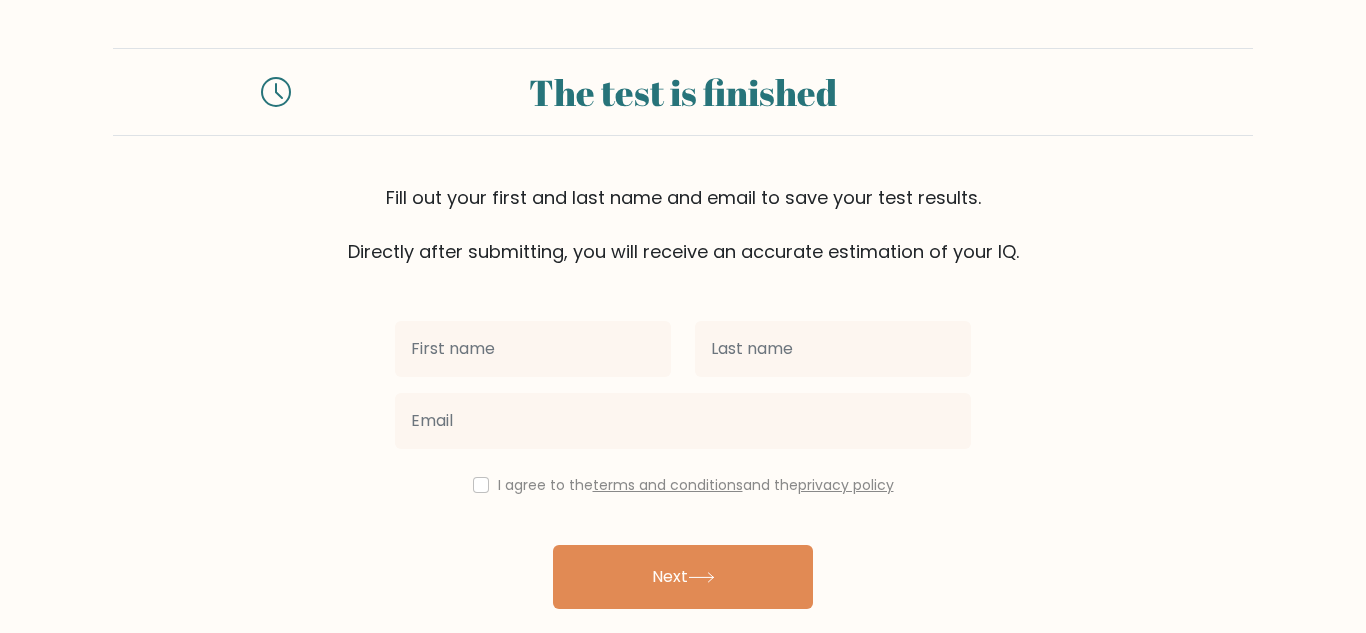 scroll, scrollTop: 0, scrollLeft: 0, axis: both 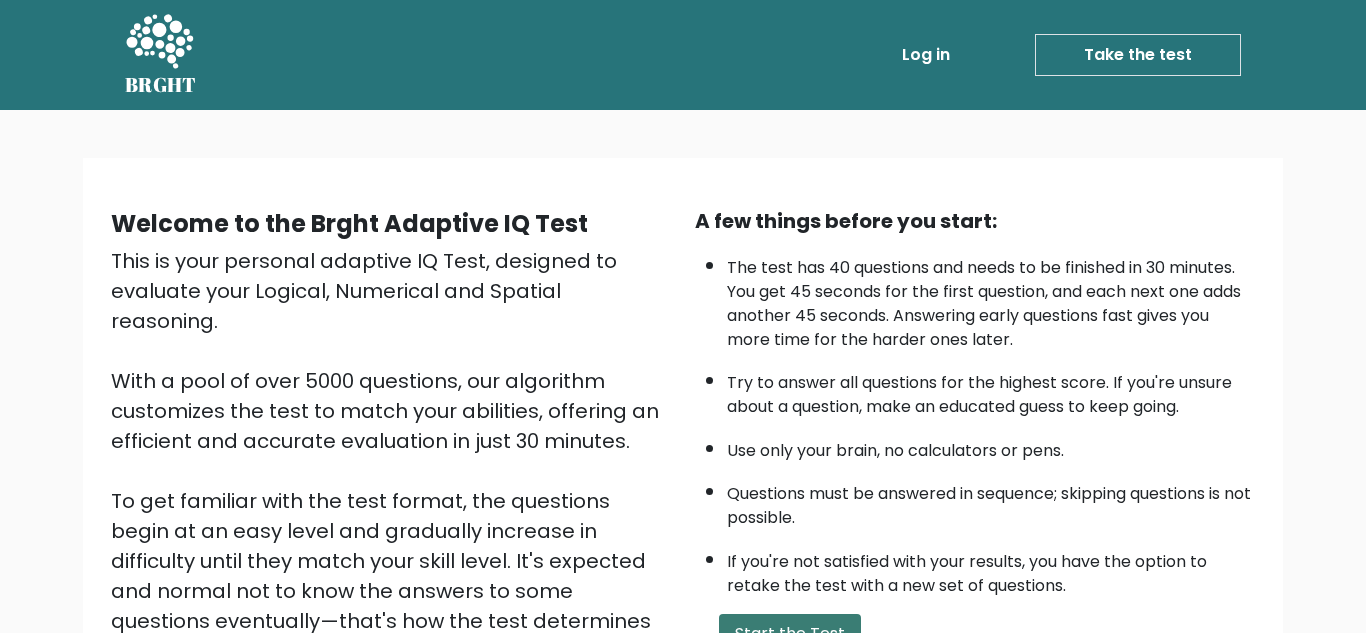 click on "Start the Test" at bounding box center (790, 634) 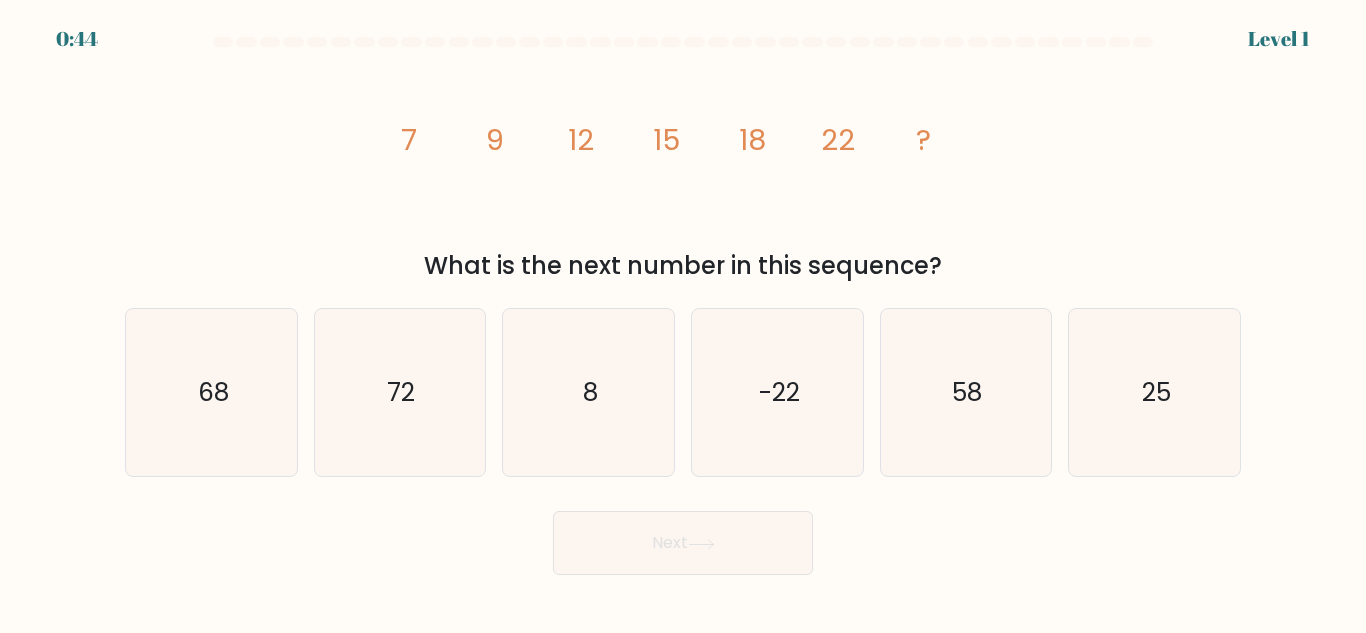 scroll, scrollTop: 0, scrollLeft: 0, axis: both 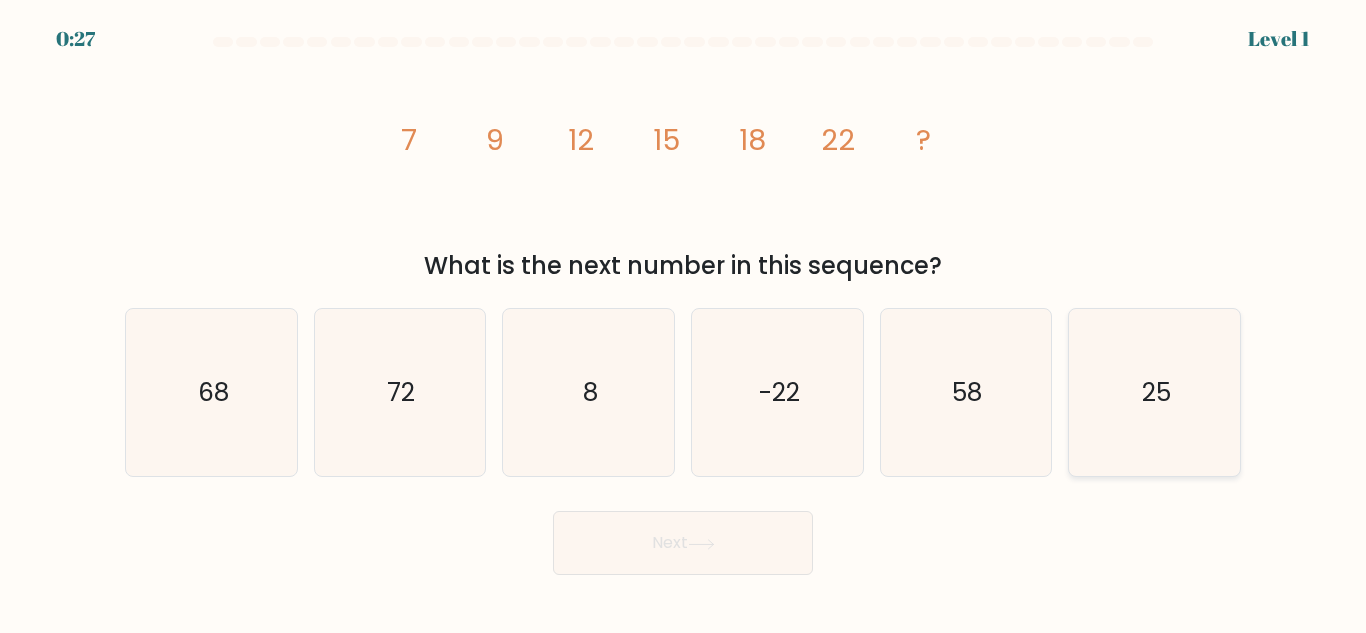 click on "25" 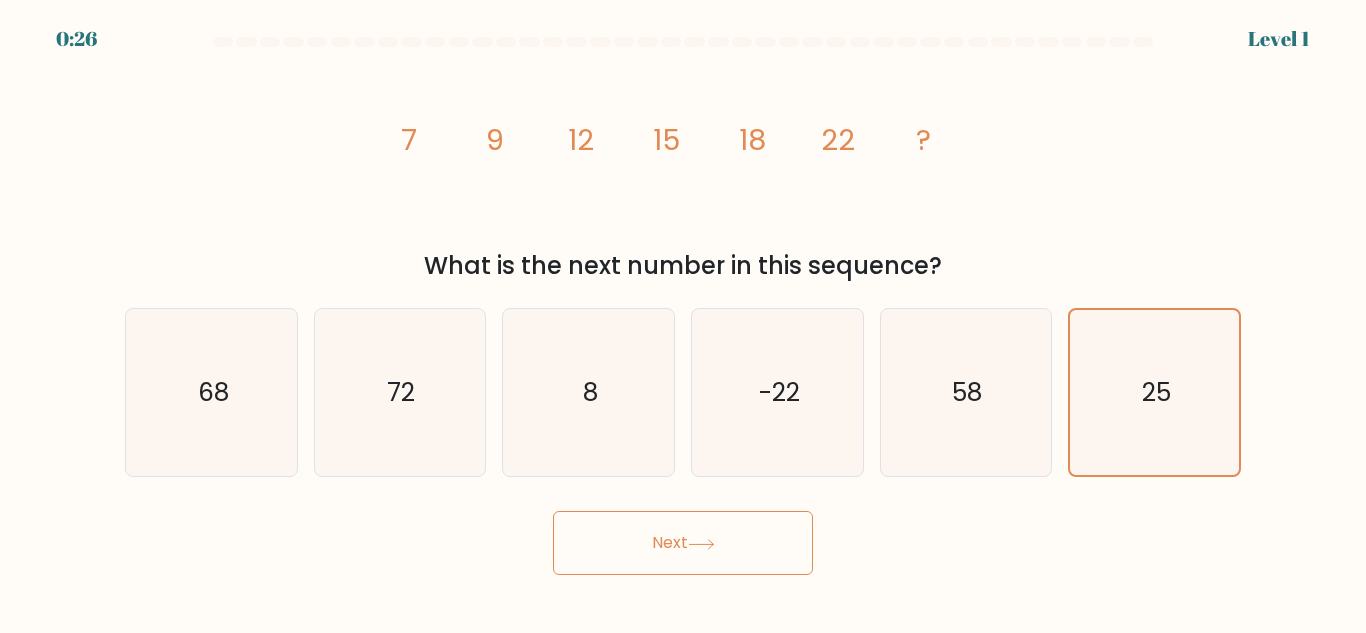 click on "Next" at bounding box center (683, 543) 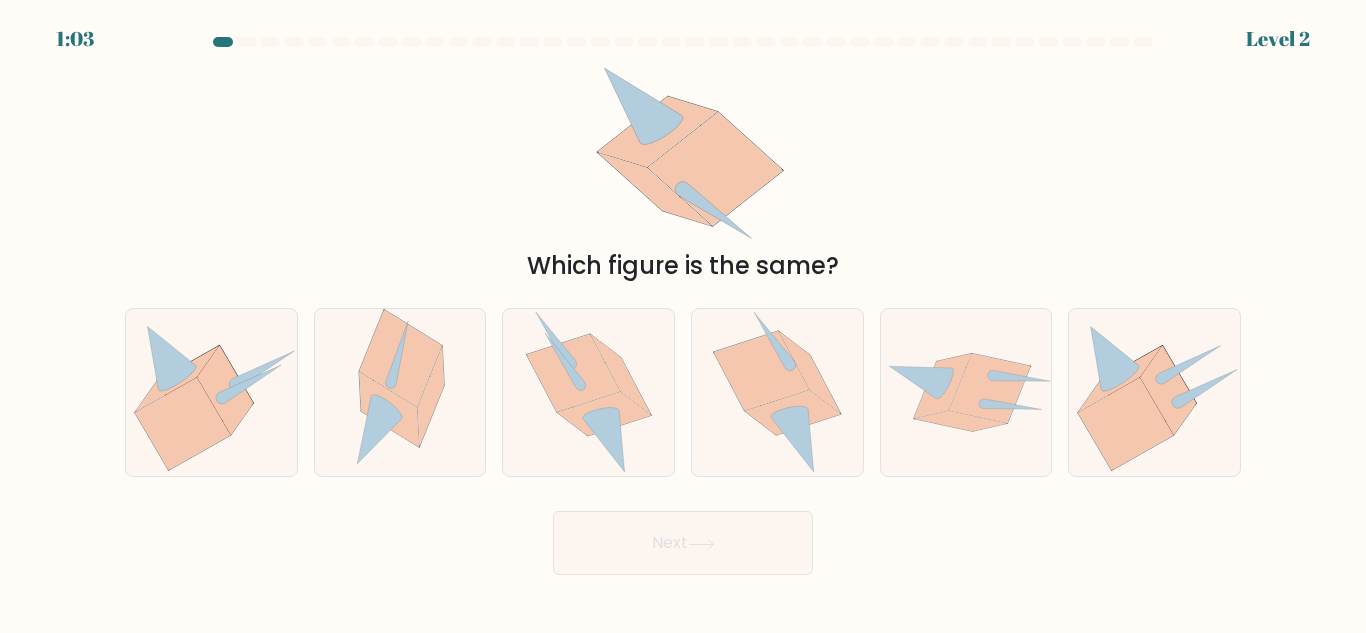 type 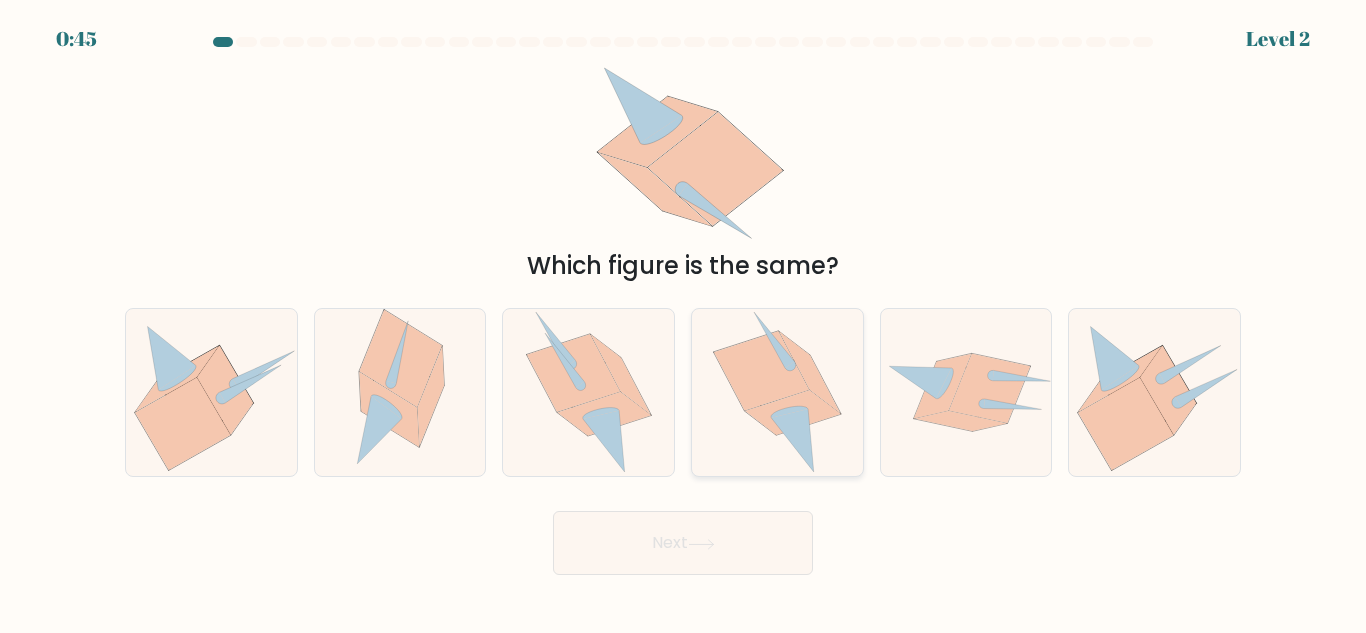 click 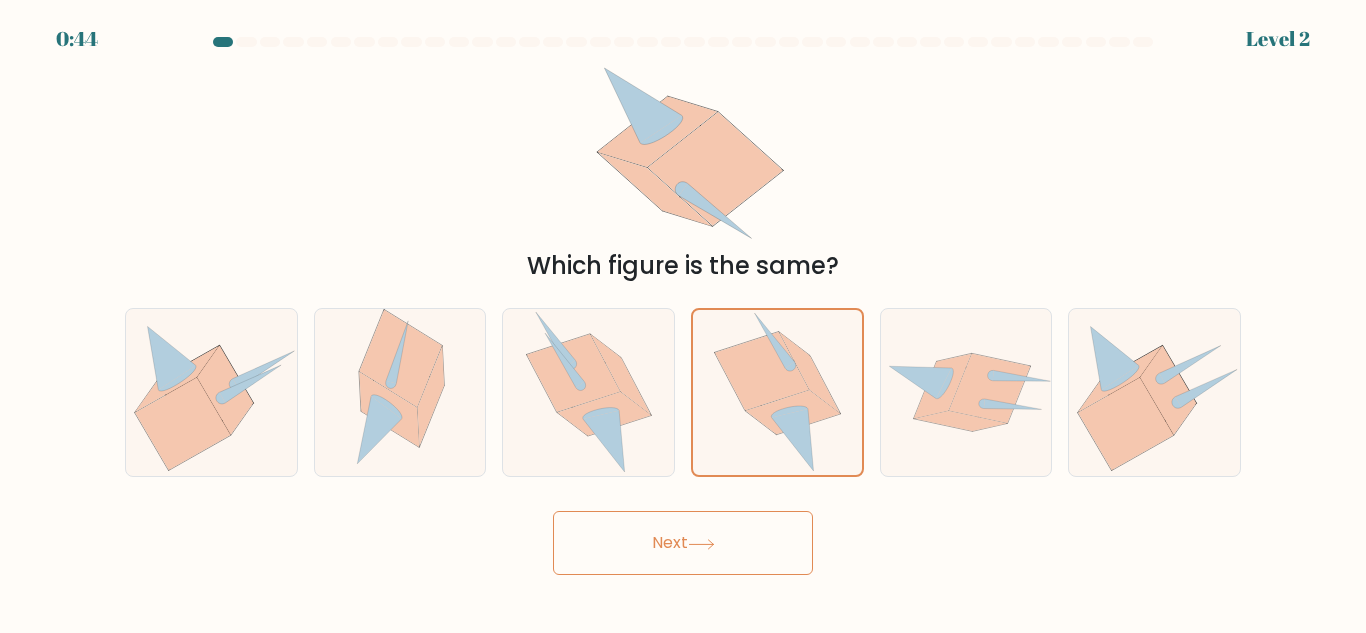 click on "Next" at bounding box center [683, 543] 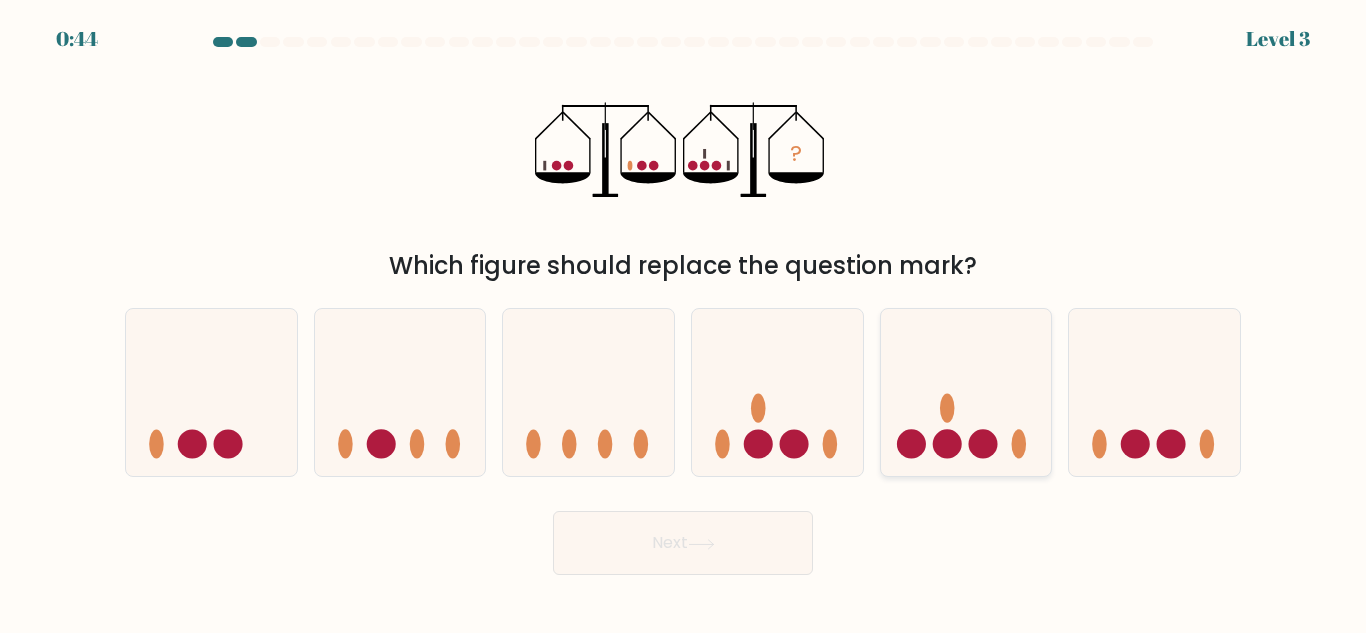 click 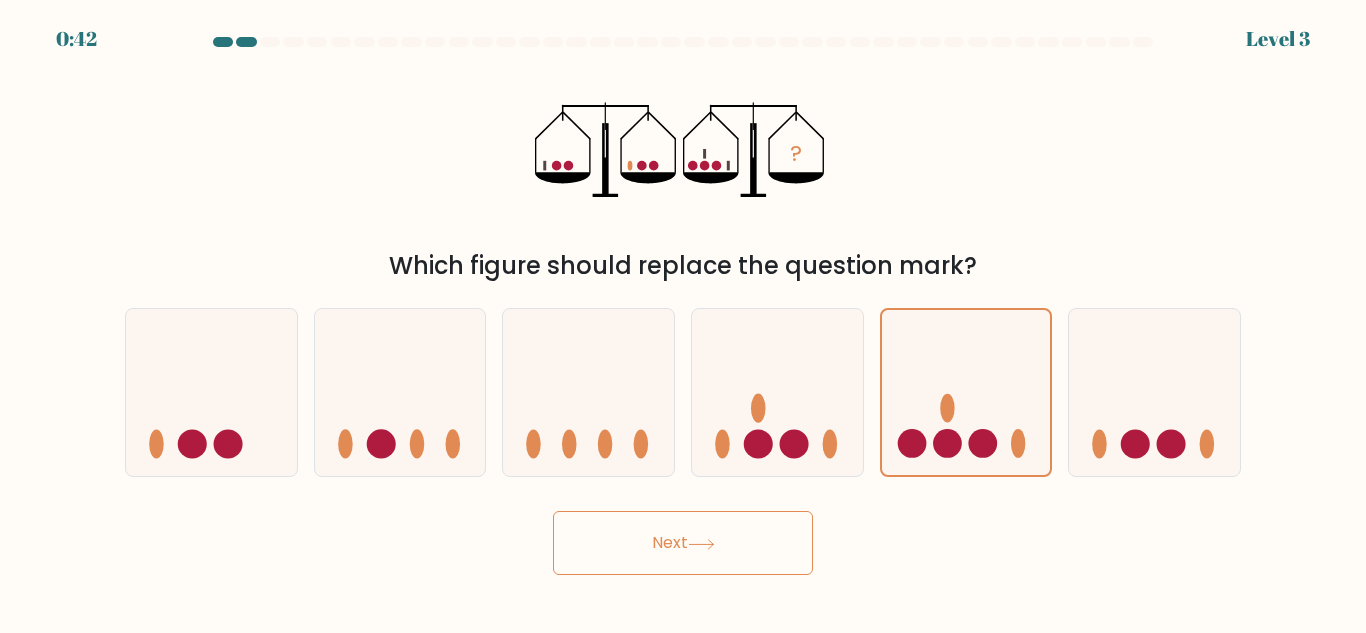 click on "Next" at bounding box center (683, 543) 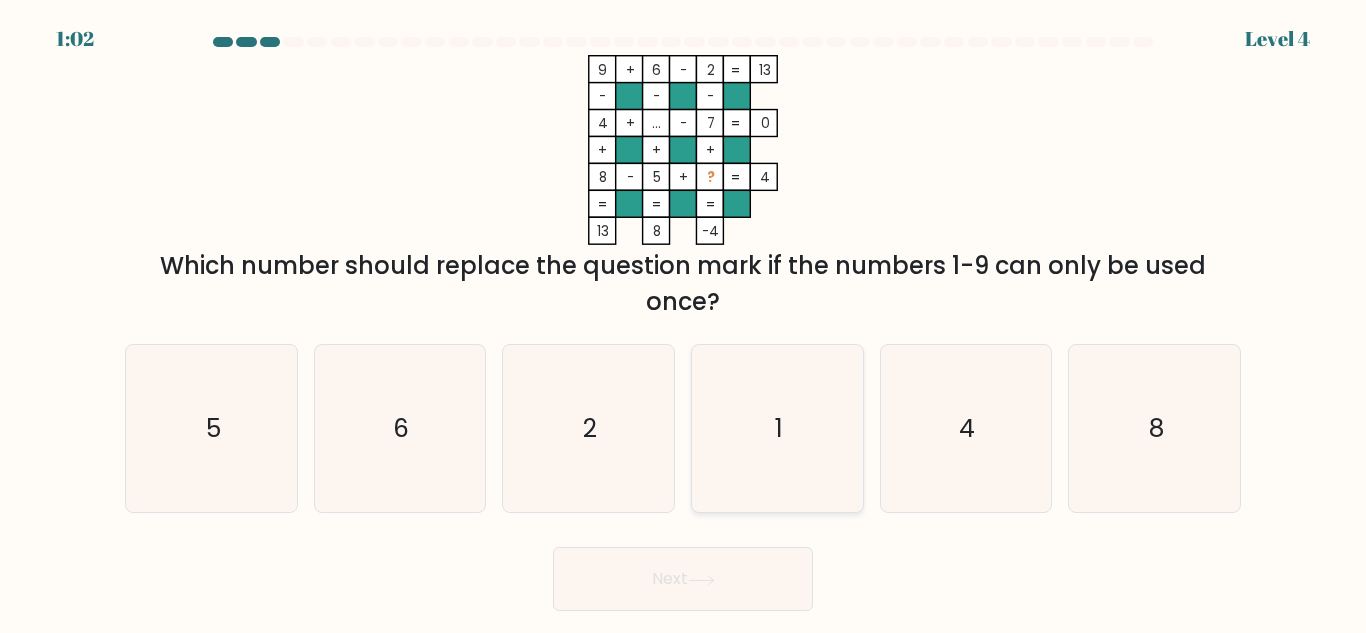click on "1" 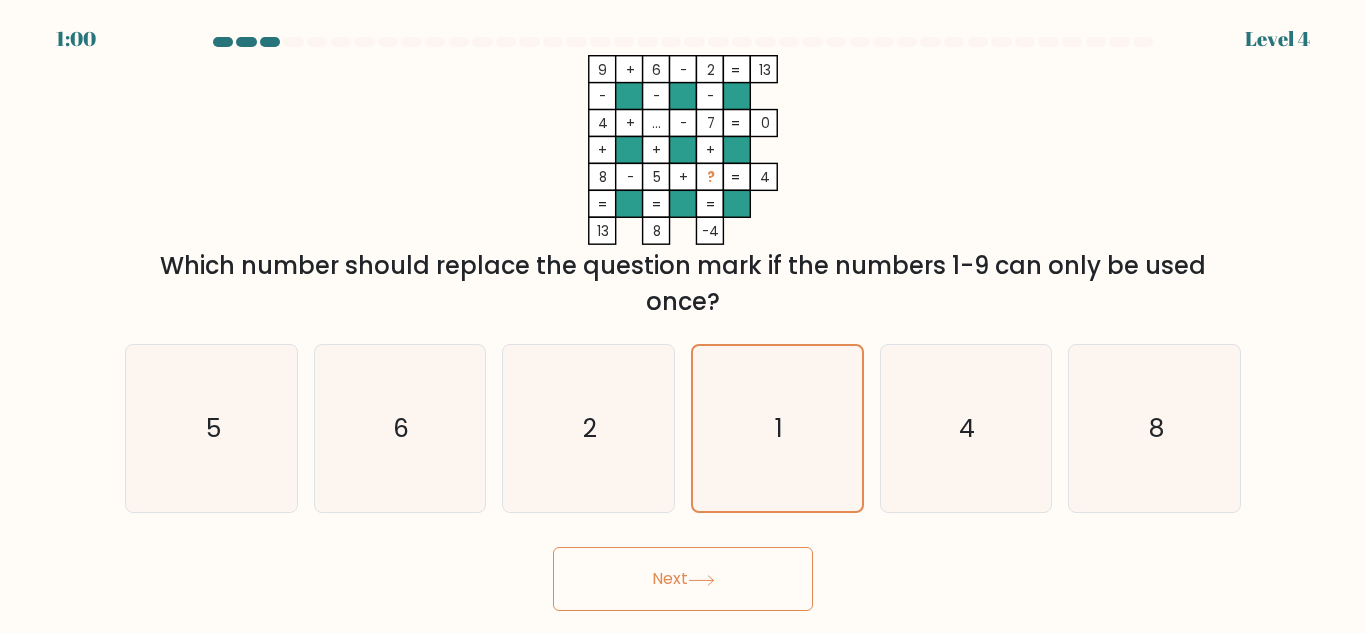 click on "Next" at bounding box center (683, 579) 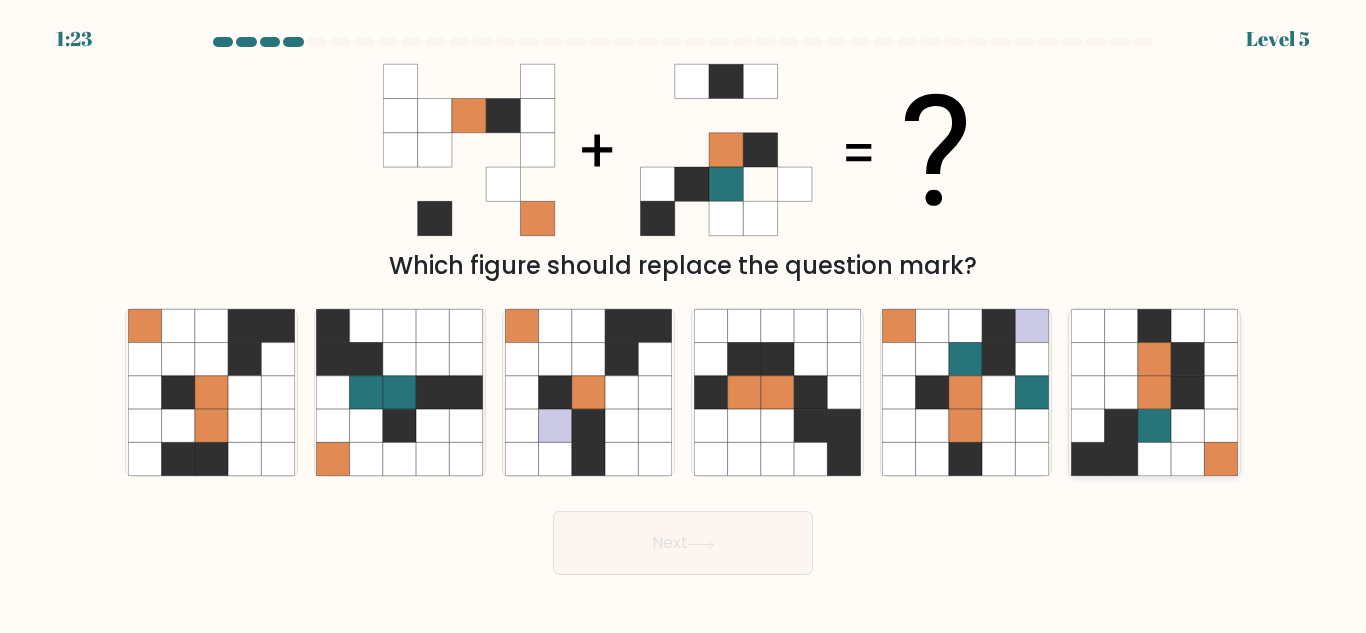 click 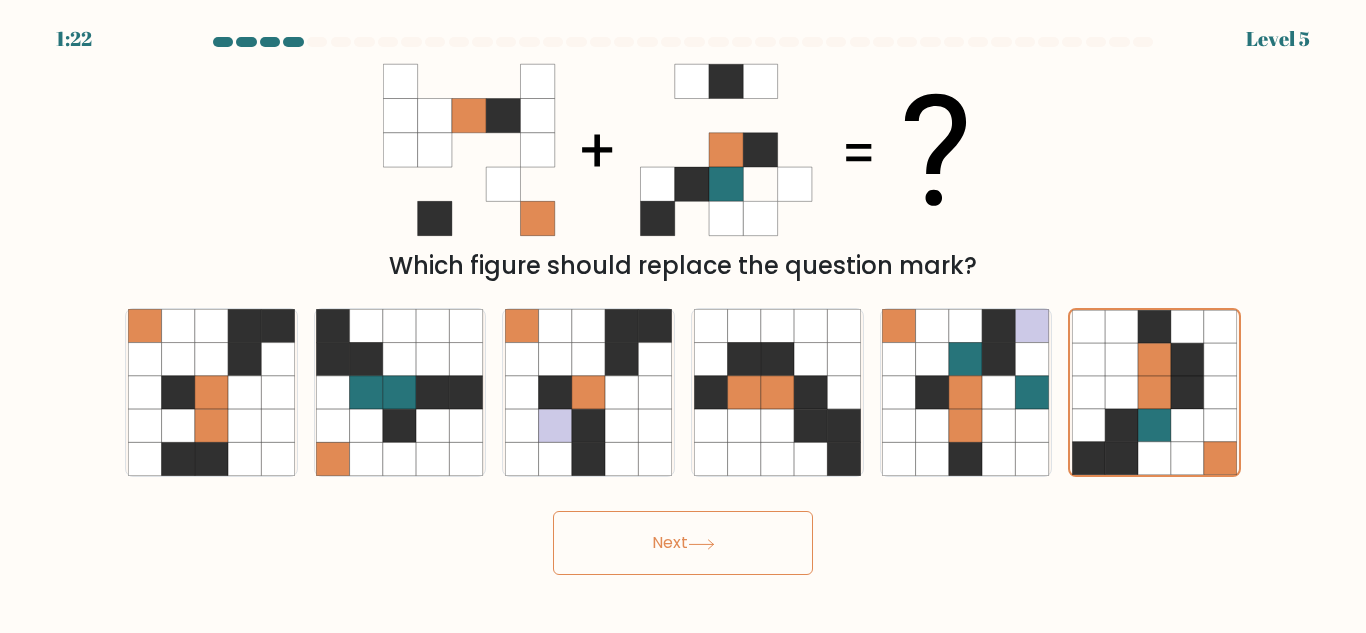 click on "Next" at bounding box center [683, 543] 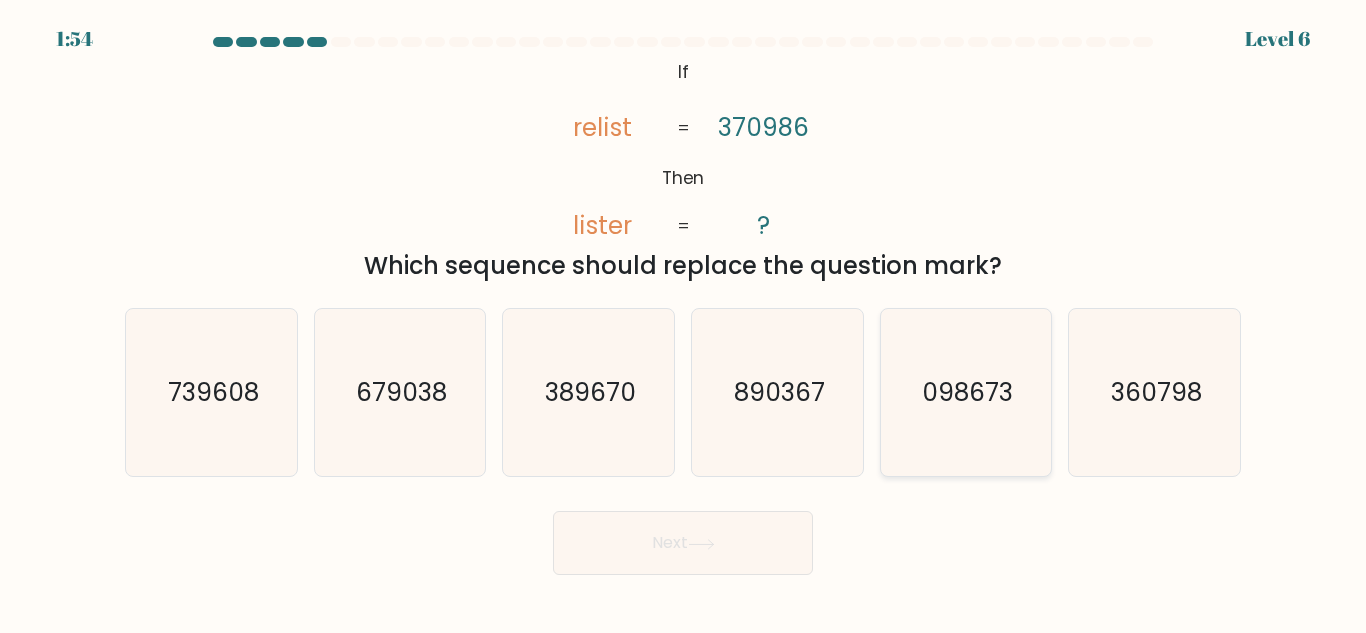 click on "098673" 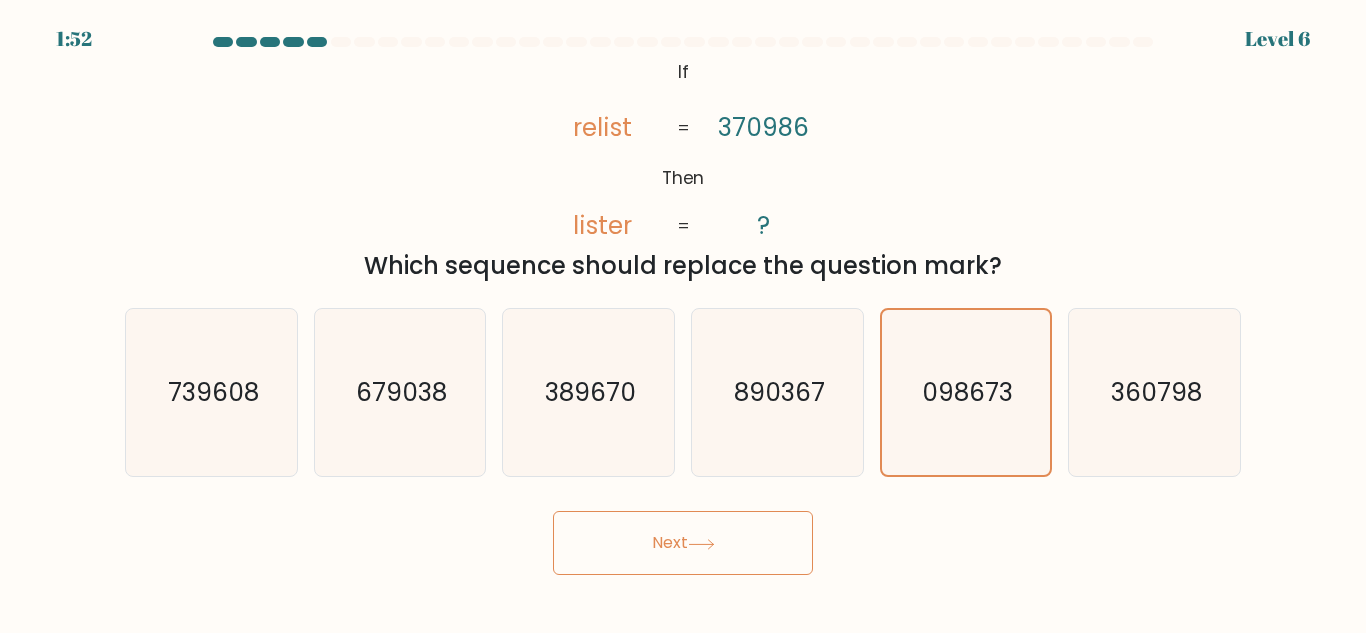 click on "Next" at bounding box center (683, 543) 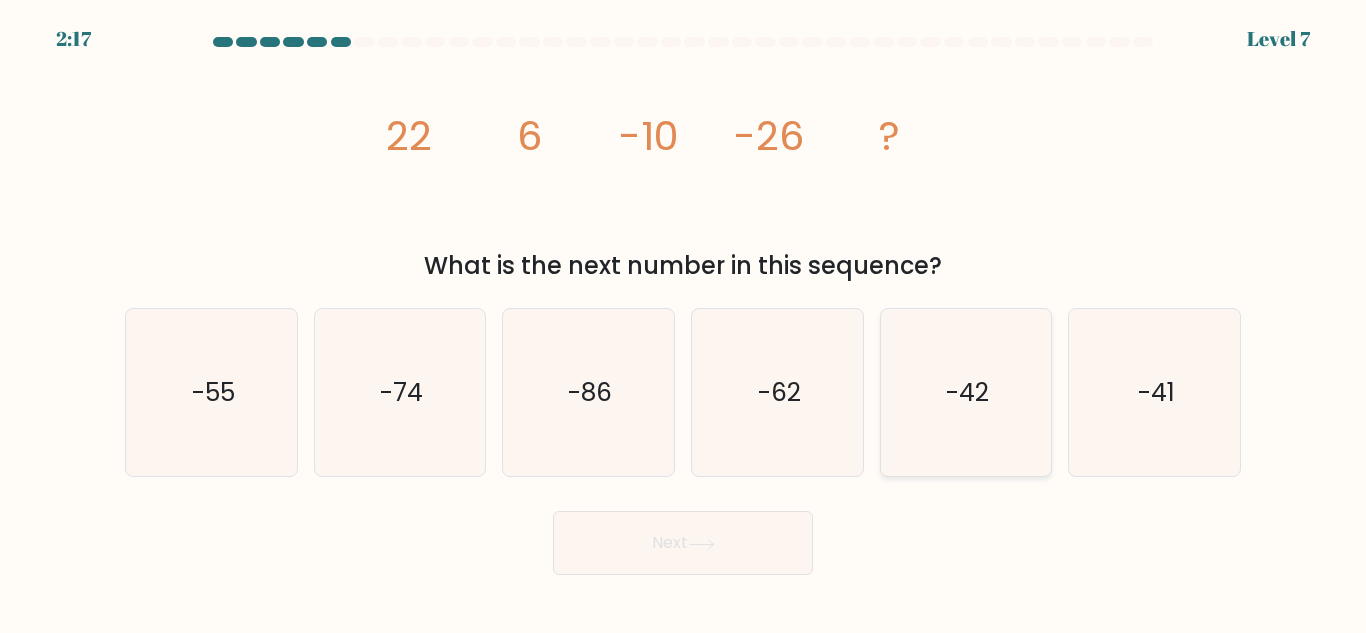 click on "-42" 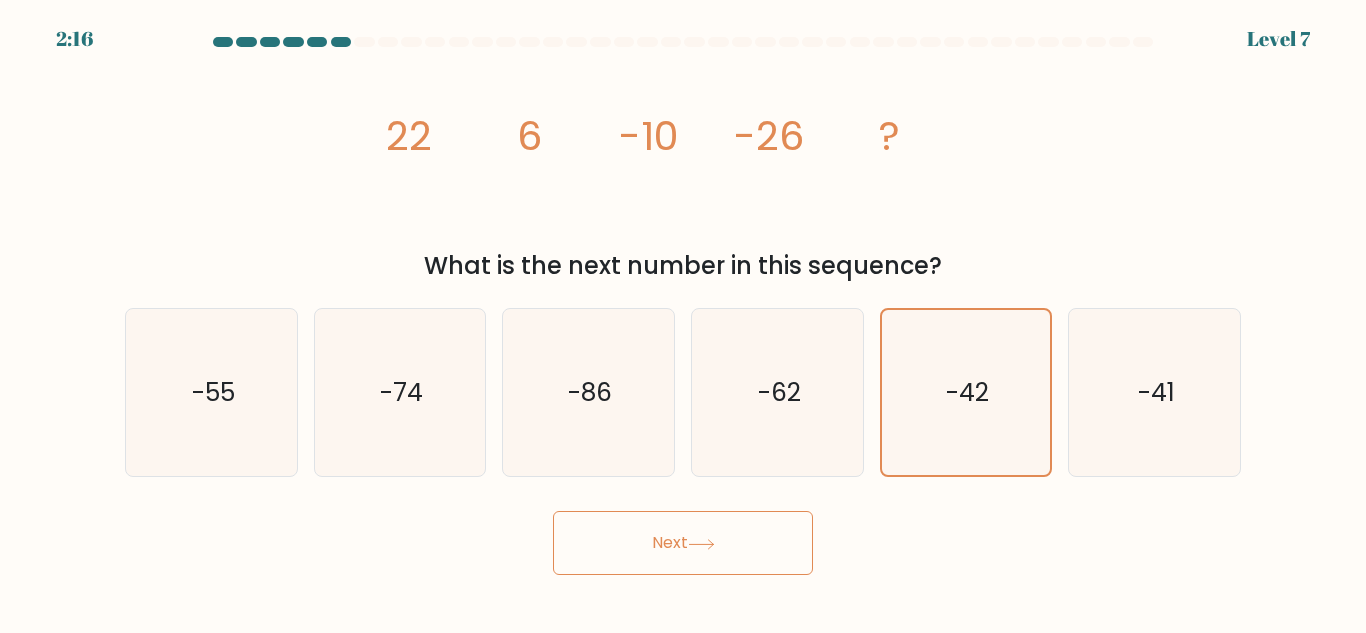click on "Next" at bounding box center [683, 543] 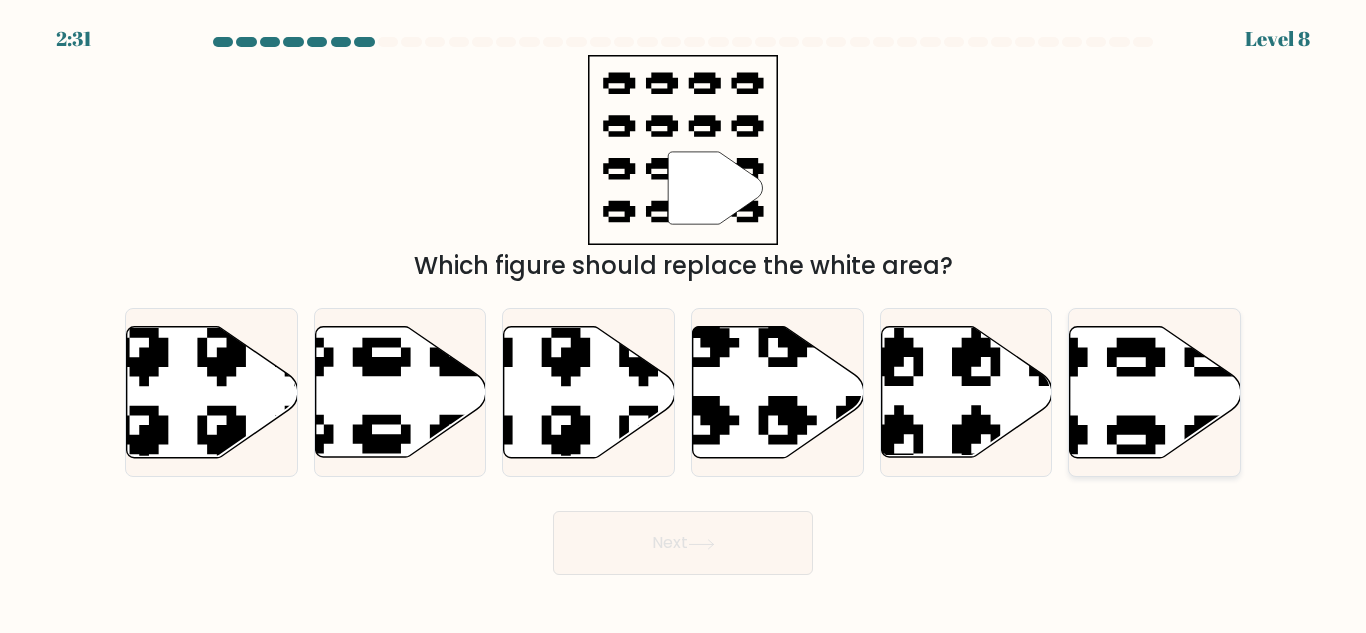 click 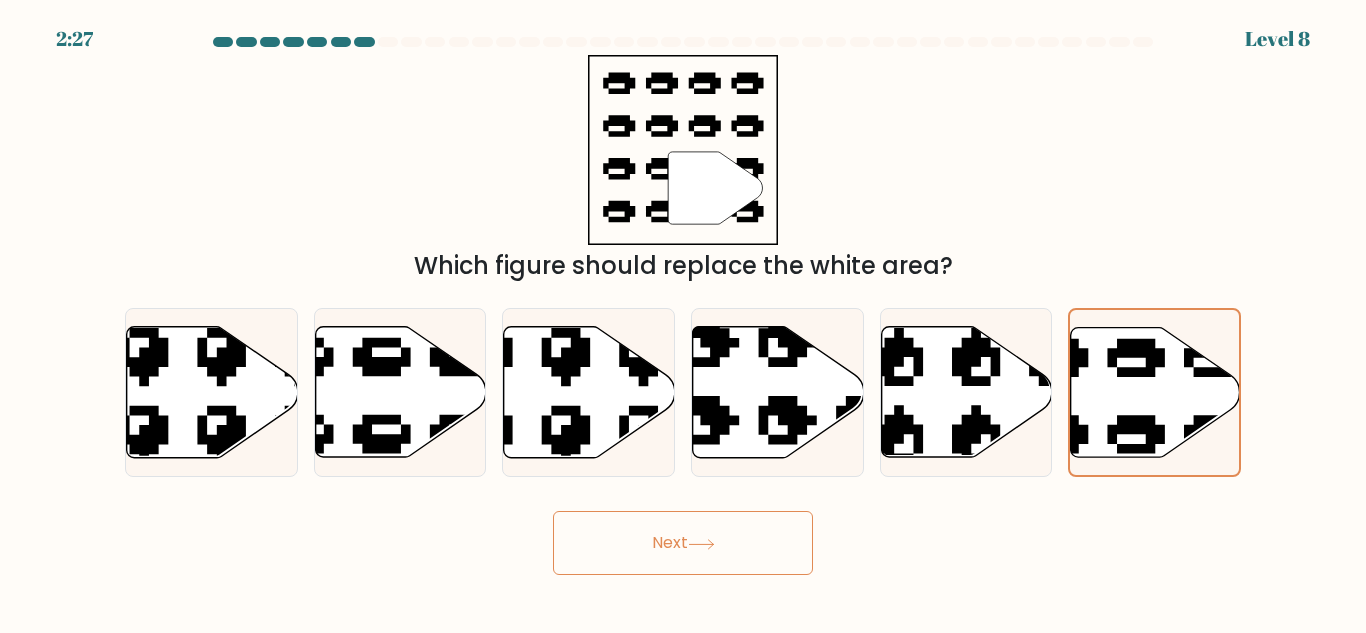 click on "Next" at bounding box center (683, 543) 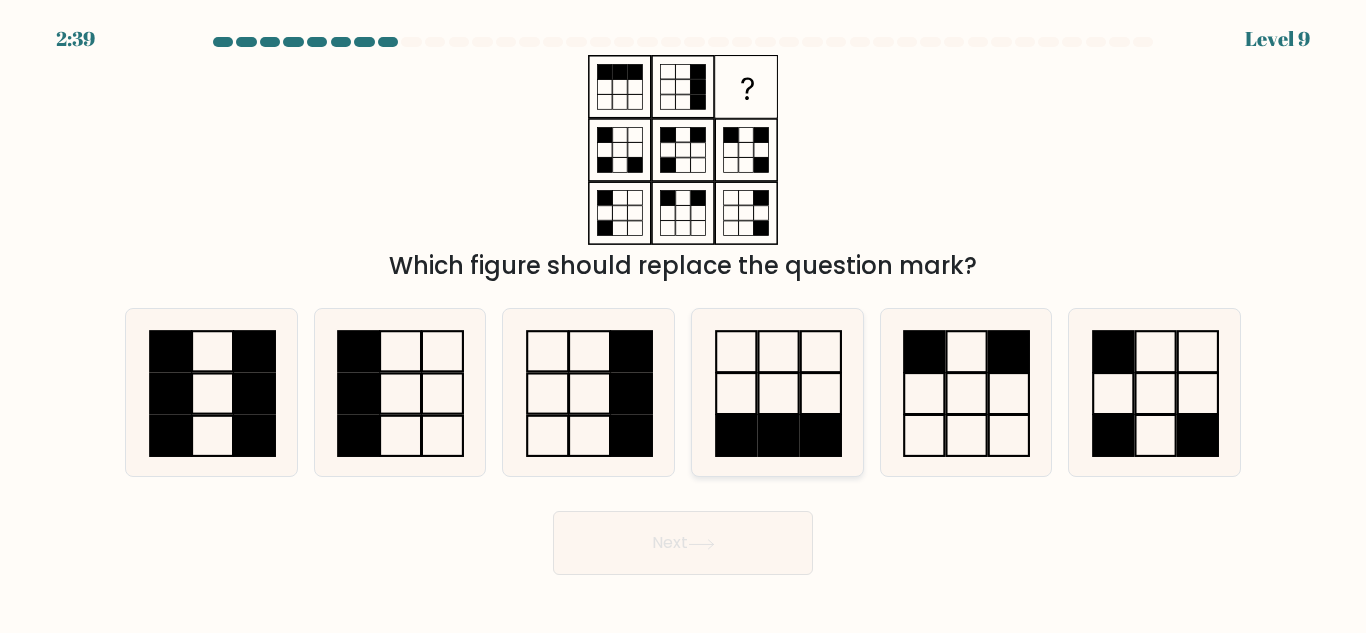 click 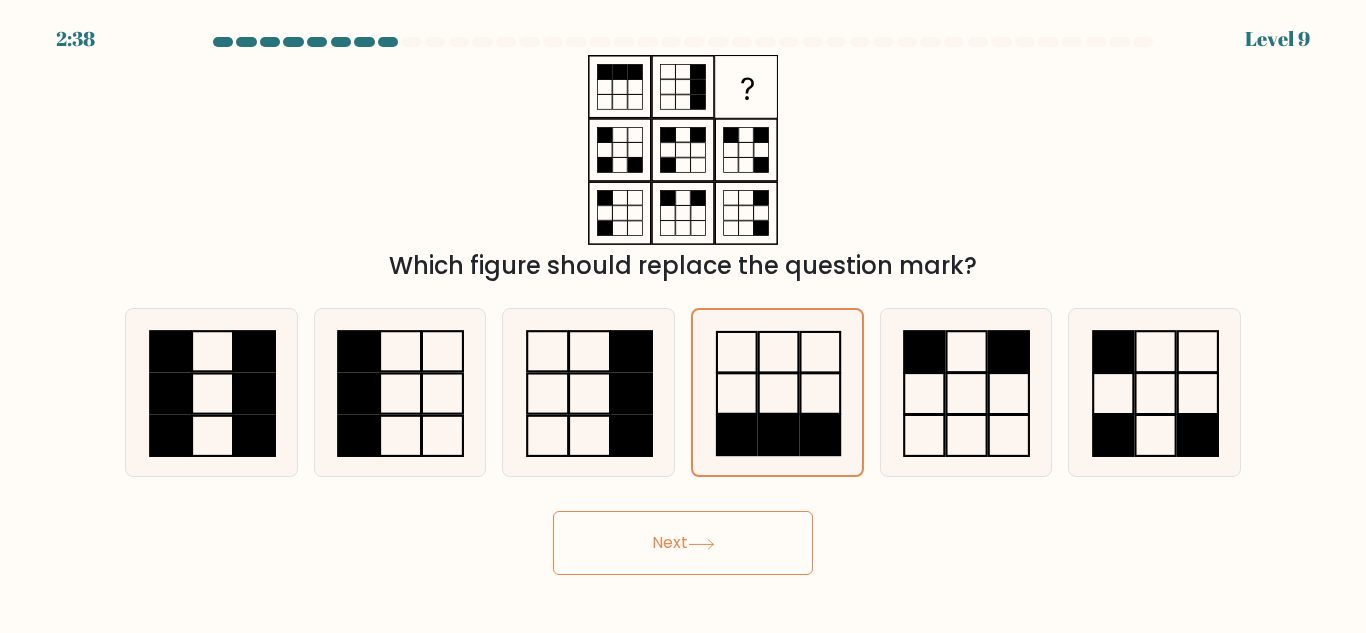 click on "Next" at bounding box center [683, 543] 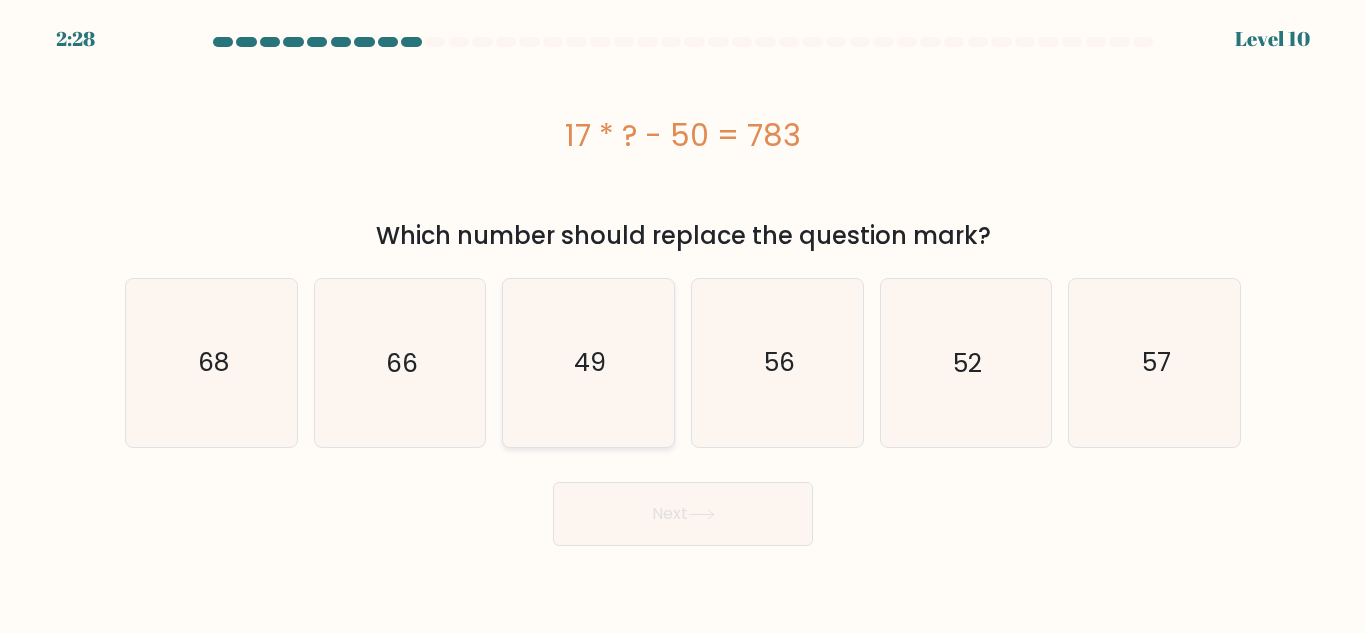 click on "49" 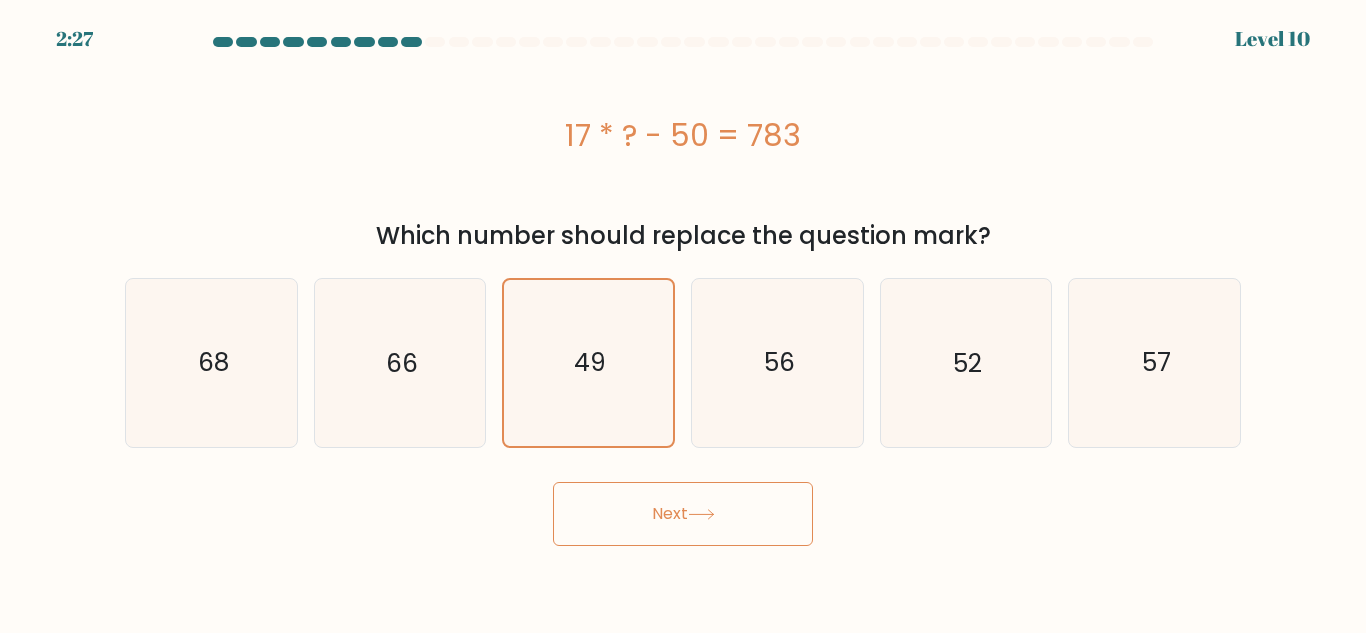 click on "Next" at bounding box center (683, 514) 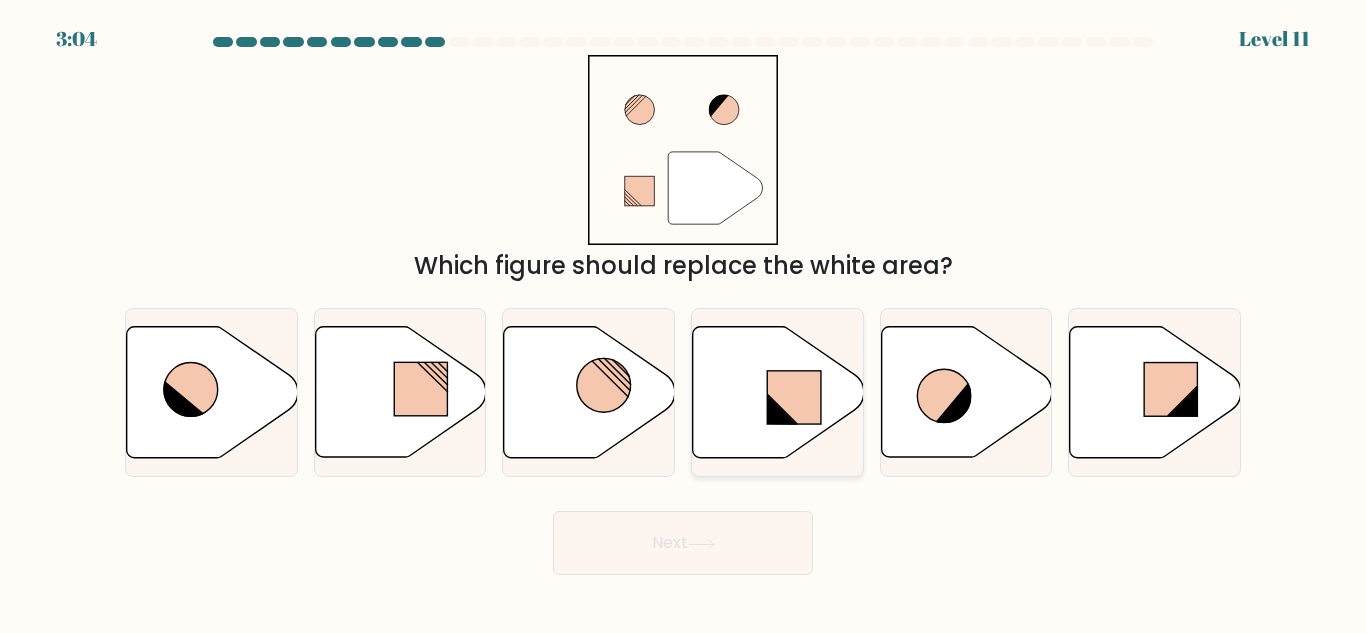 click 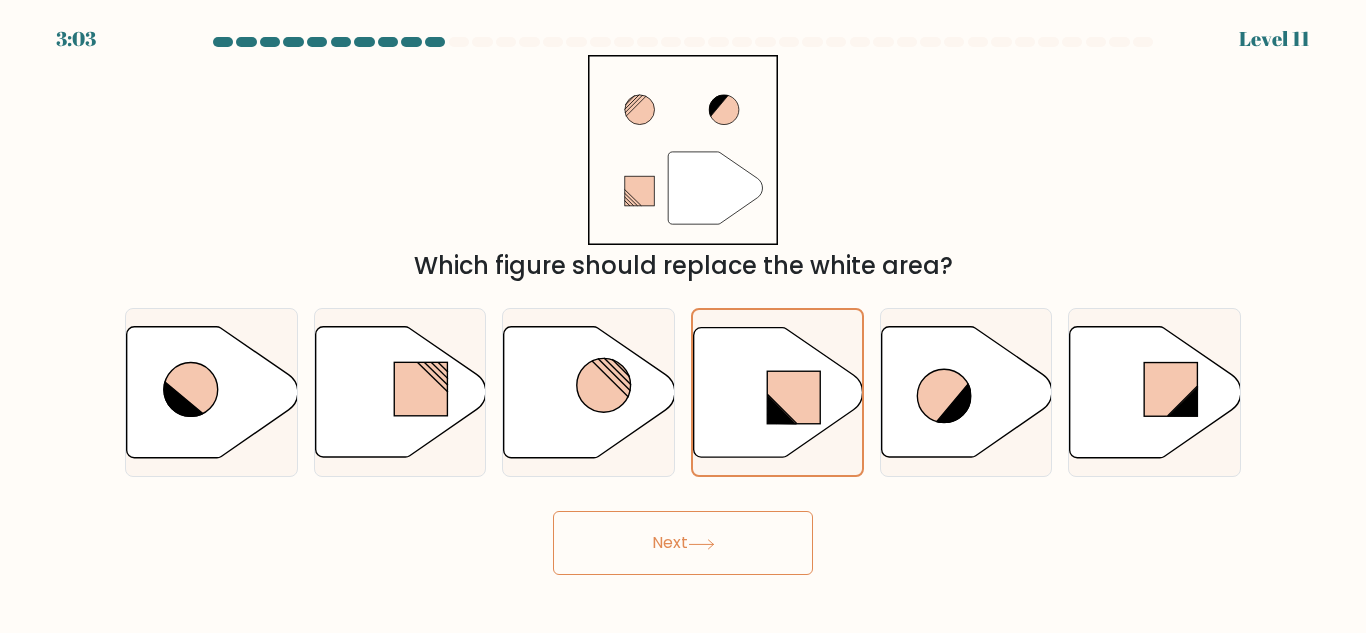 click on "Next" at bounding box center [683, 543] 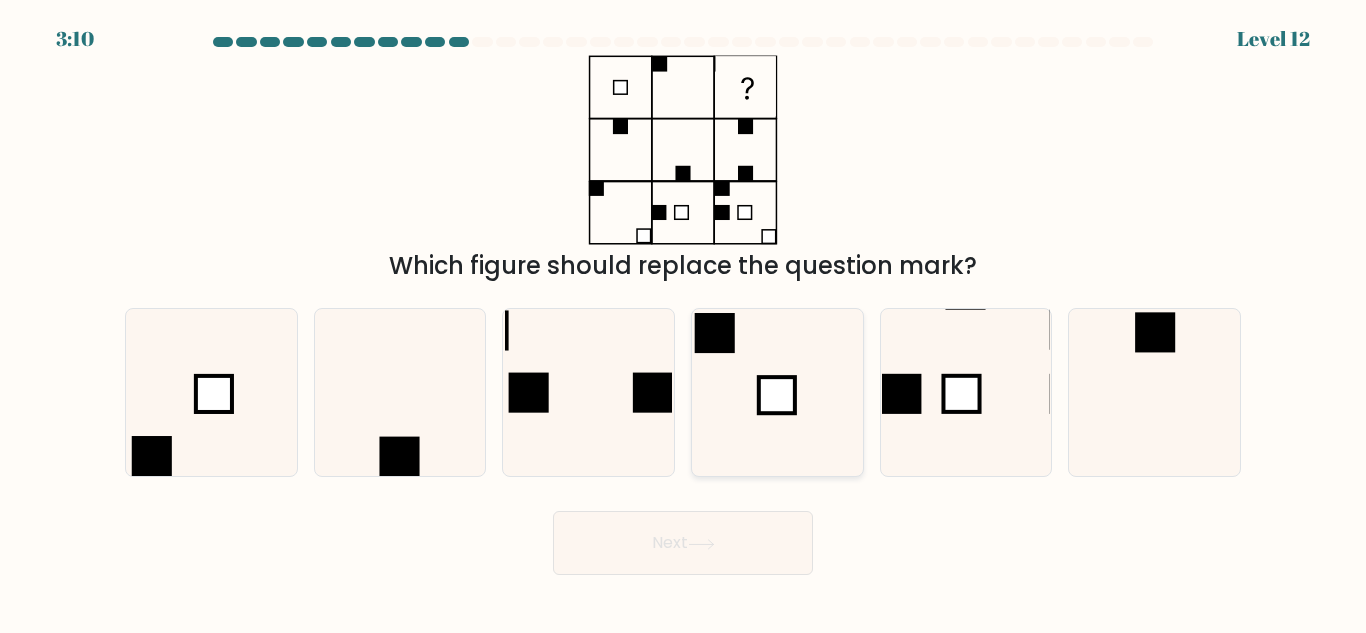 click 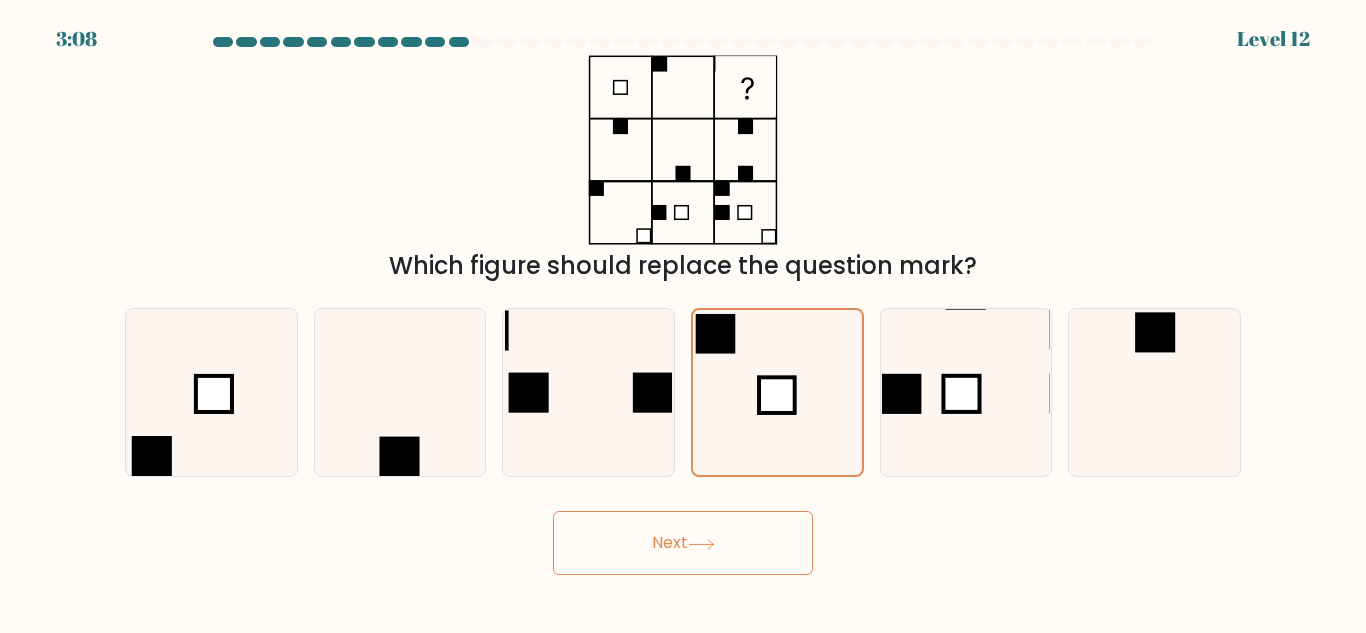 click on "Next" at bounding box center (683, 543) 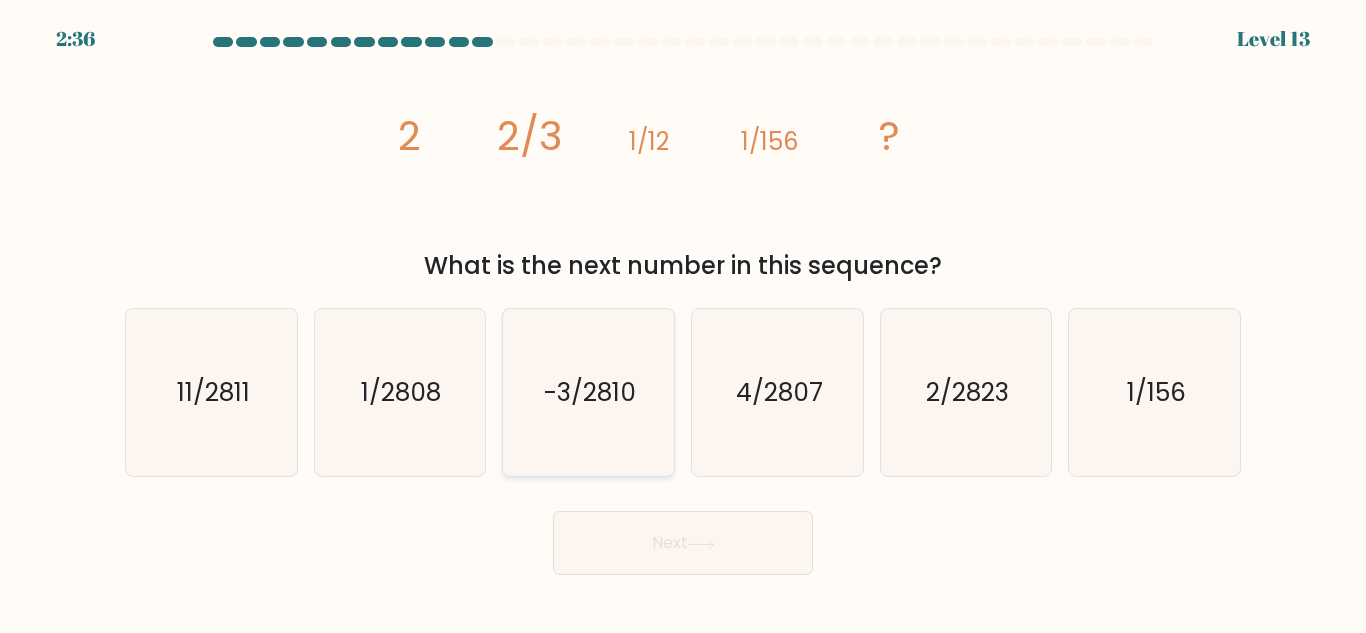 click on "-3/2810" 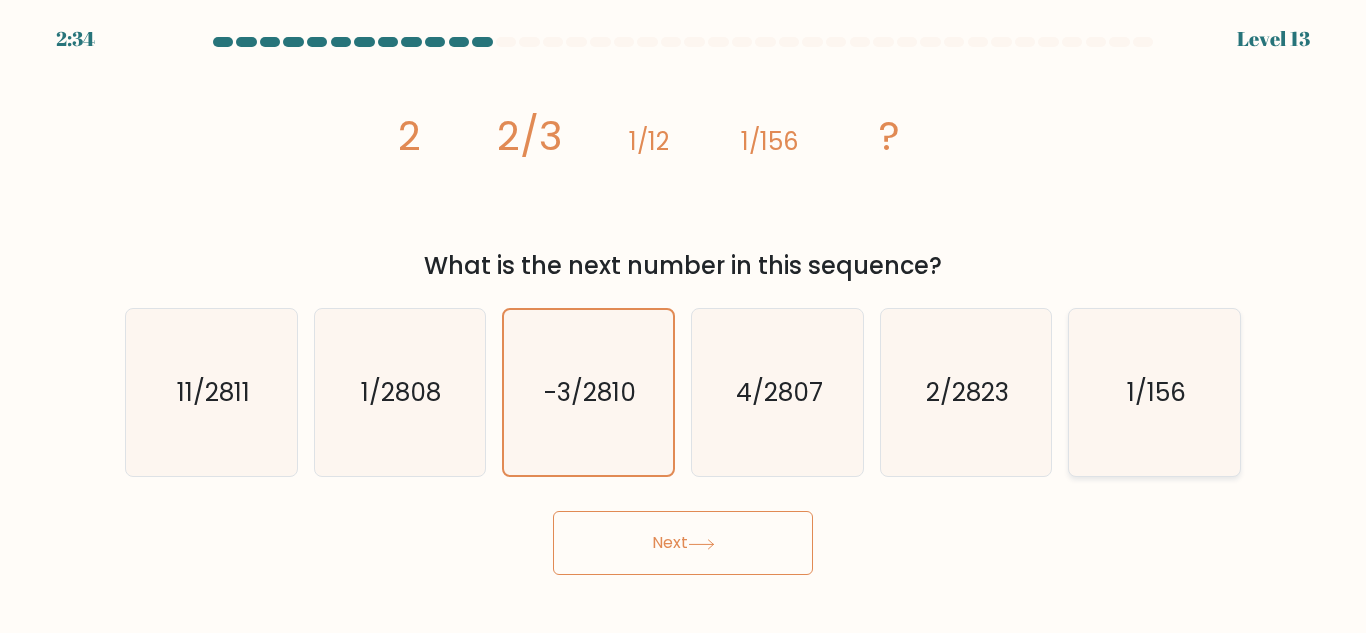 click on "1/156" 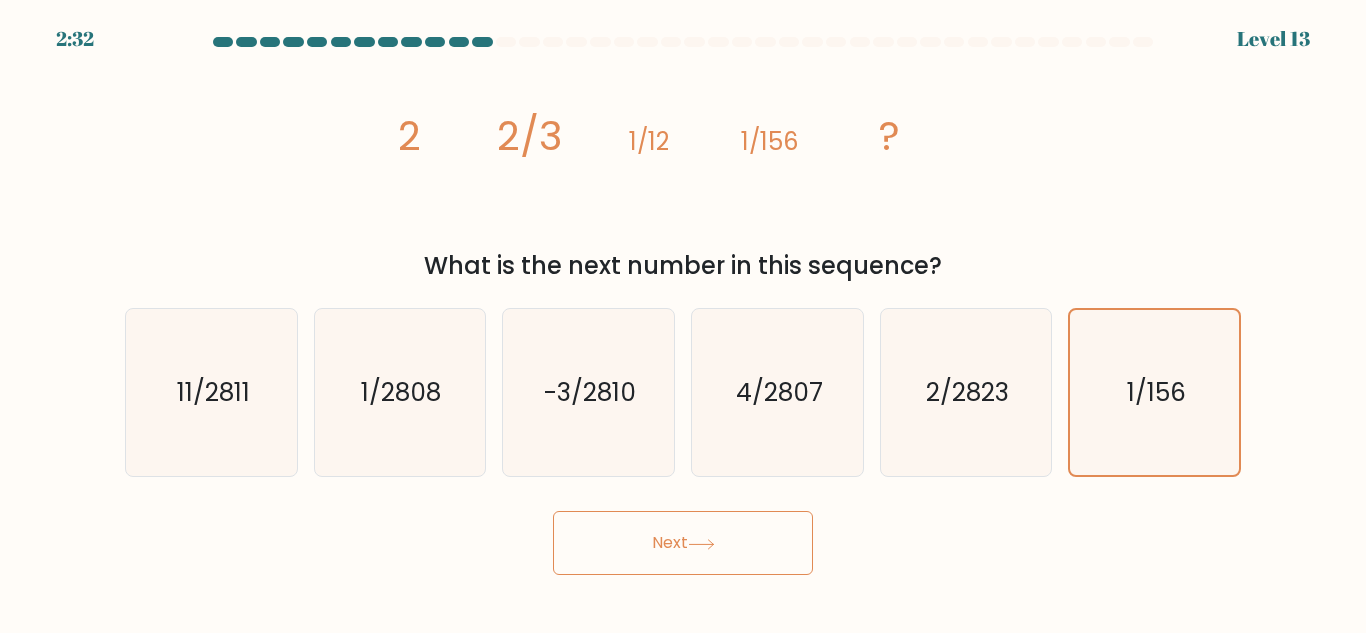 click on "Next" at bounding box center [683, 543] 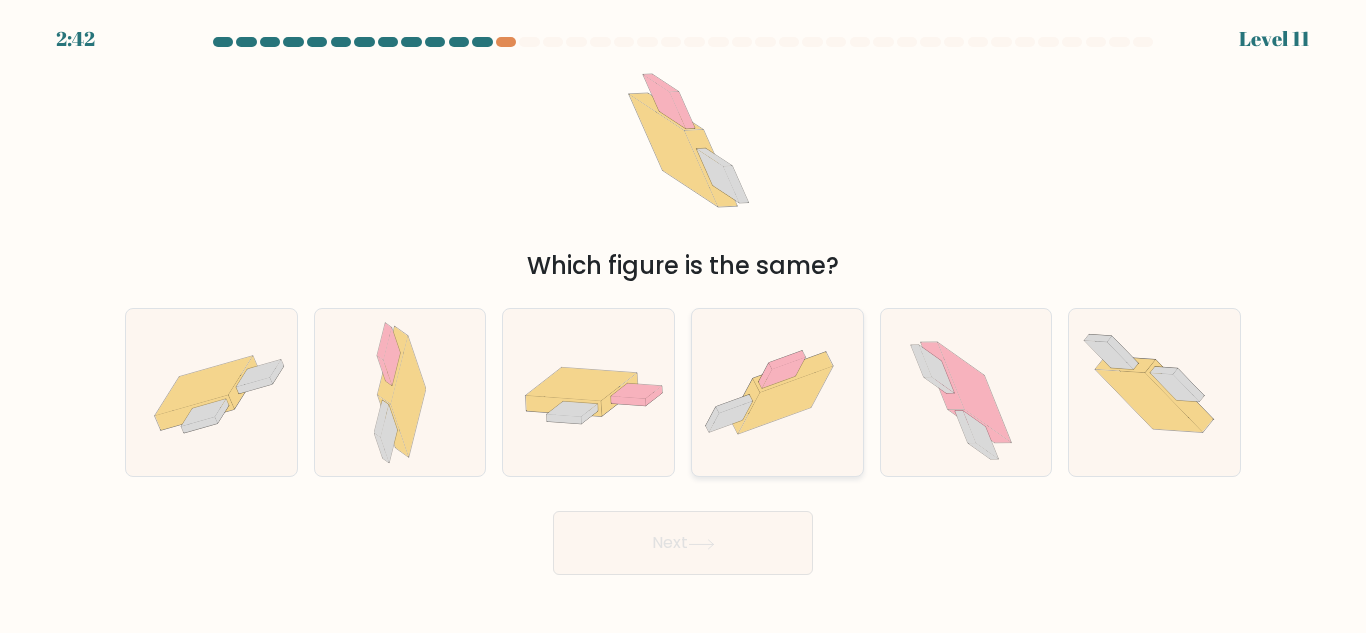 click 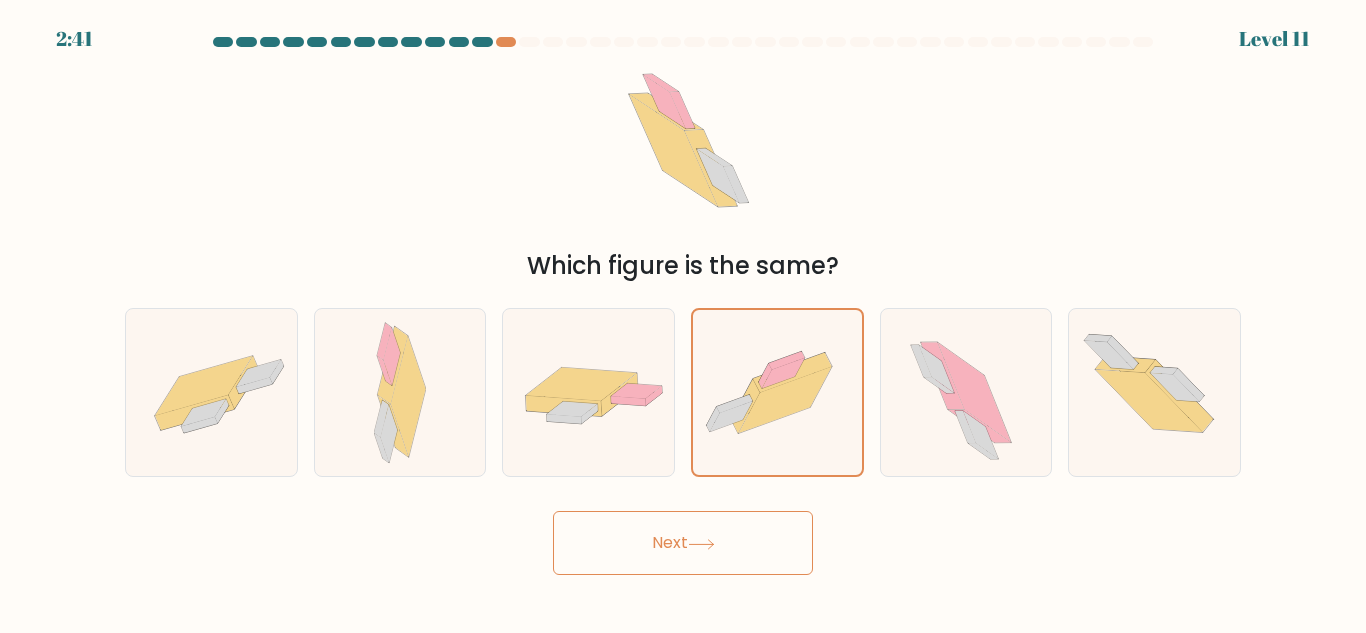 click on "Next" at bounding box center (683, 543) 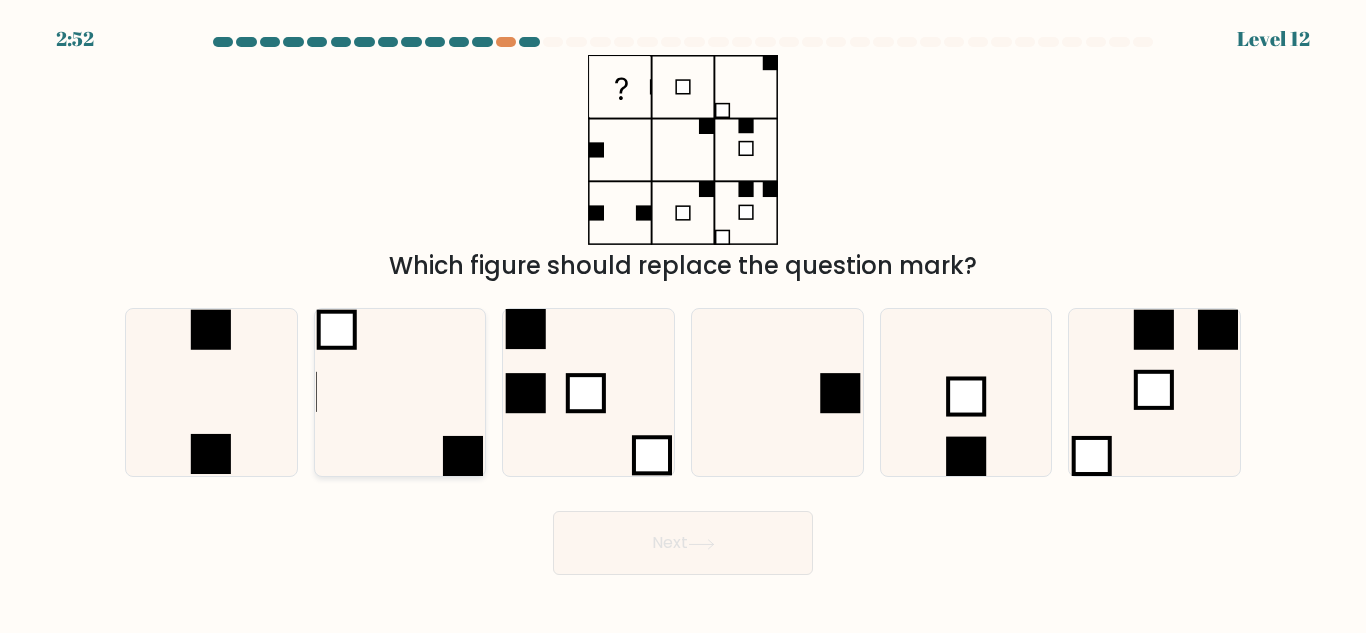 click 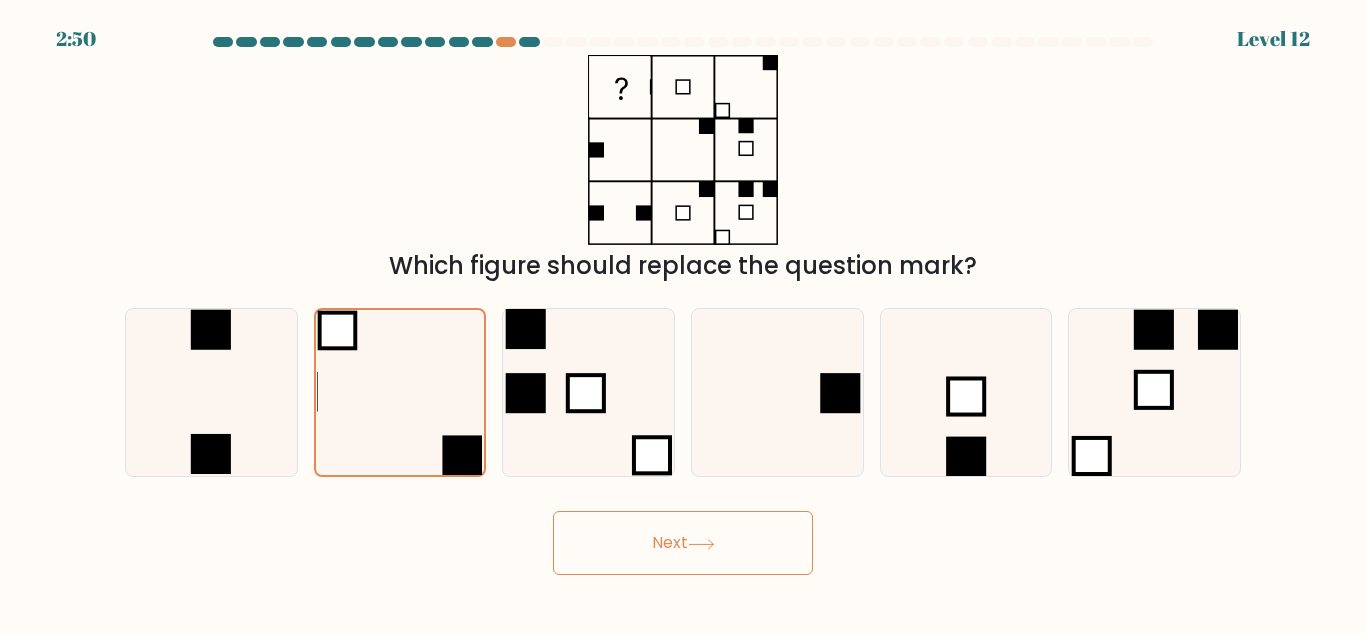 click on "Next" at bounding box center [683, 543] 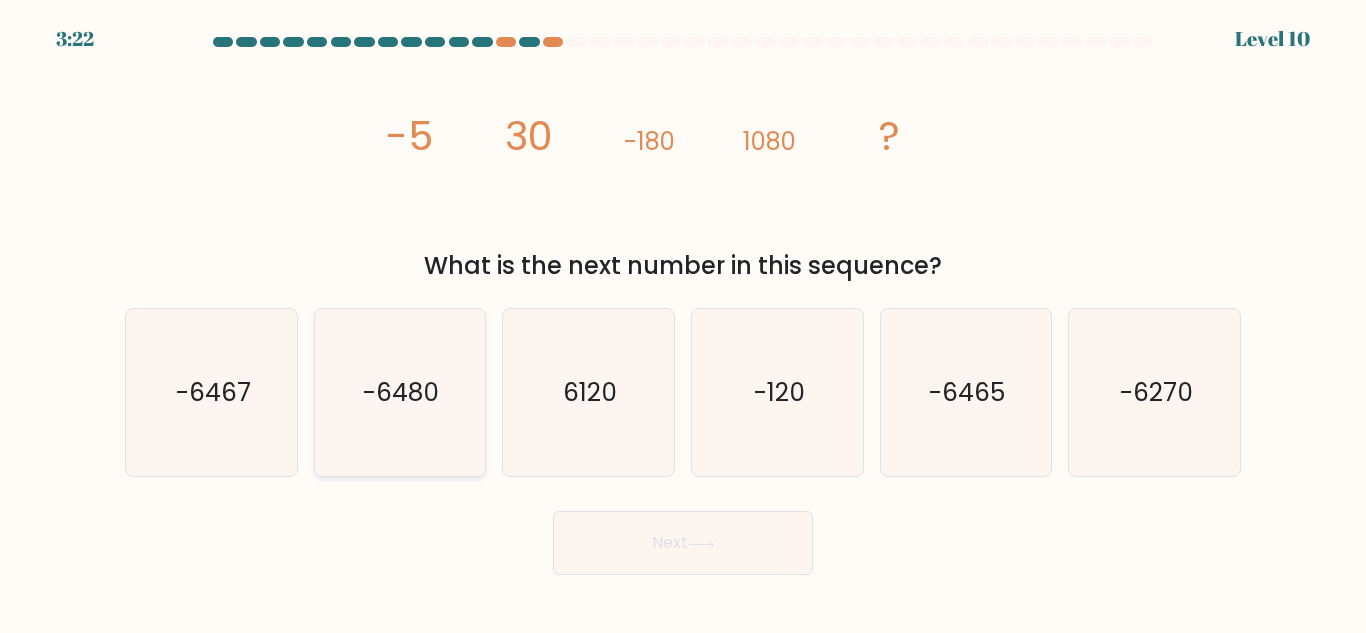 click on "-6480" 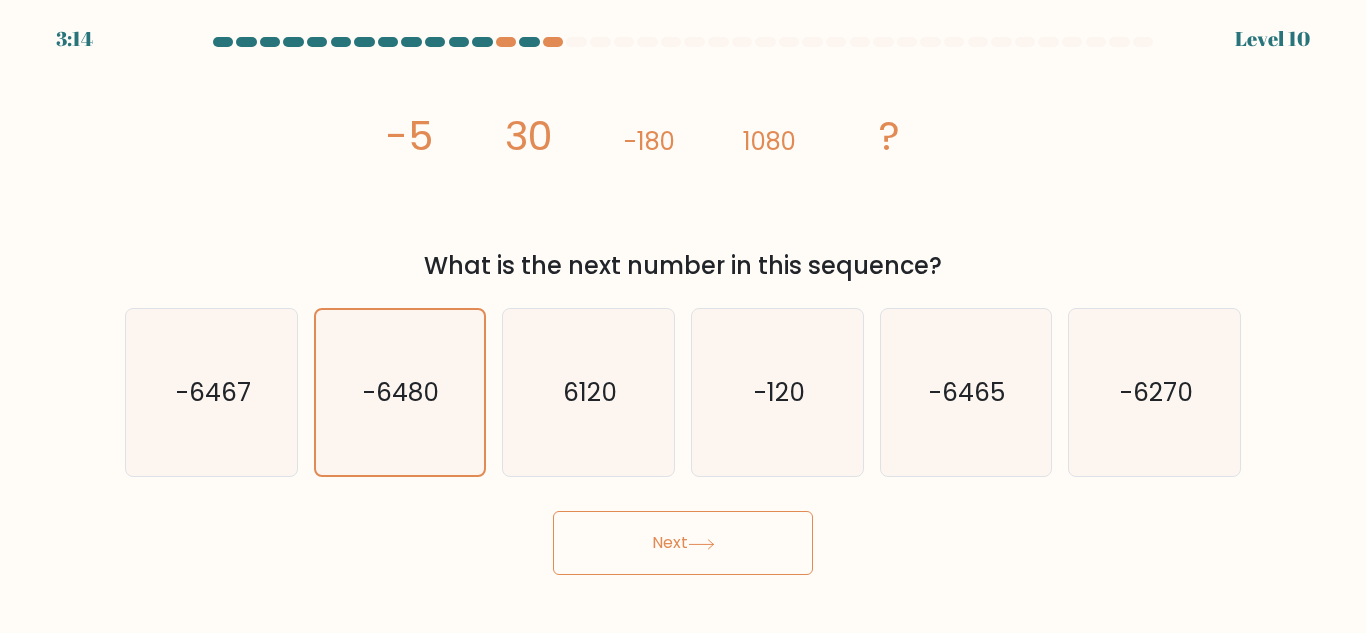 click on "Next" at bounding box center [683, 543] 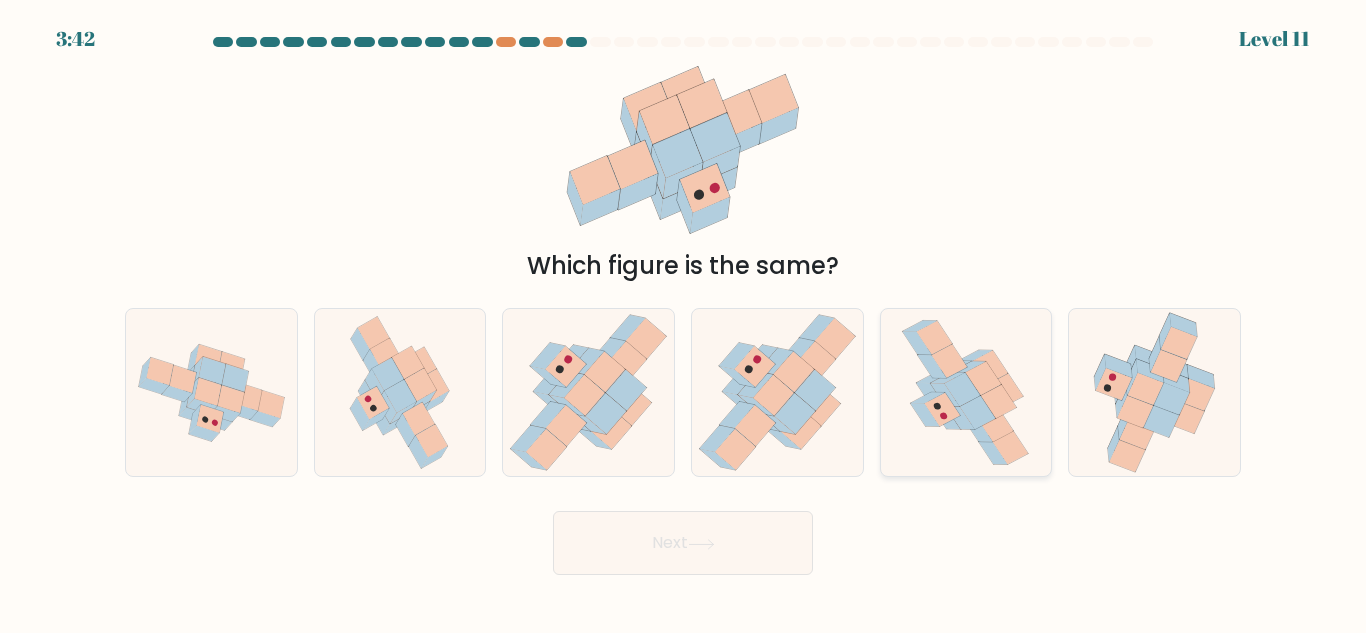 click 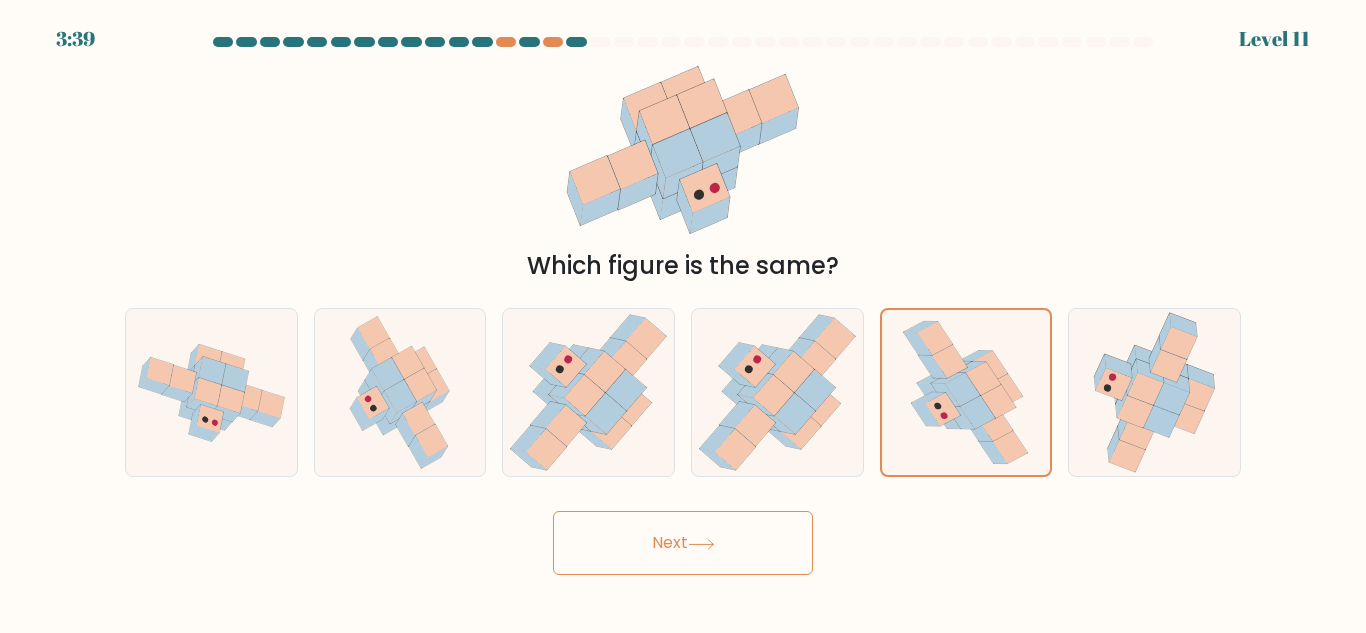 click on "Next" at bounding box center [683, 543] 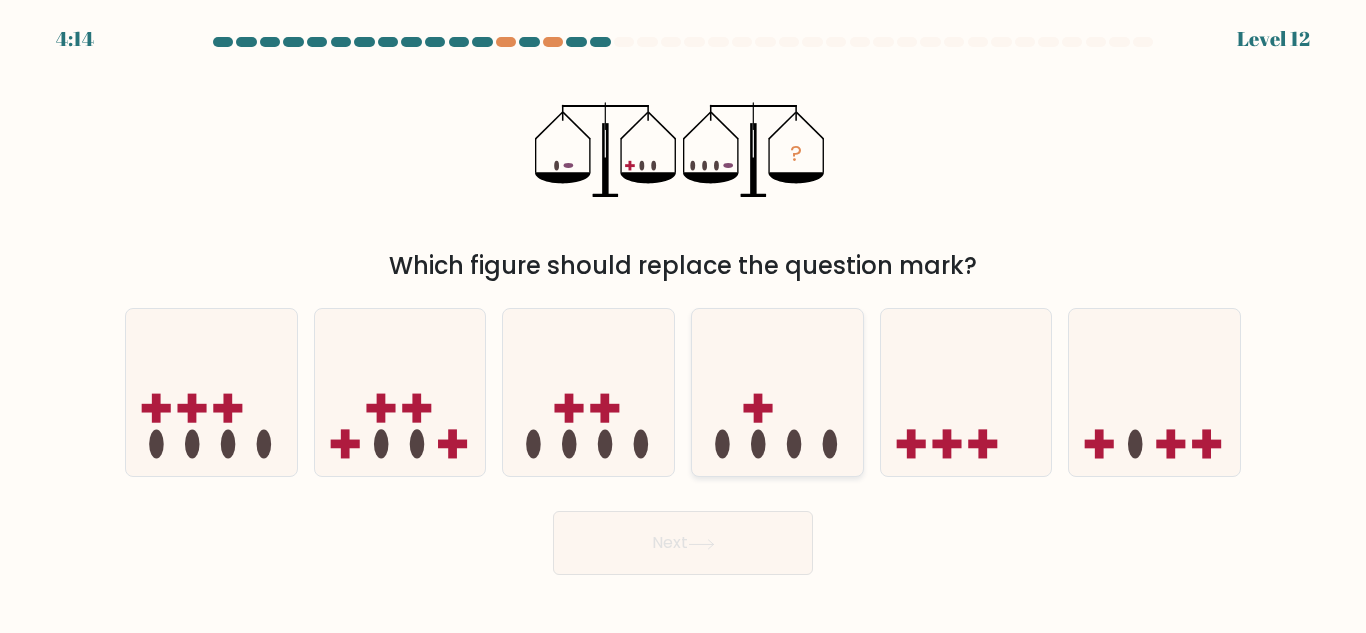 click at bounding box center (777, 392) 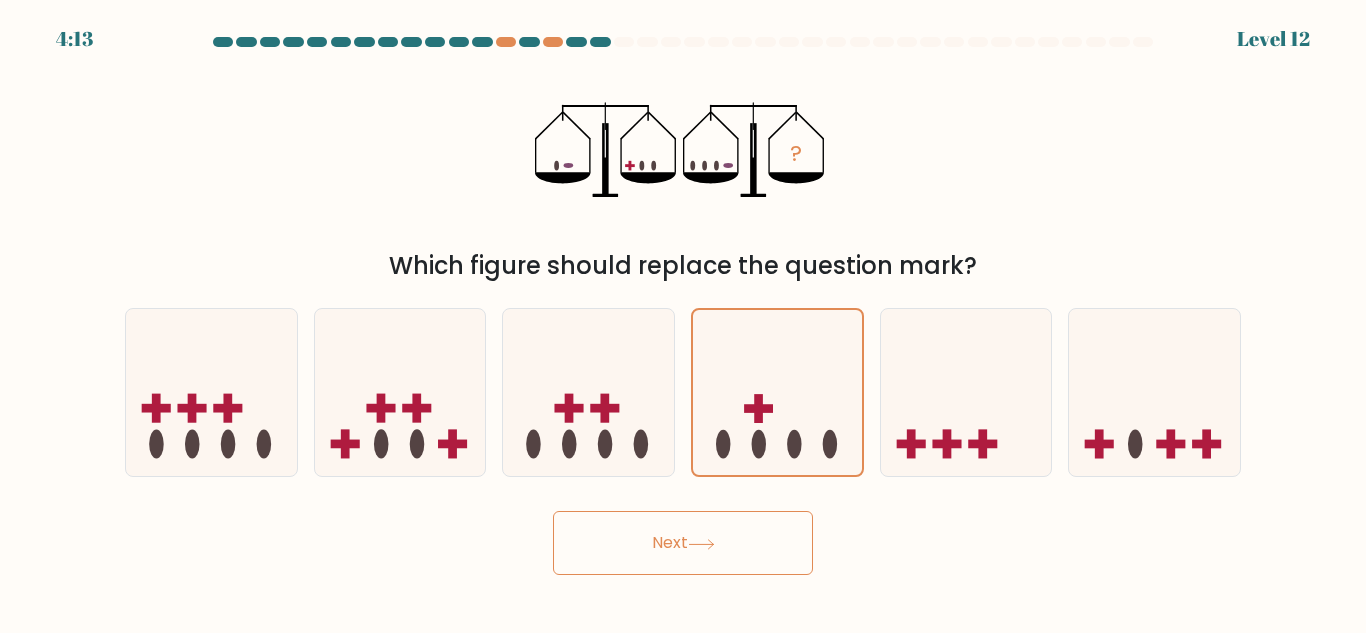 click on "Next" at bounding box center (683, 543) 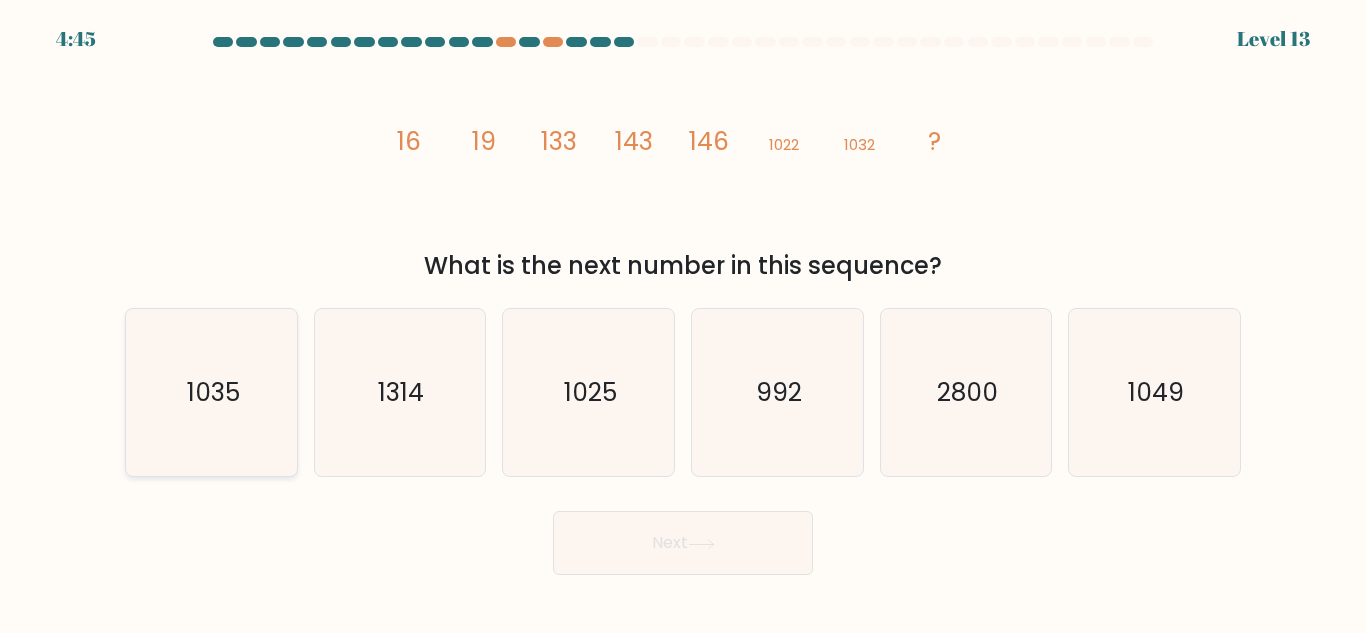 click on "1035" 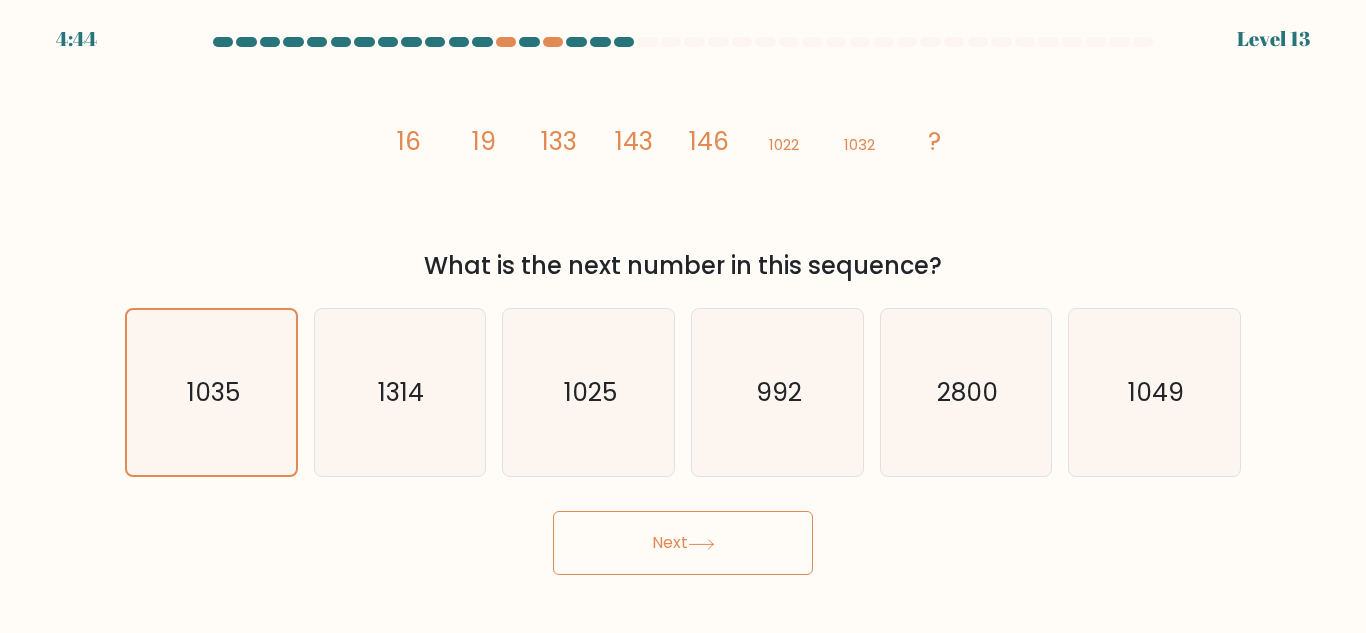 click on "Next" at bounding box center (683, 543) 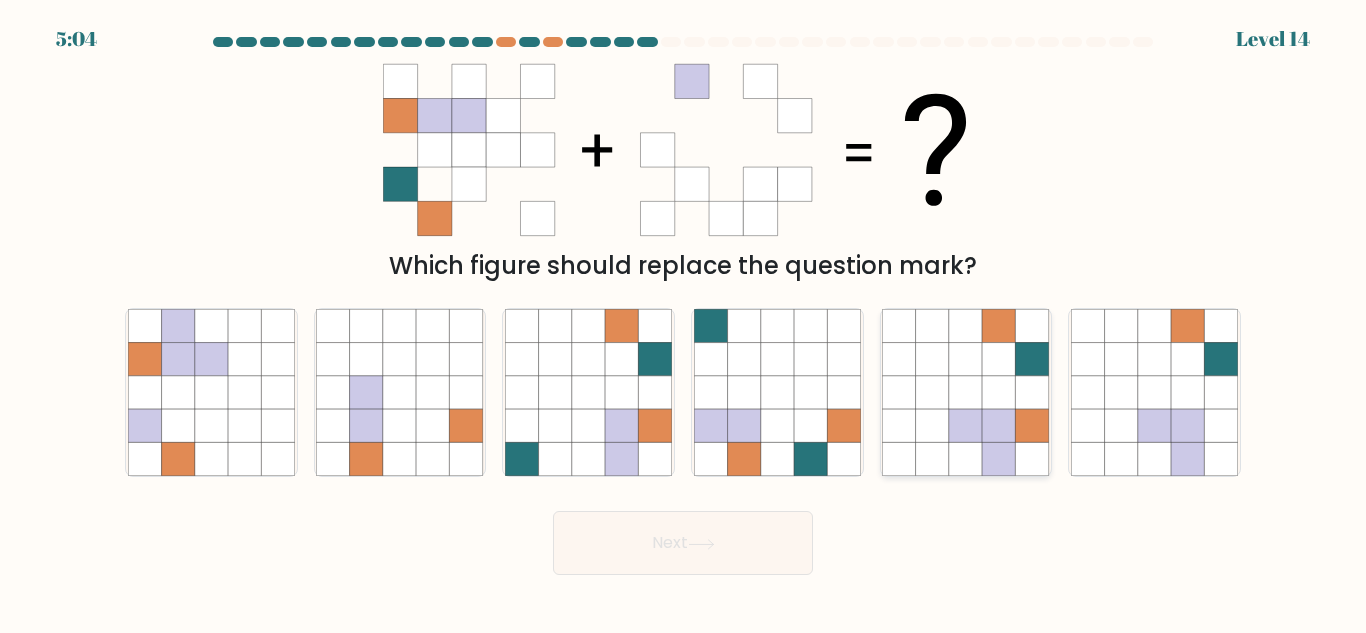 click 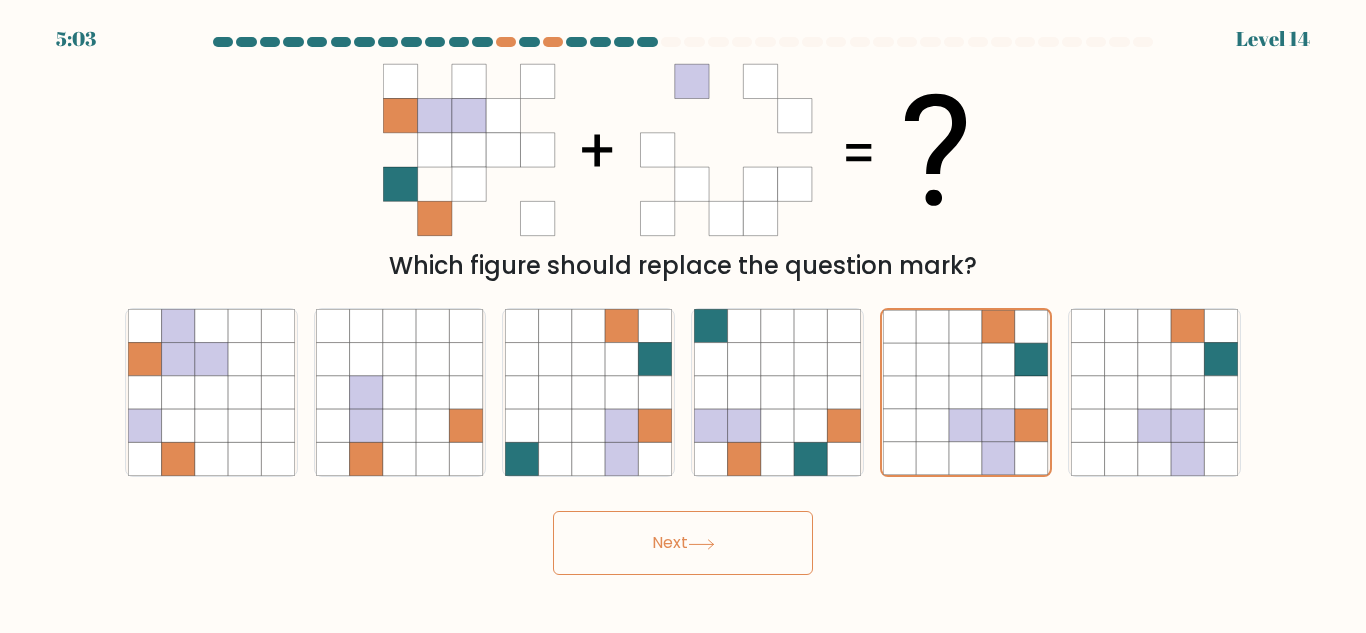 click on "Next" at bounding box center [683, 543] 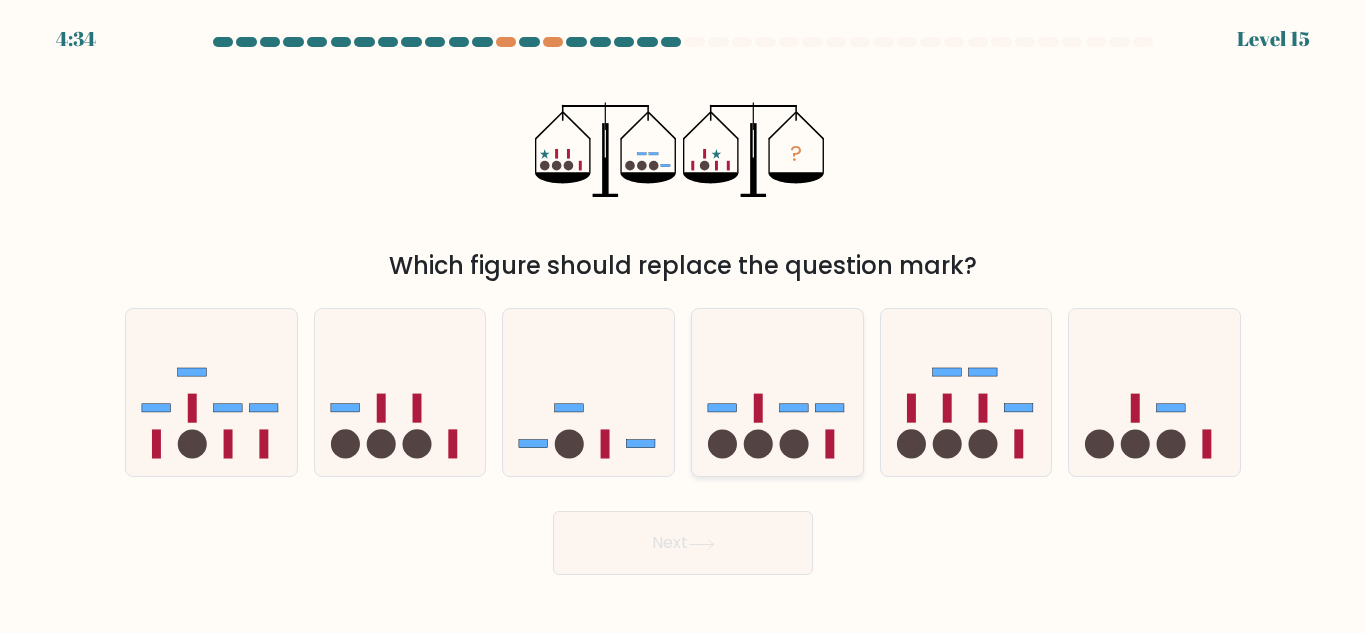 click 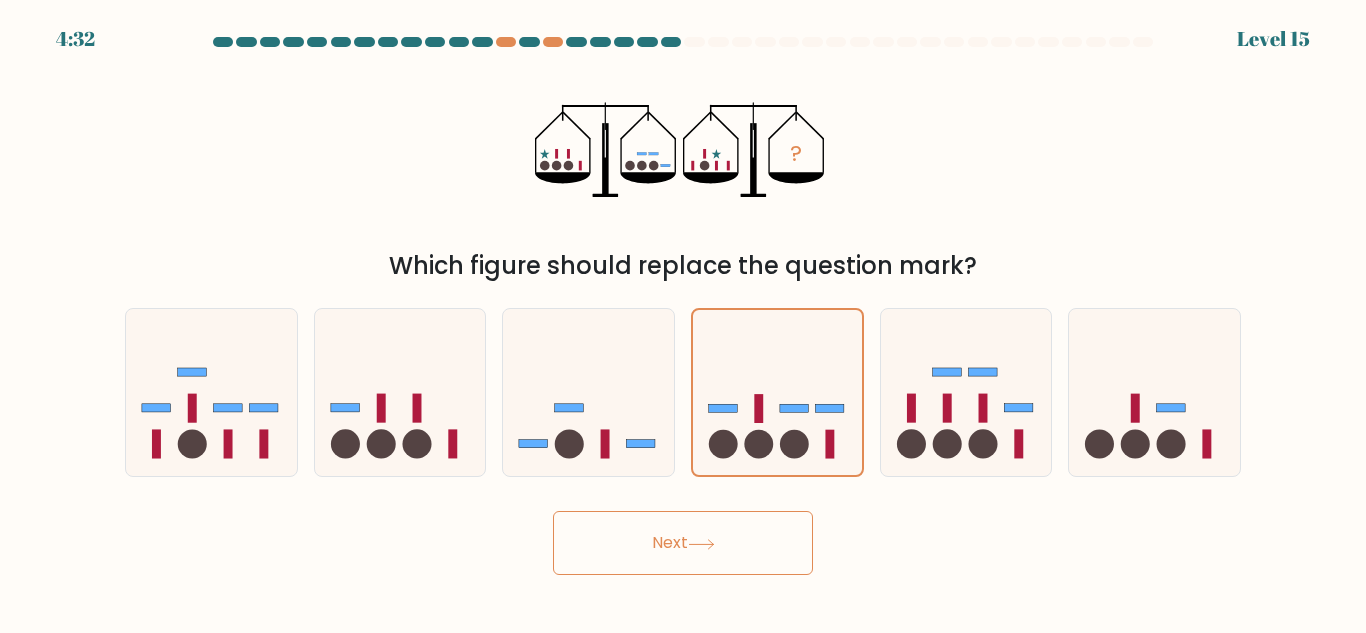 click on "Next" at bounding box center (683, 543) 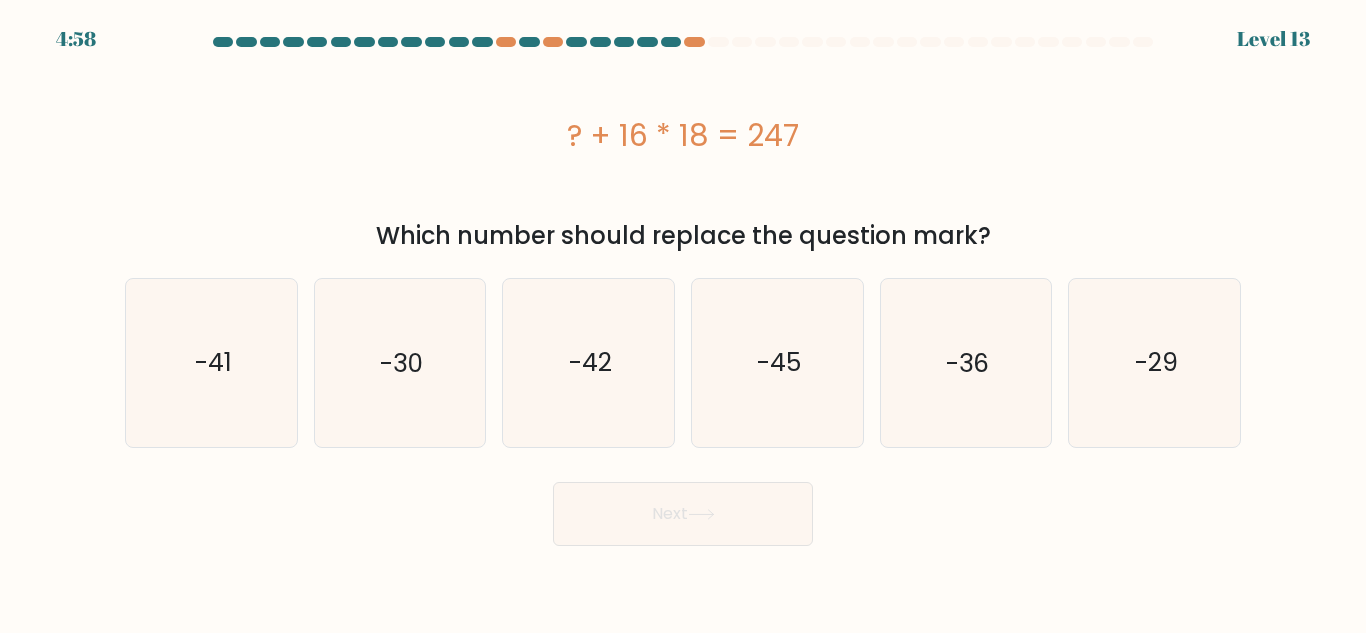 click on "a.
-41" at bounding box center (211, 362) 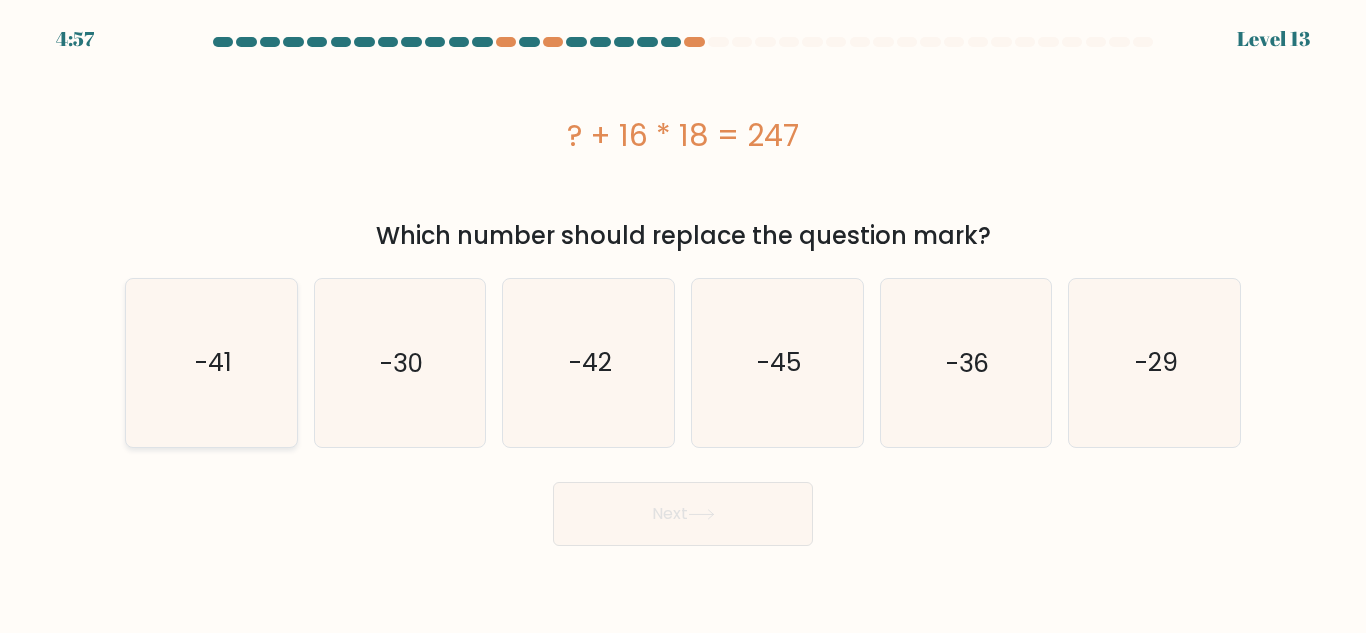 click on "-41" 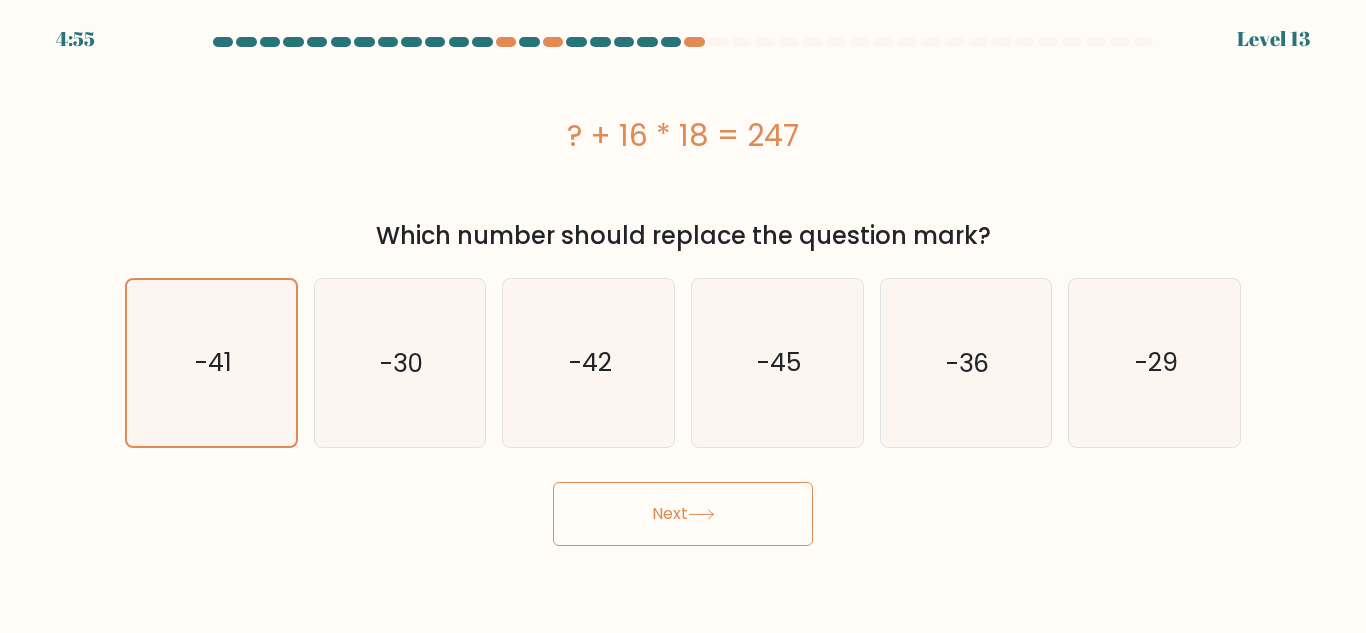 click on "Next" at bounding box center (683, 514) 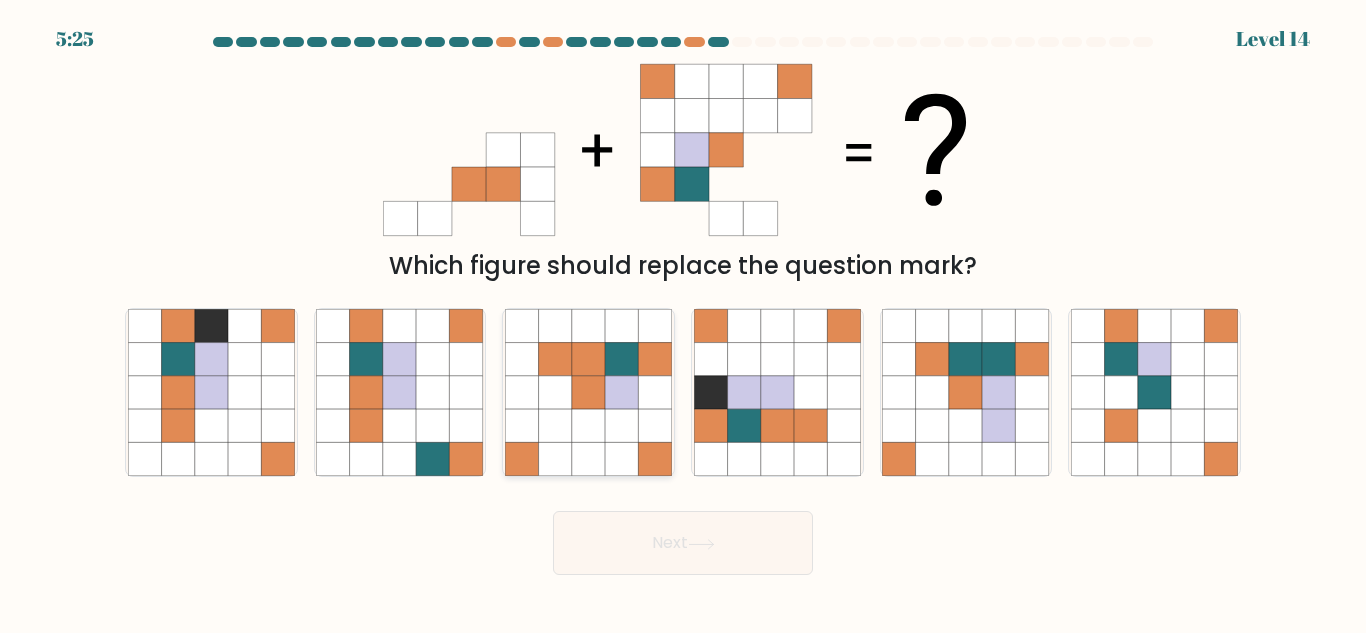 click 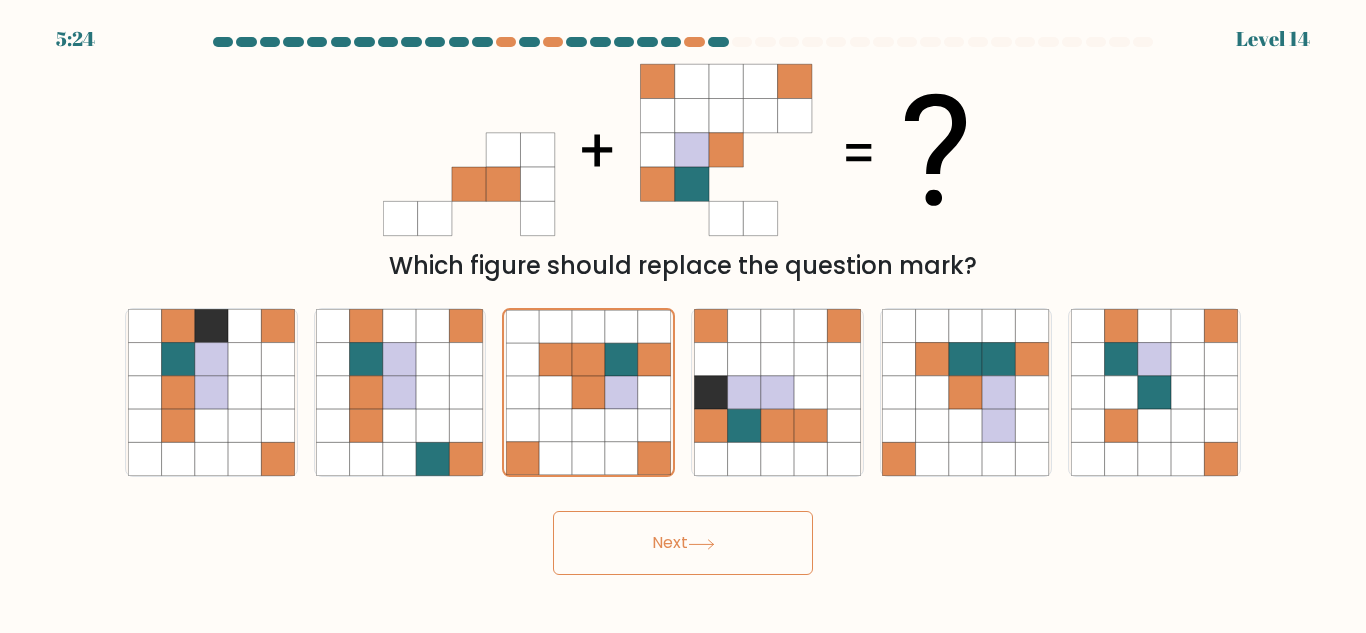 click on "Next" at bounding box center (683, 543) 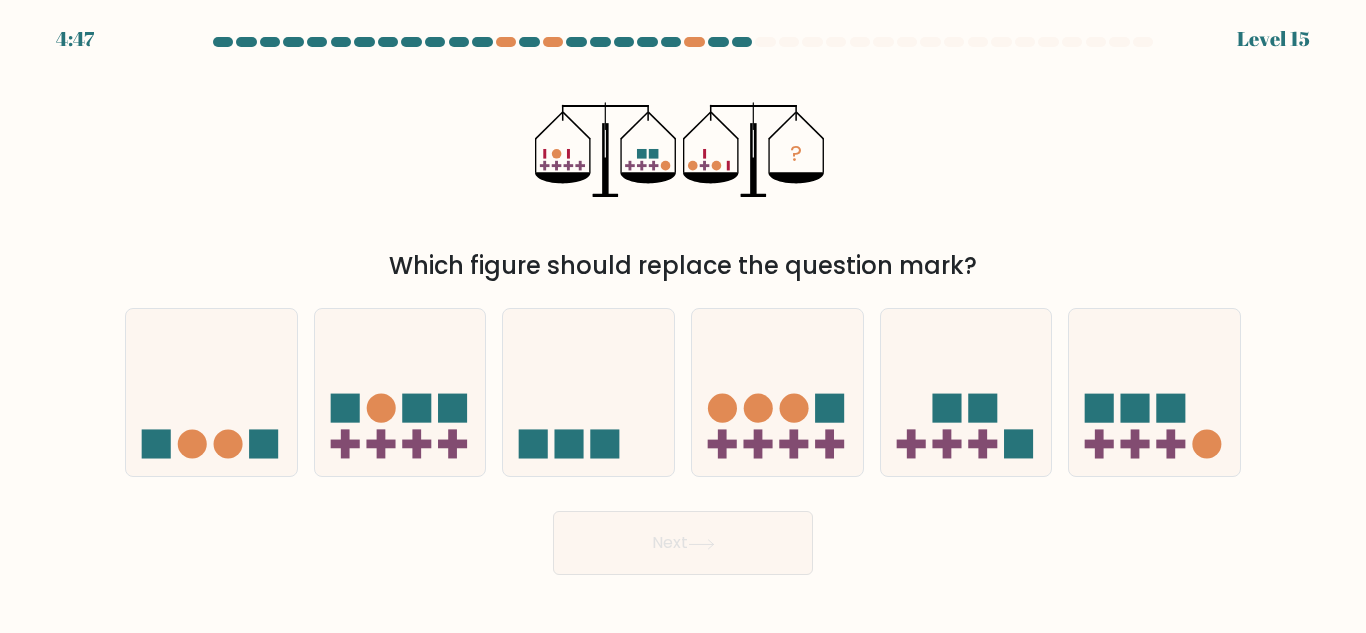 click at bounding box center [683, 306] 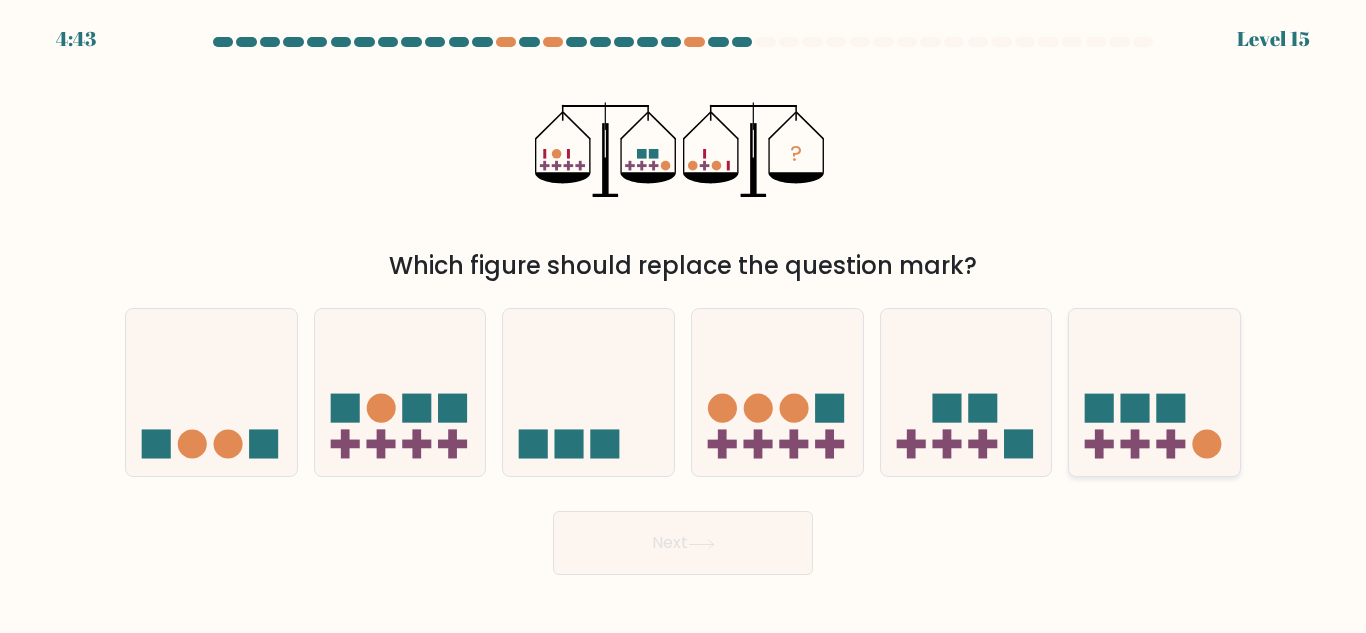 click 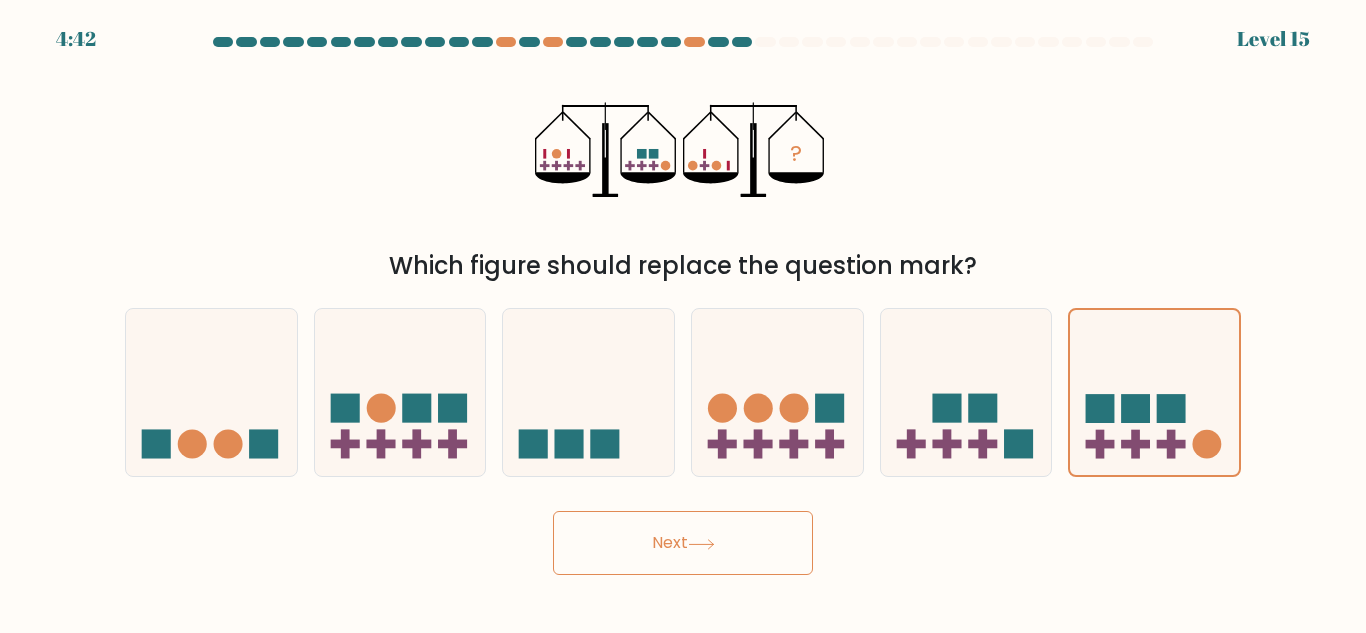 click on "Next" at bounding box center (683, 543) 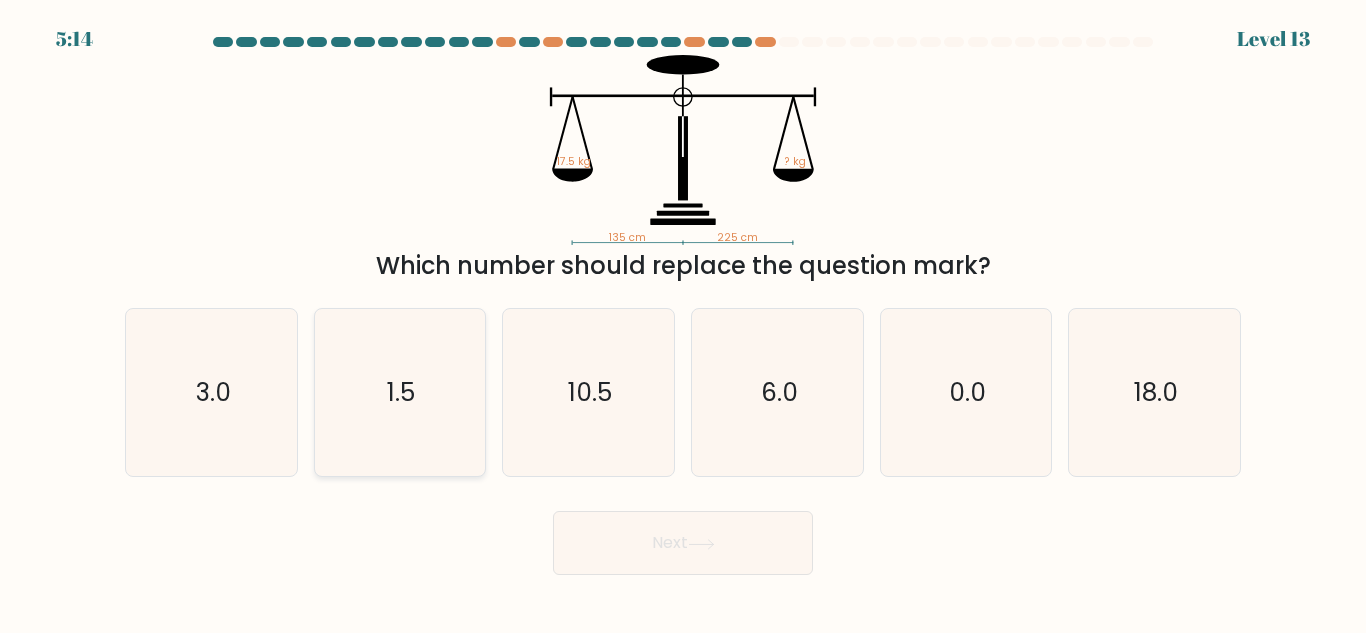 click on "1.5" 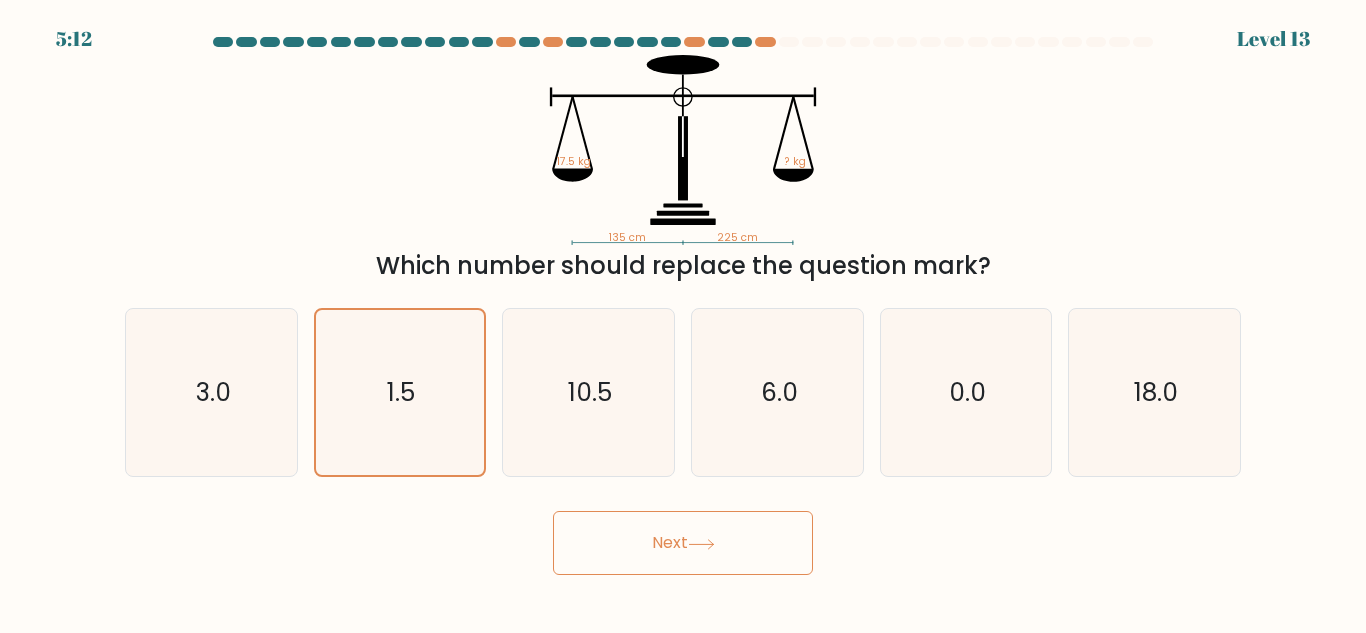 click on "Next" at bounding box center [683, 543] 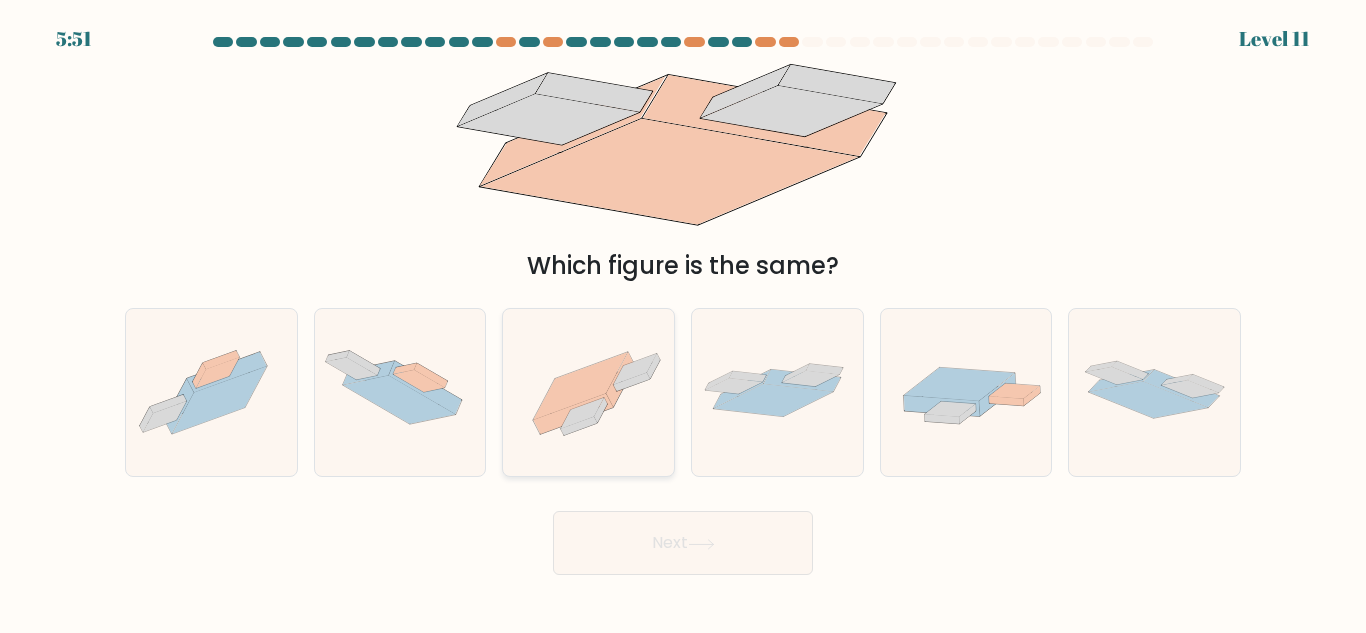 click 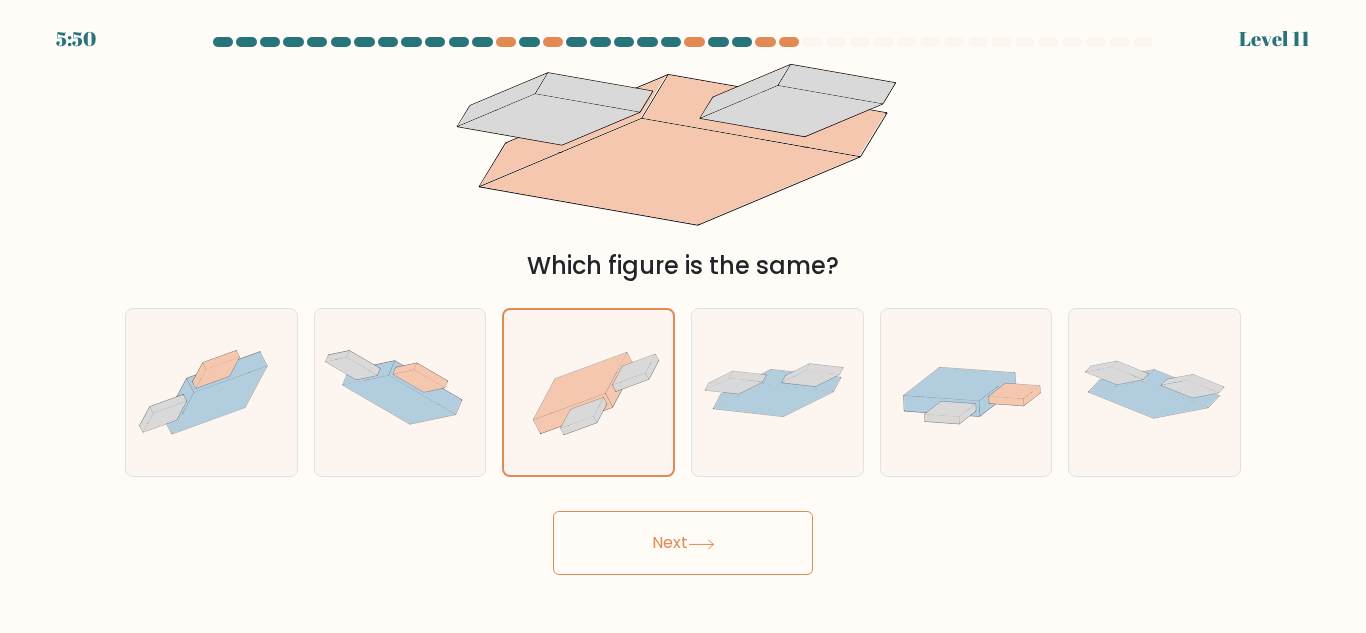 click on "Next" at bounding box center [683, 543] 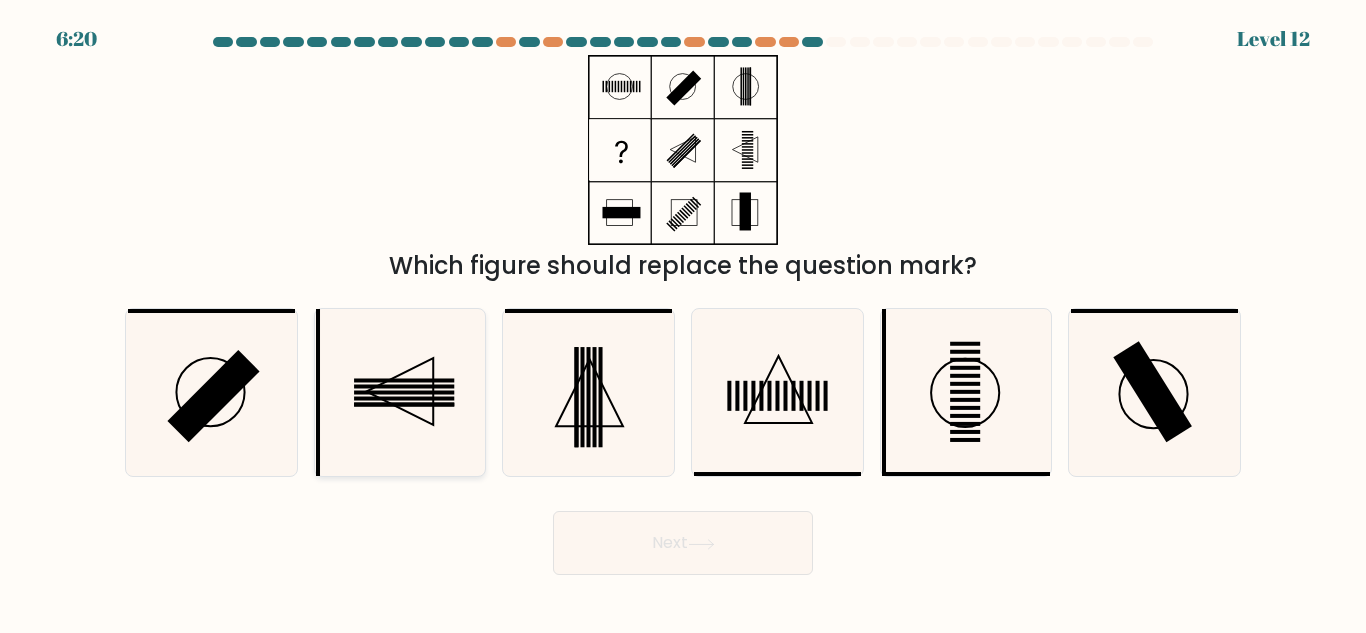 click 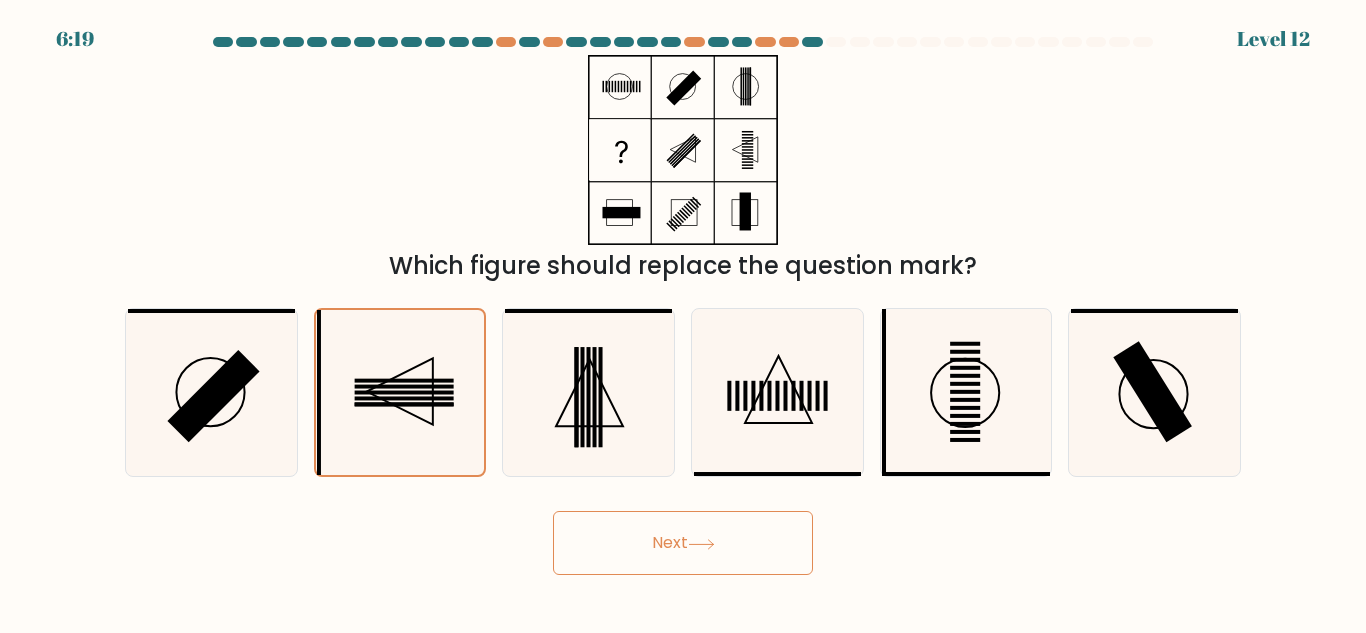 click on "Next" at bounding box center [683, 543] 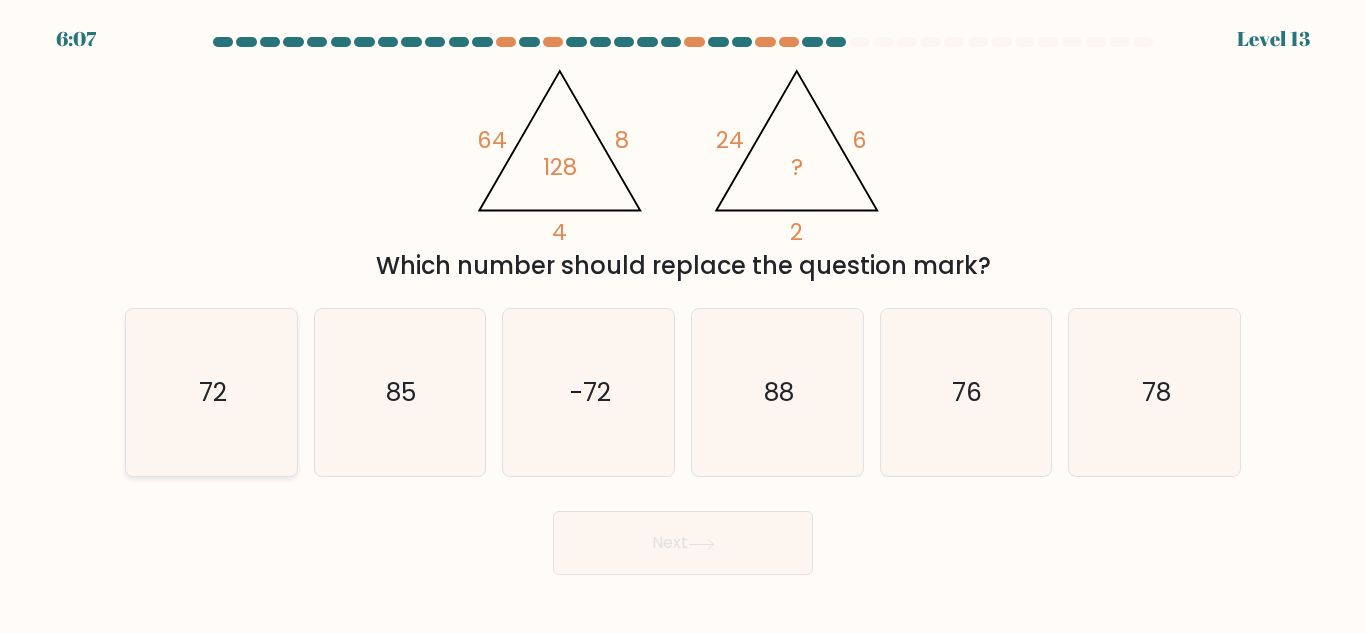 click on "72" 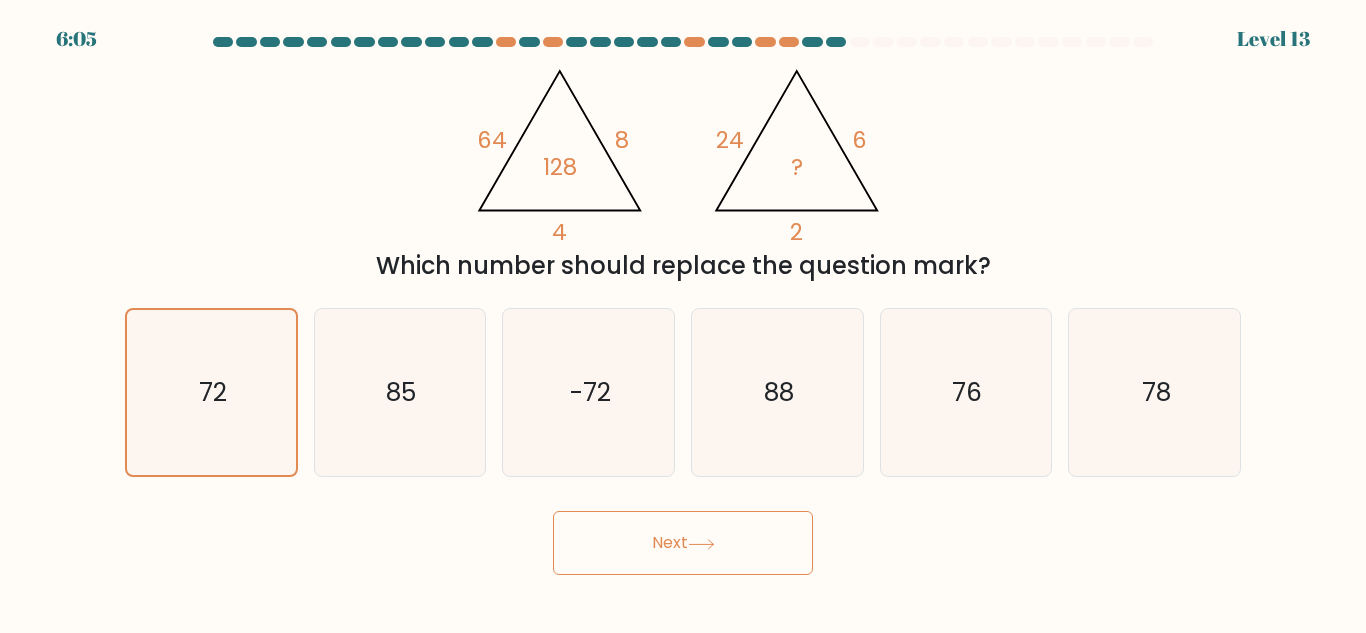 click on "Next" at bounding box center [683, 543] 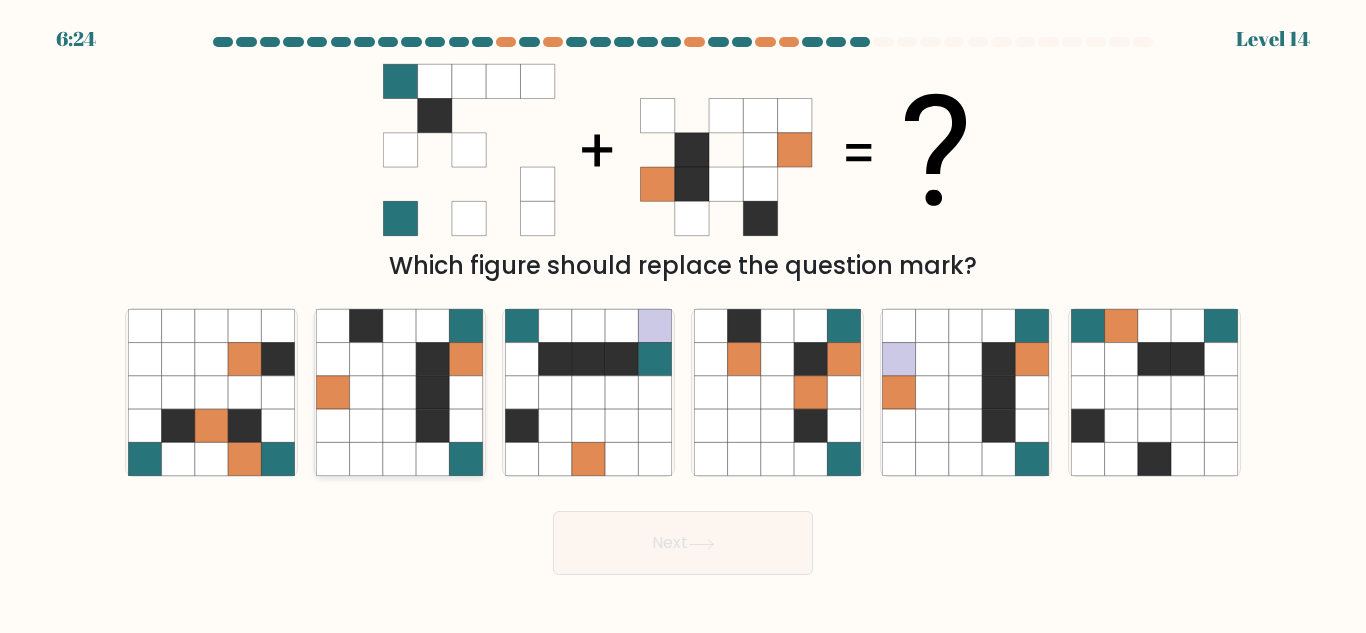click 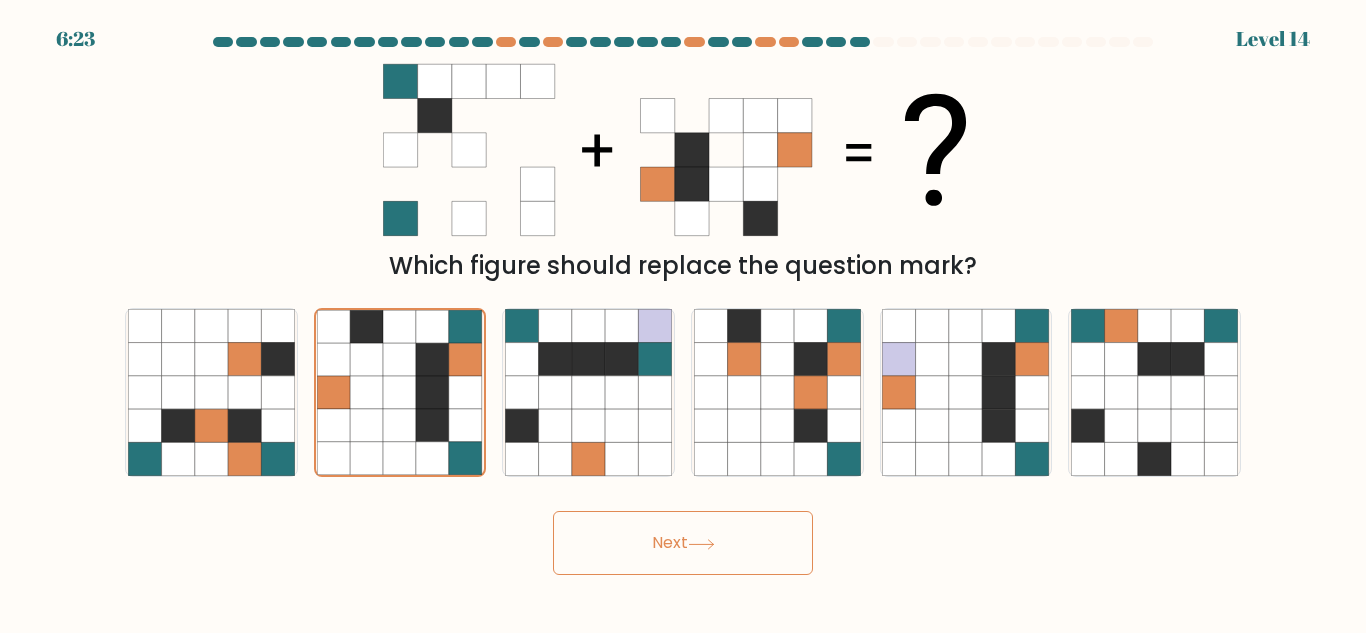 click on "Next" at bounding box center (683, 543) 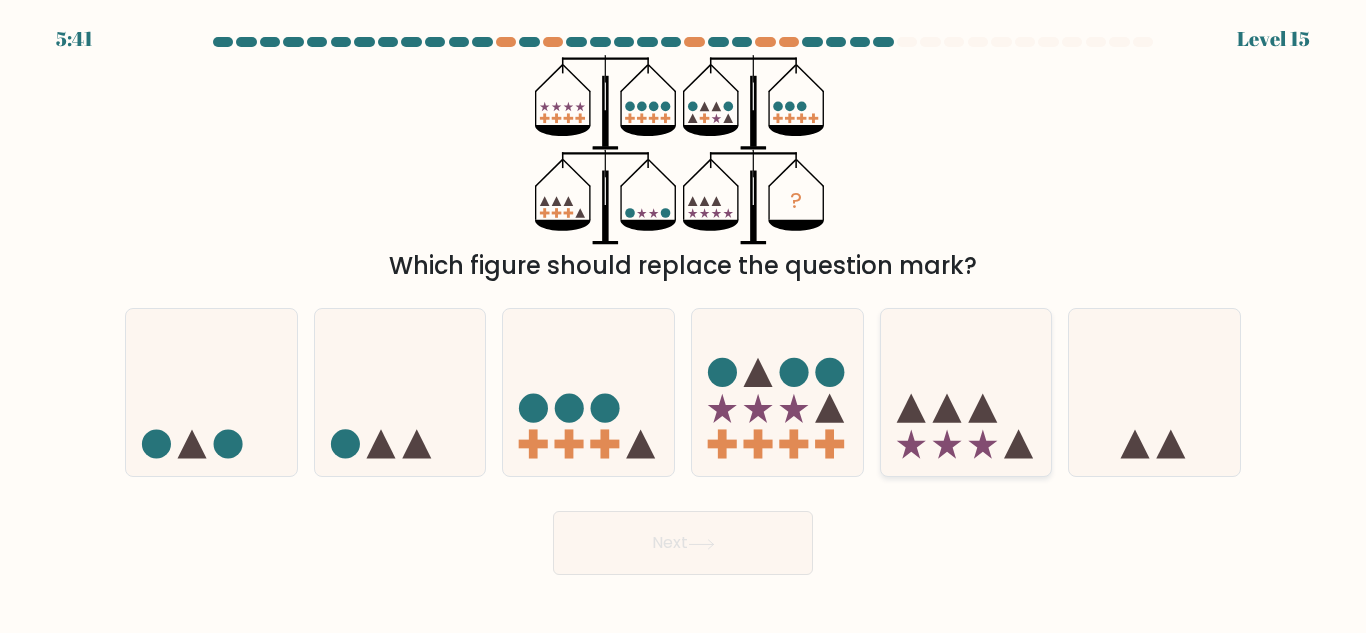 click 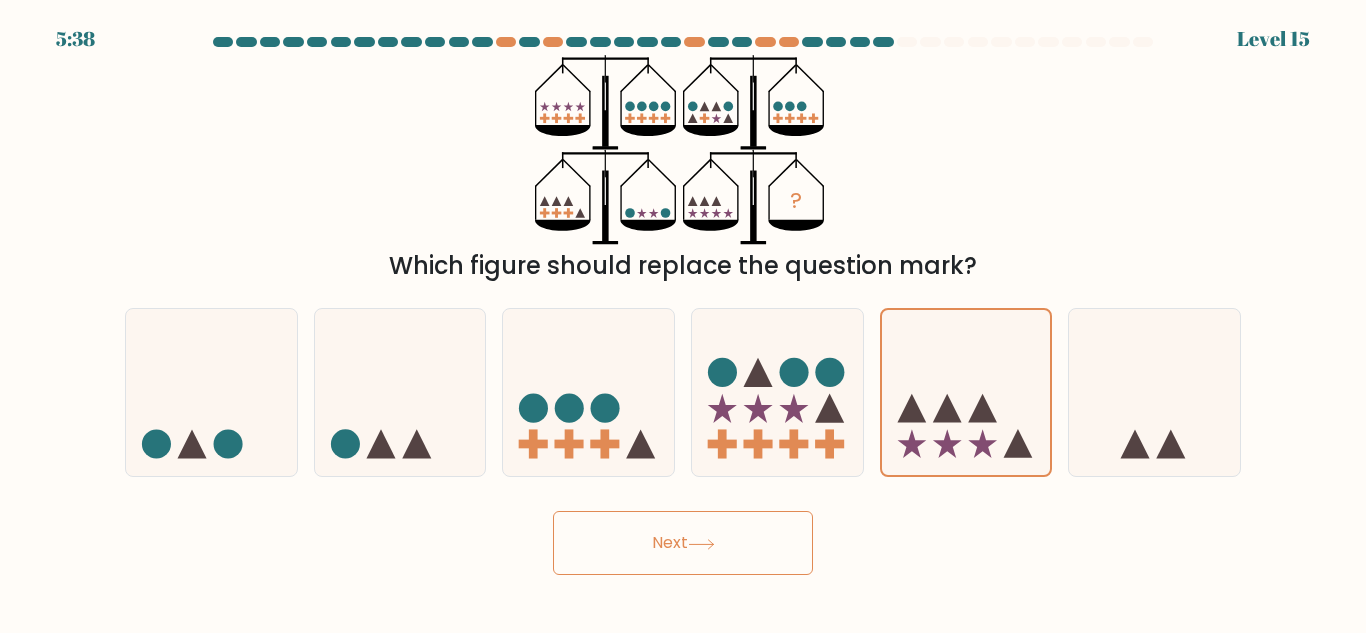 click on "Next" at bounding box center (683, 543) 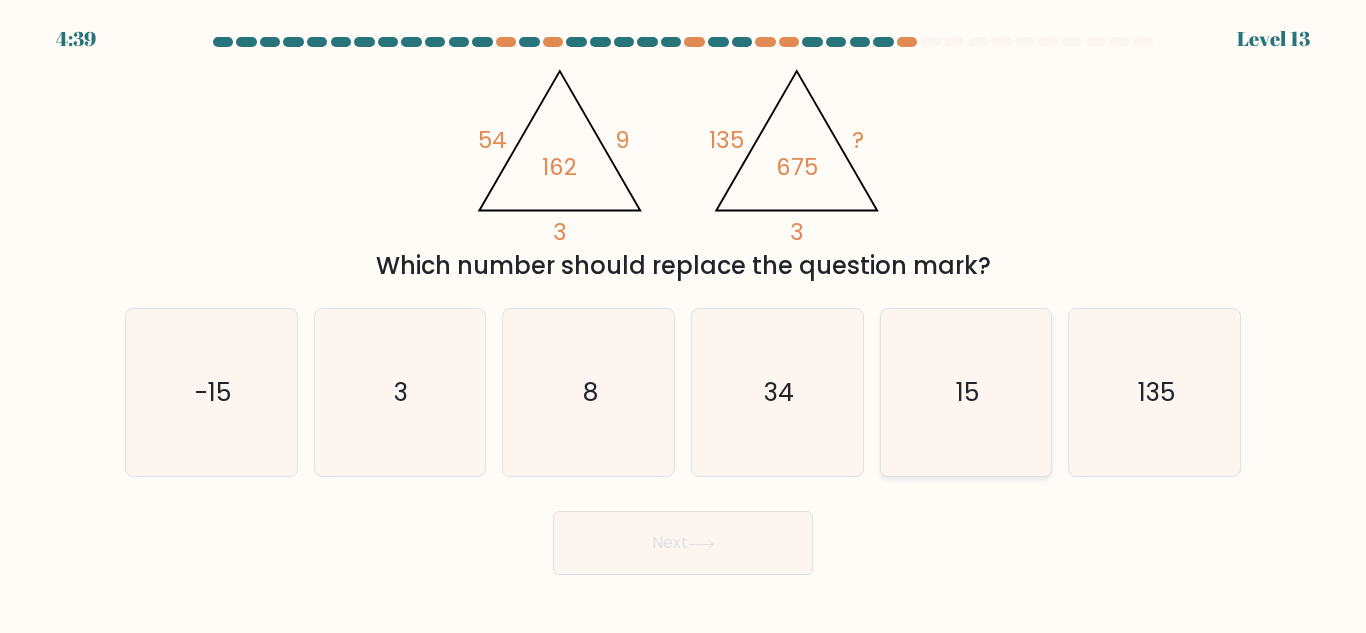 click on "15" 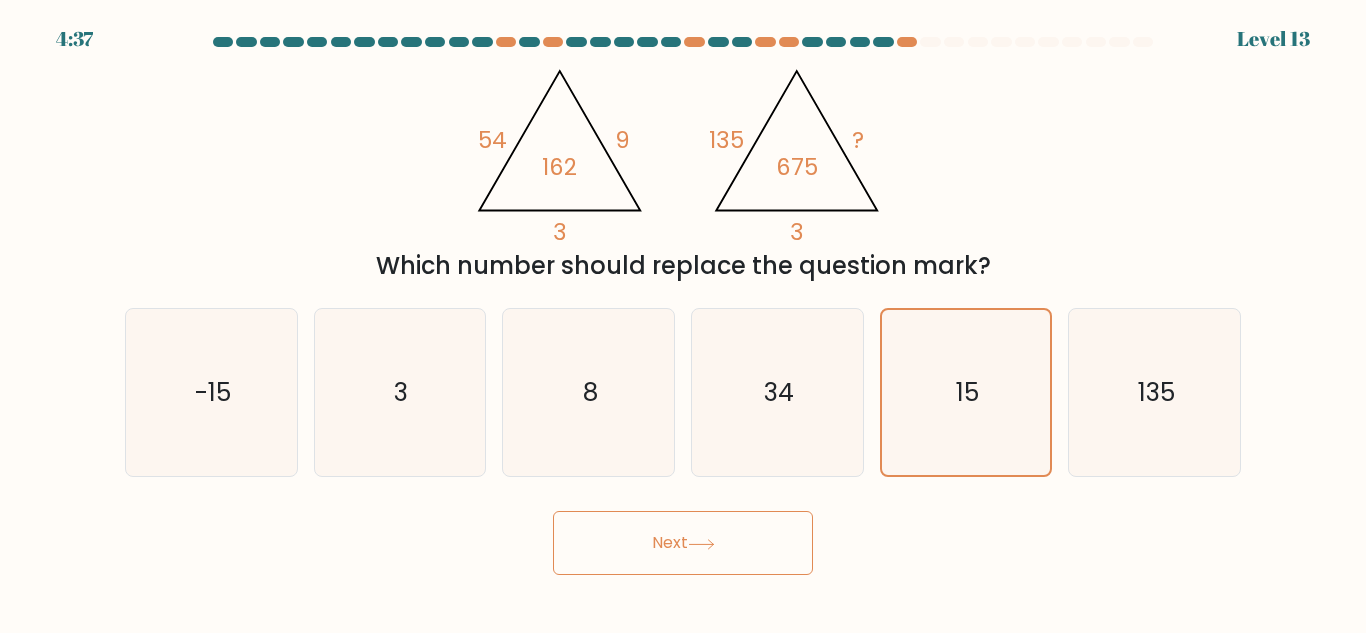 click on "Next" at bounding box center (683, 543) 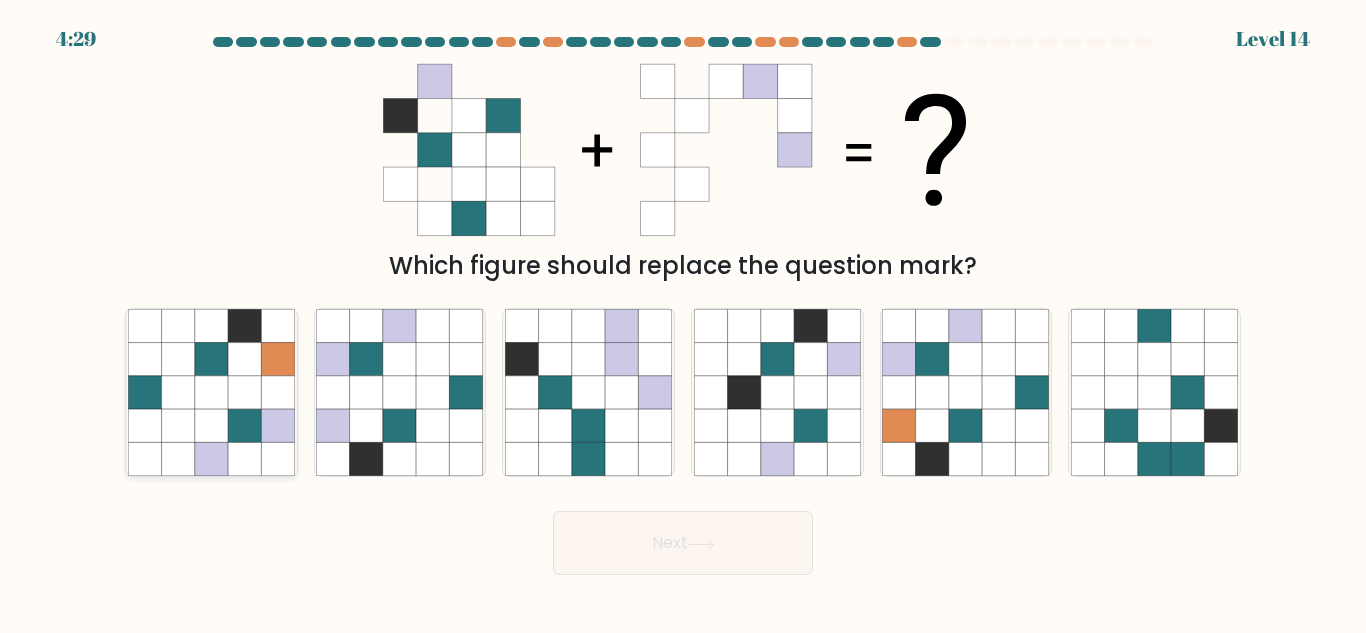 click 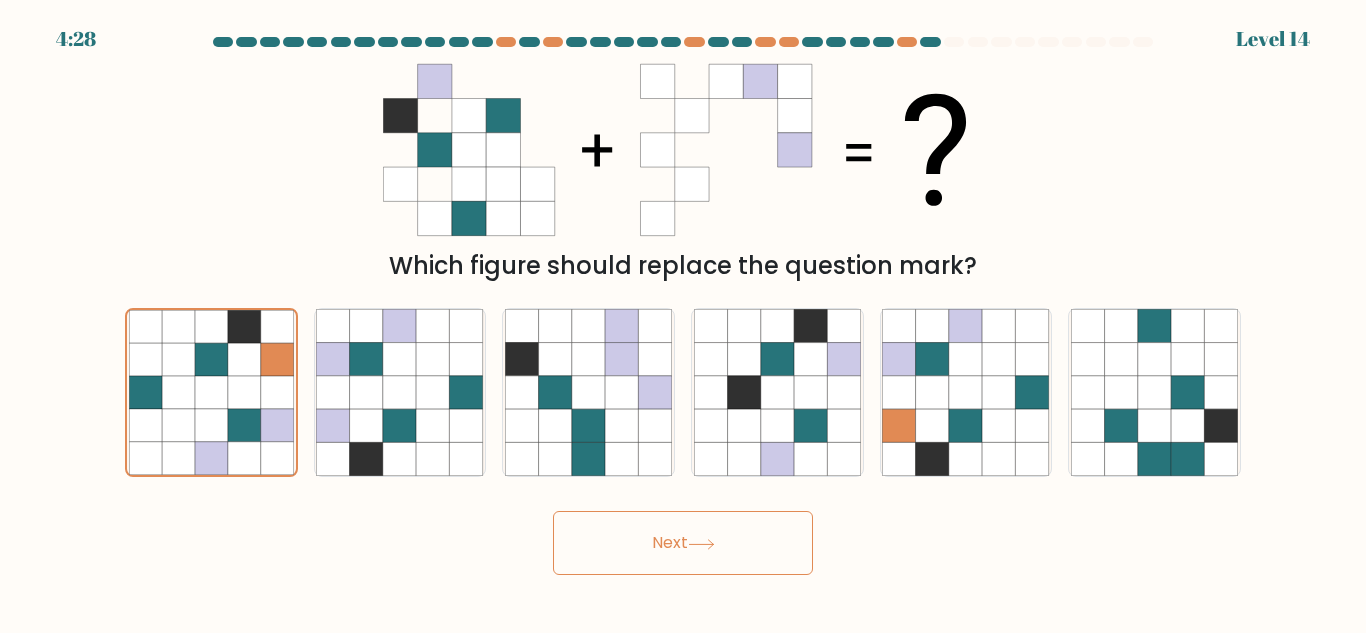click on "Next" at bounding box center [683, 543] 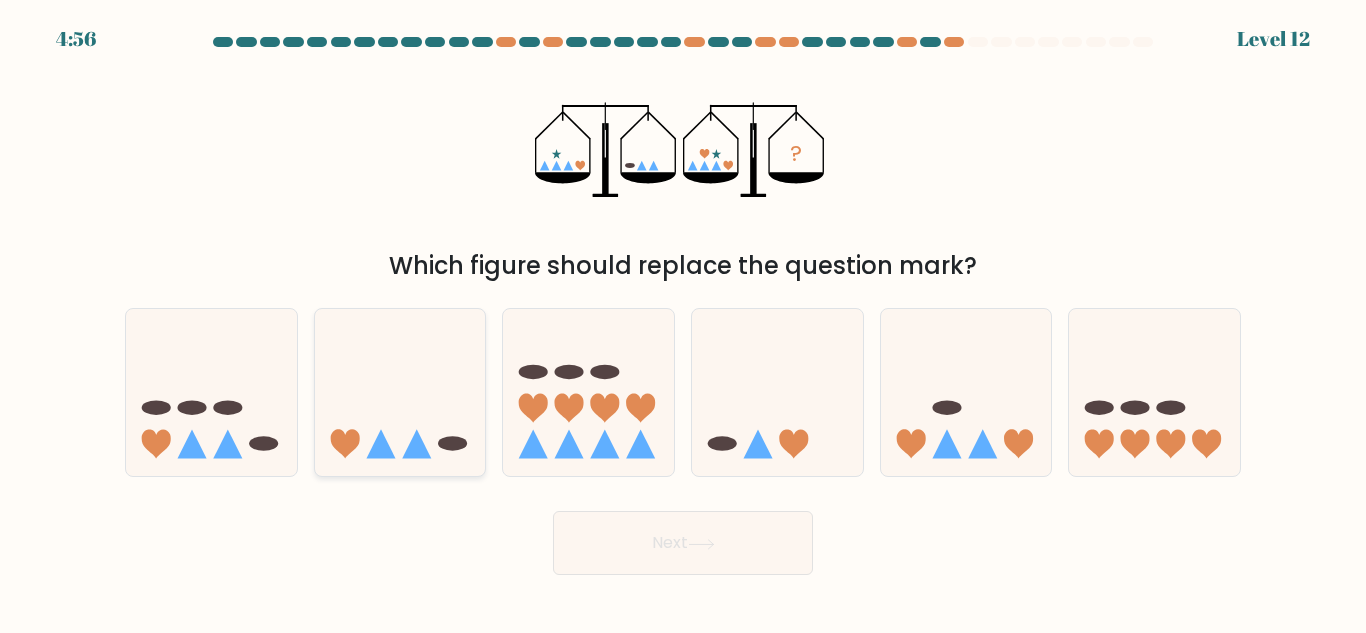 click 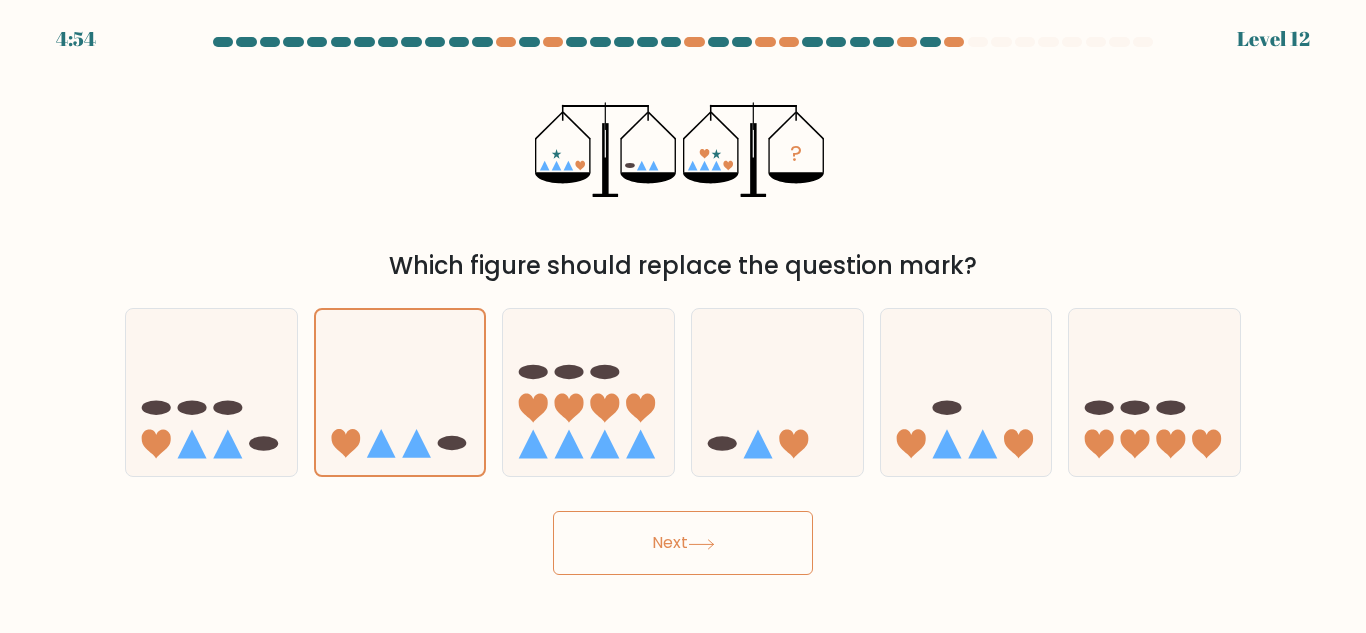 click on "Next" at bounding box center [683, 543] 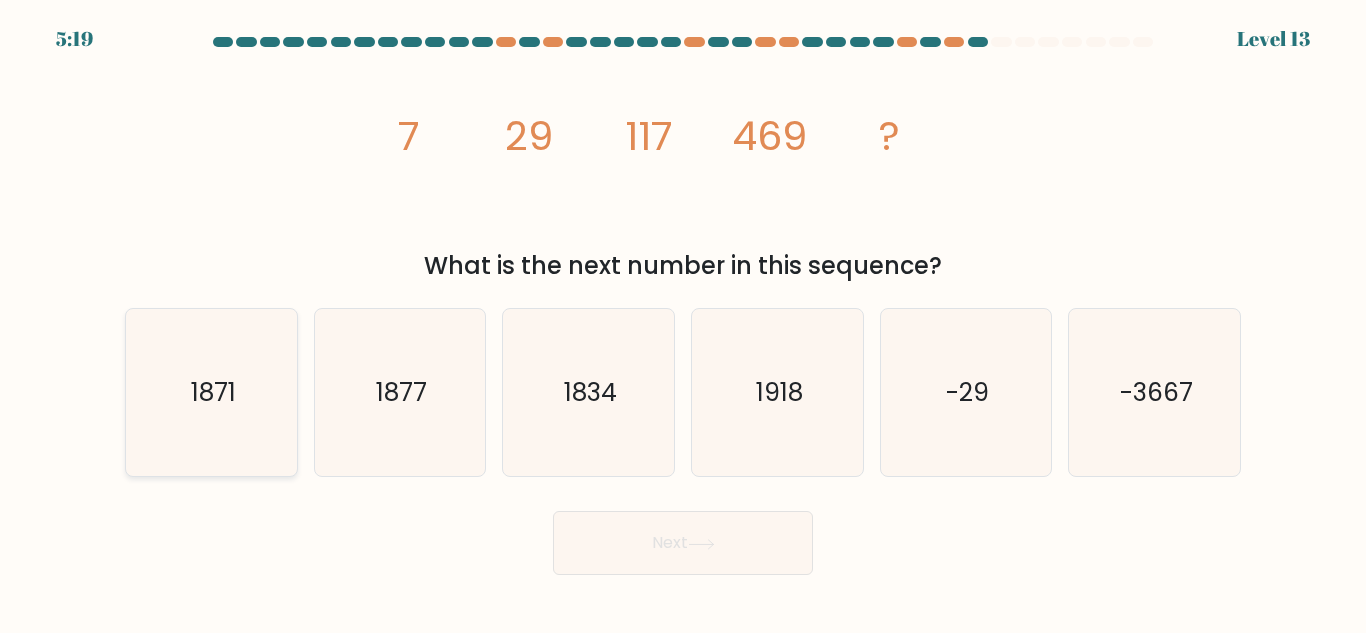 click on "1871" at bounding box center [211, 392] 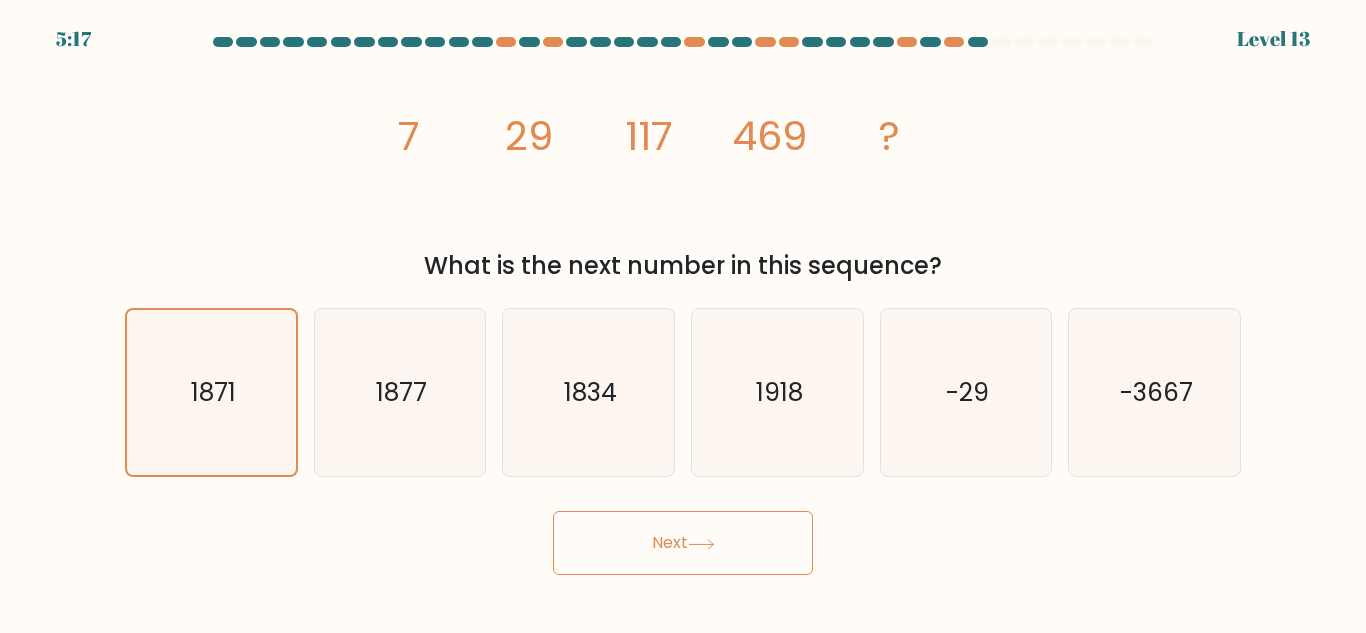 click on "Next" at bounding box center (683, 543) 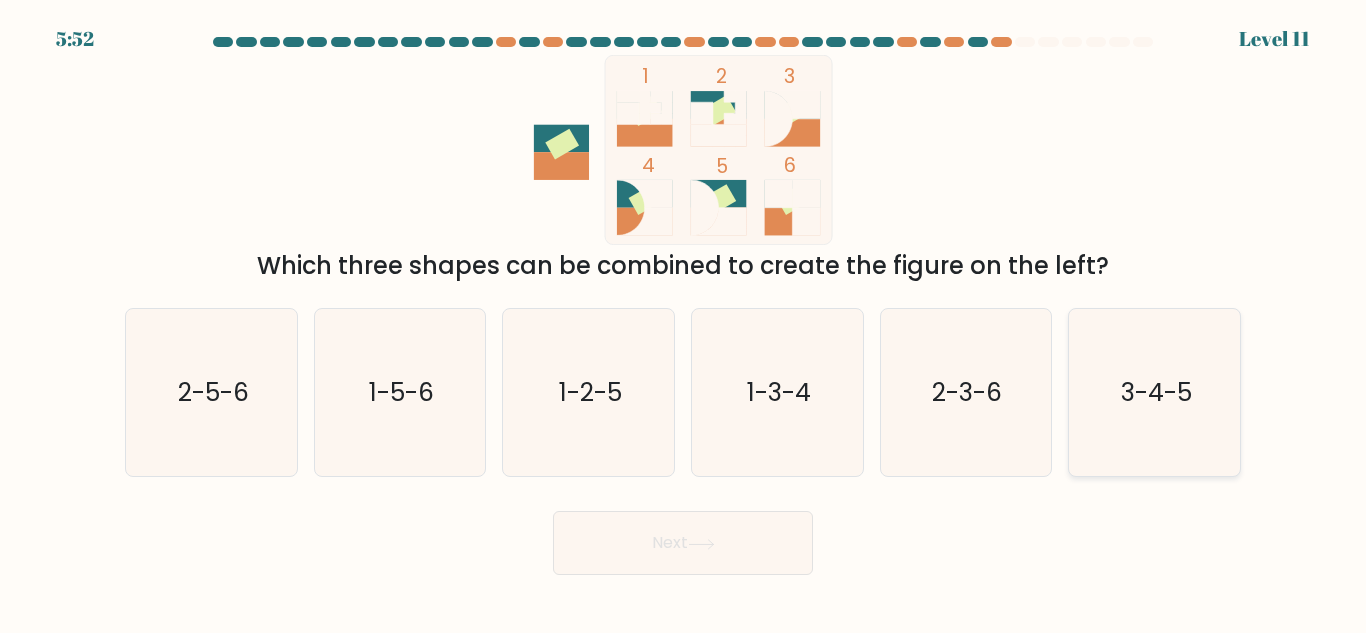 click on "3-4-5" 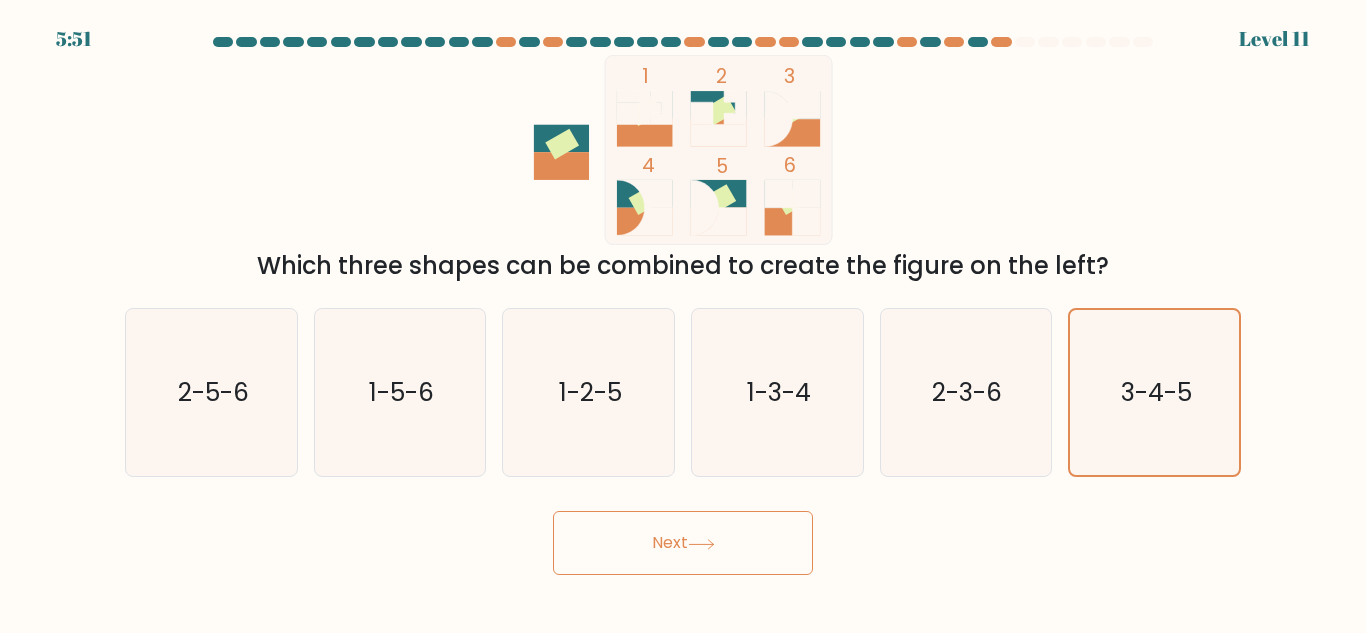 click on "Next" at bounding box center (683, 543) 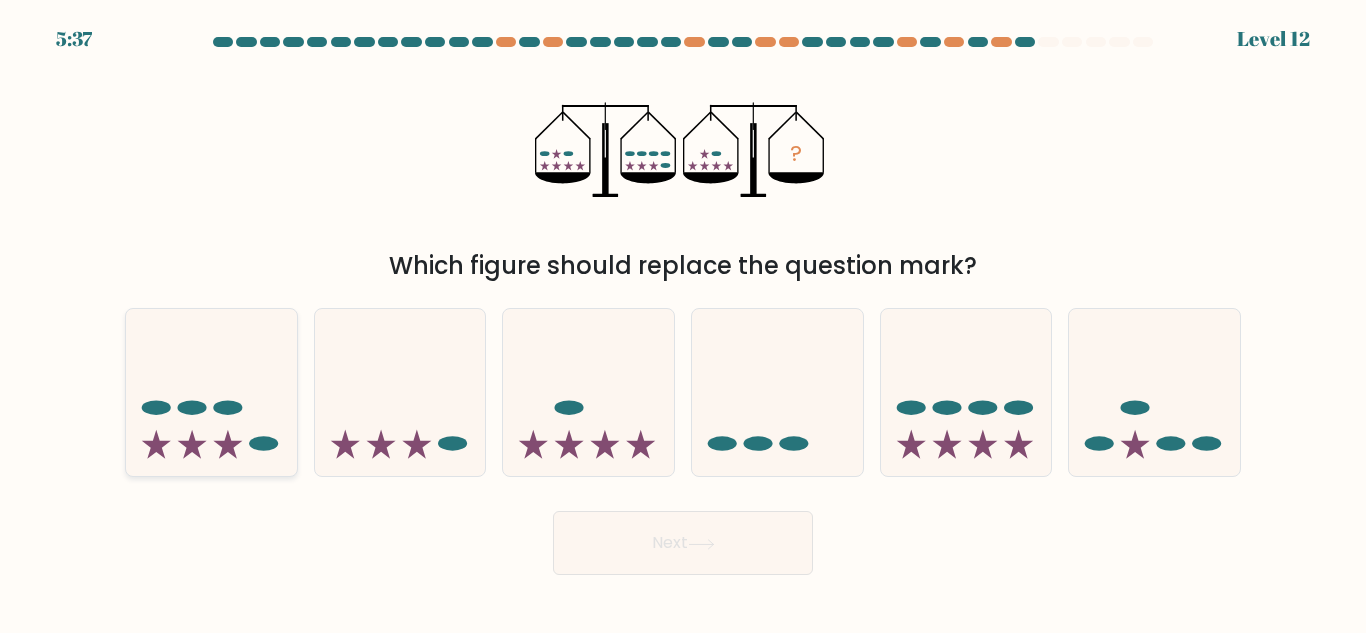 click 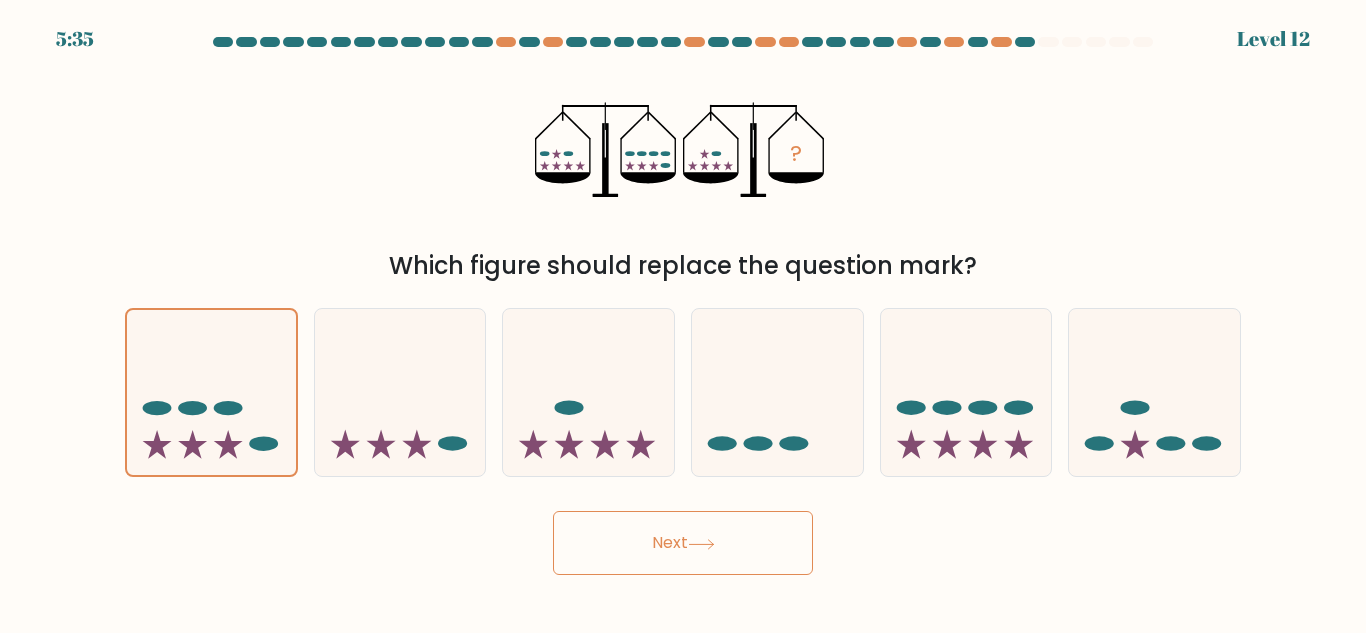 click on "Next" at bounding box center [683, 543] 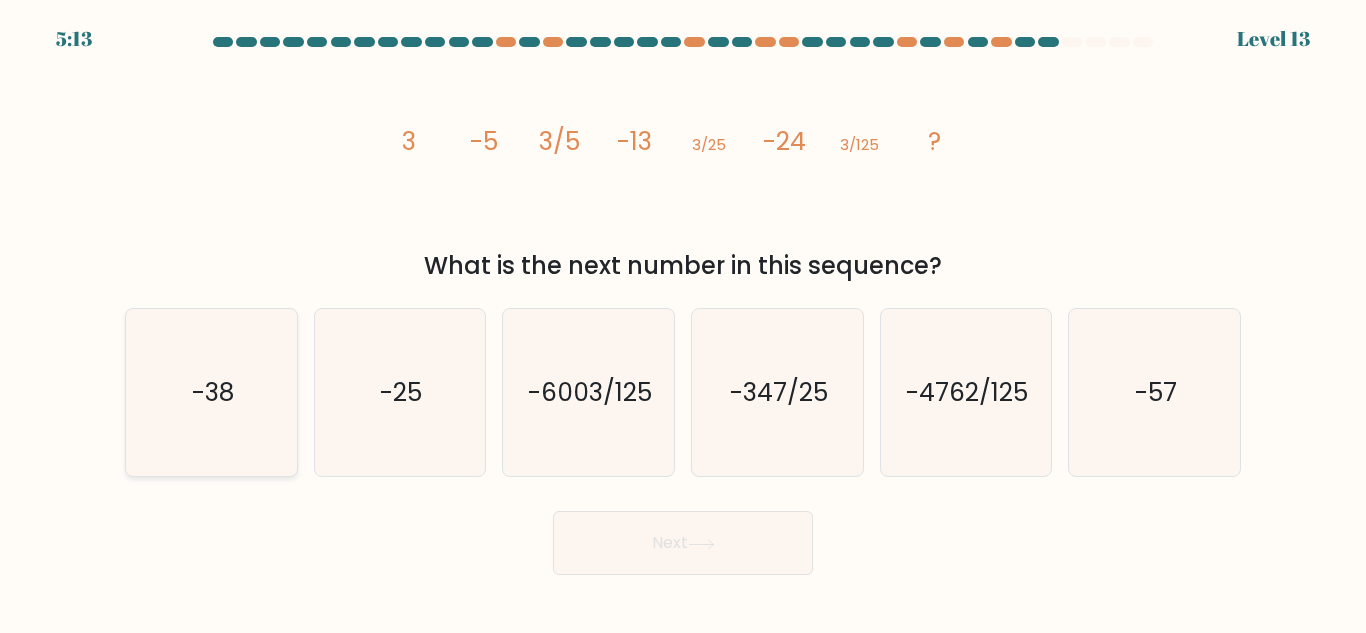 click on "-38" 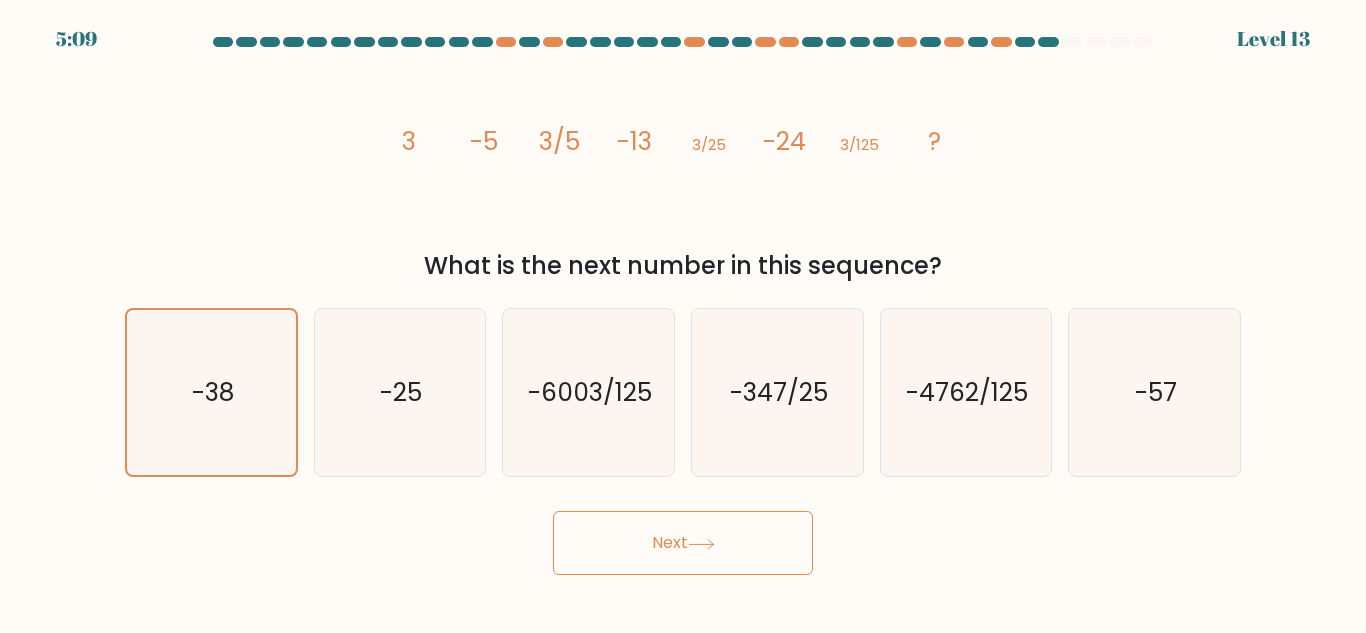 click on "Next" at bounding box center (683, 543) 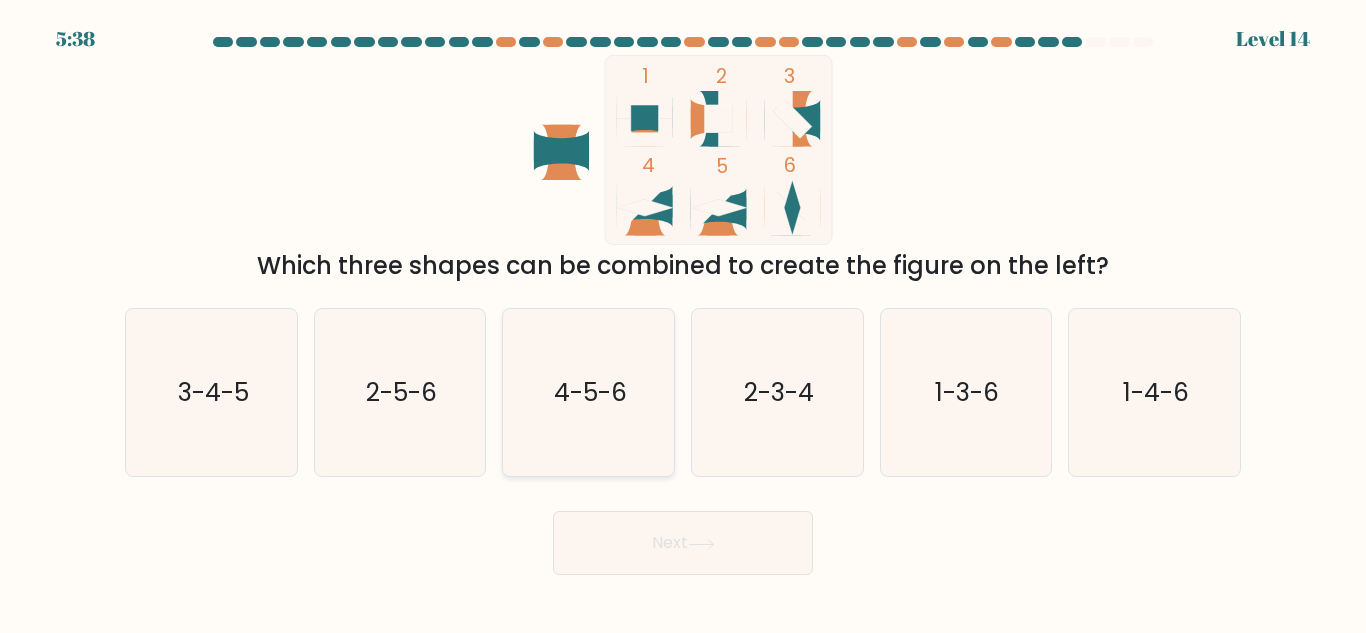 click on "4-5-6" 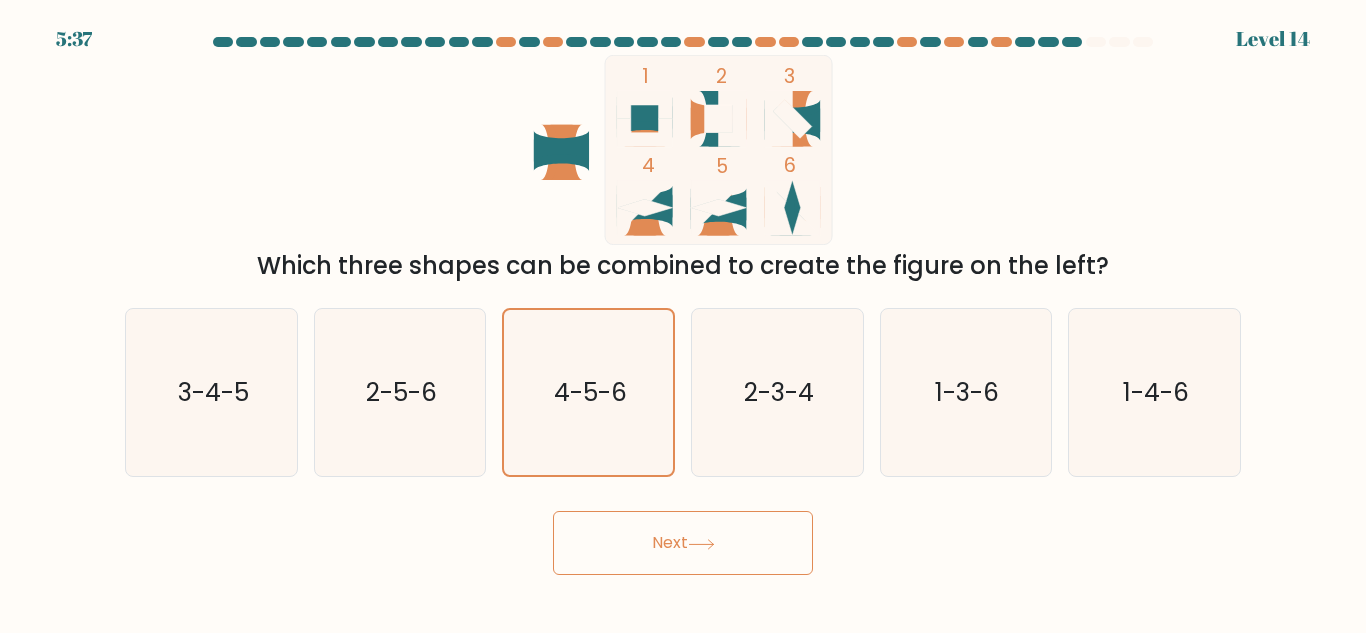 click on "Next" at bounding box center [683, 543] 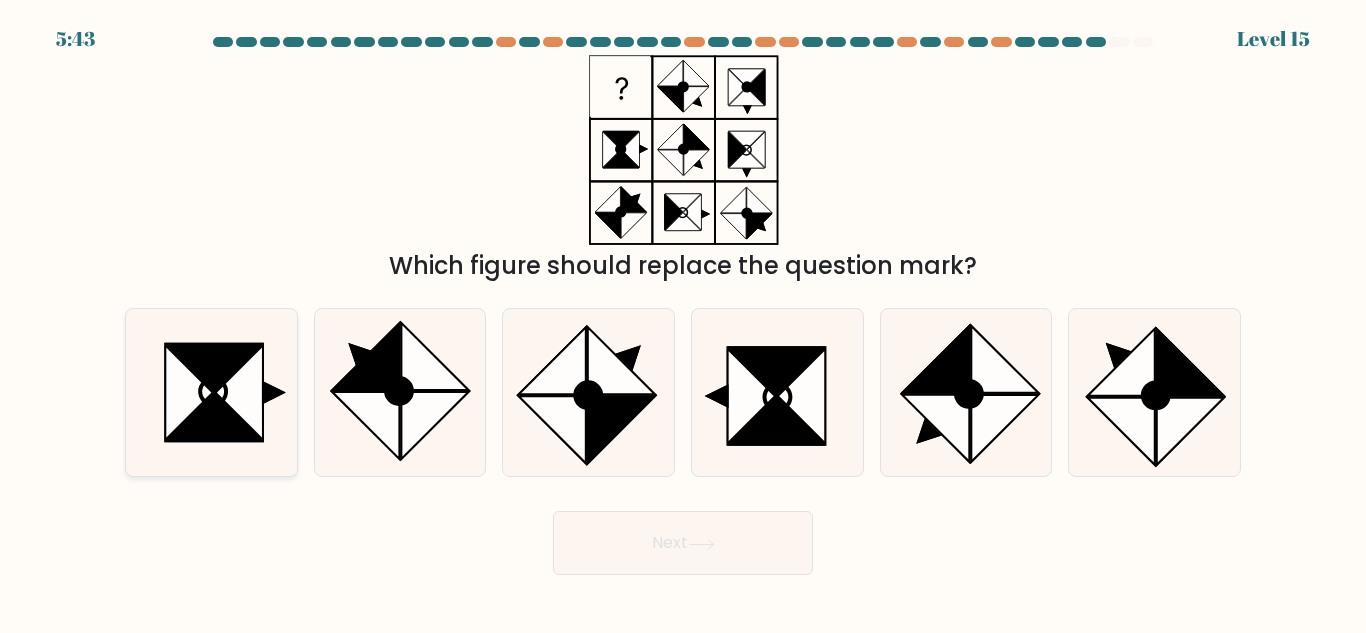 click 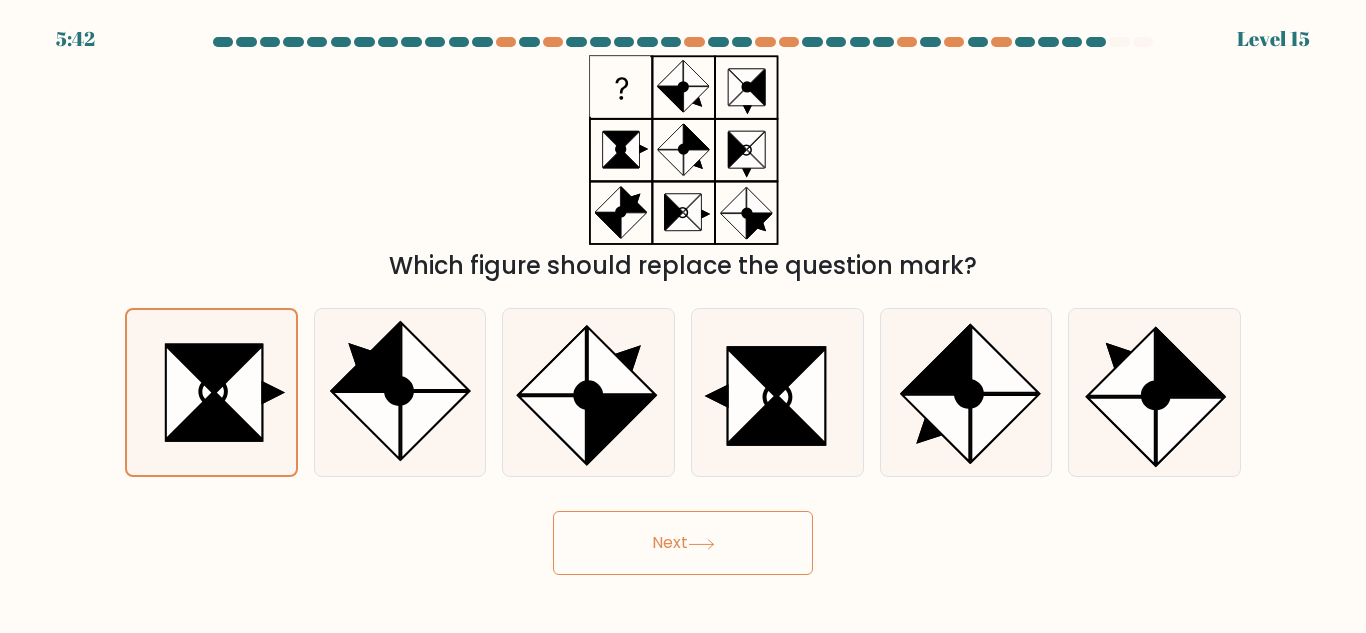 click on "Next" at bounding box center [683, 543] 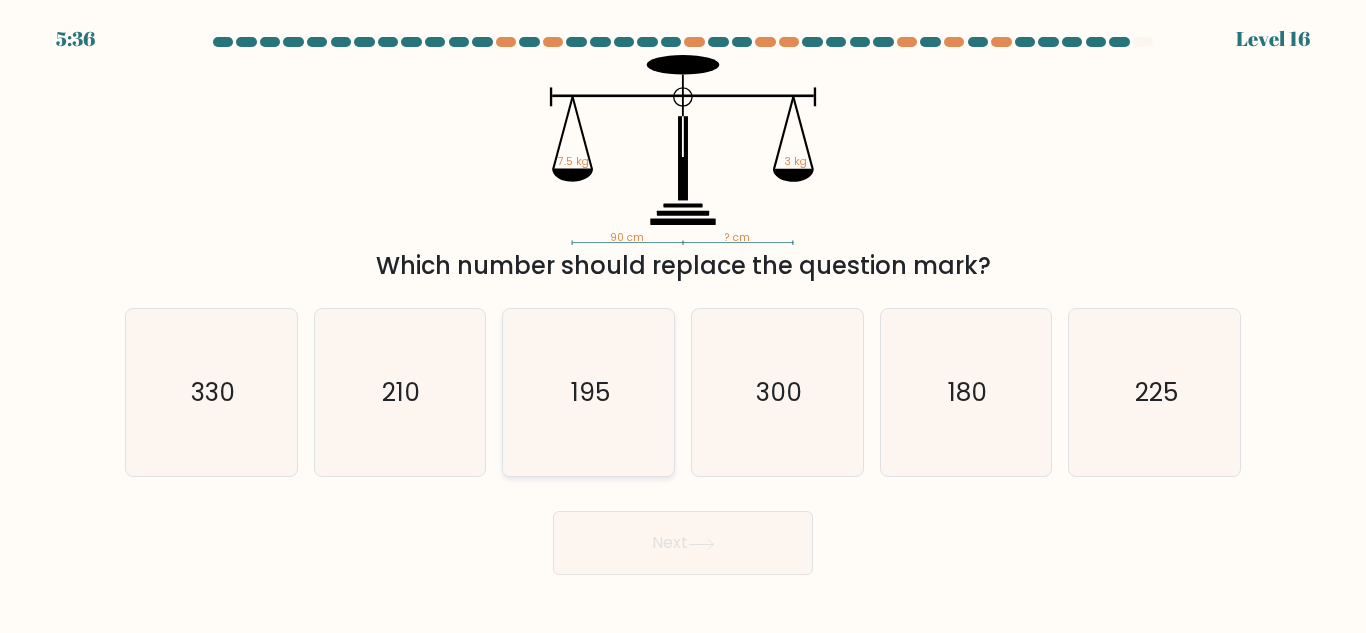 click on "195" 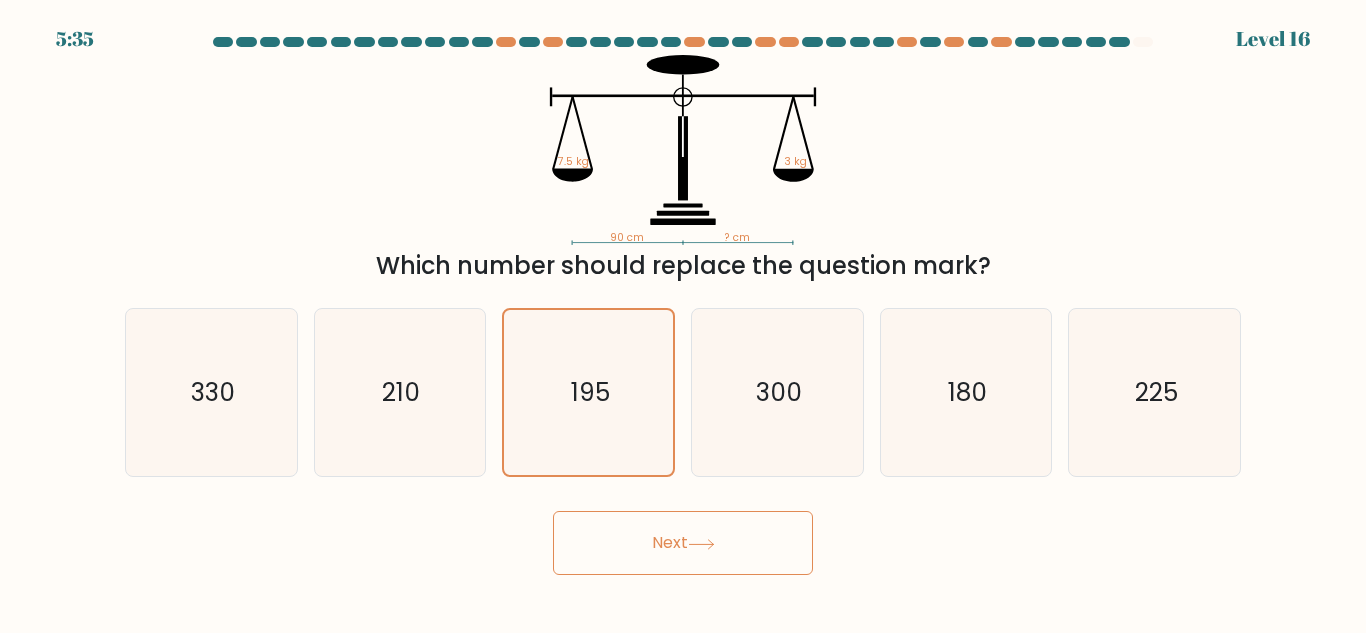 click on "Next" at bounding box center [683, 543] 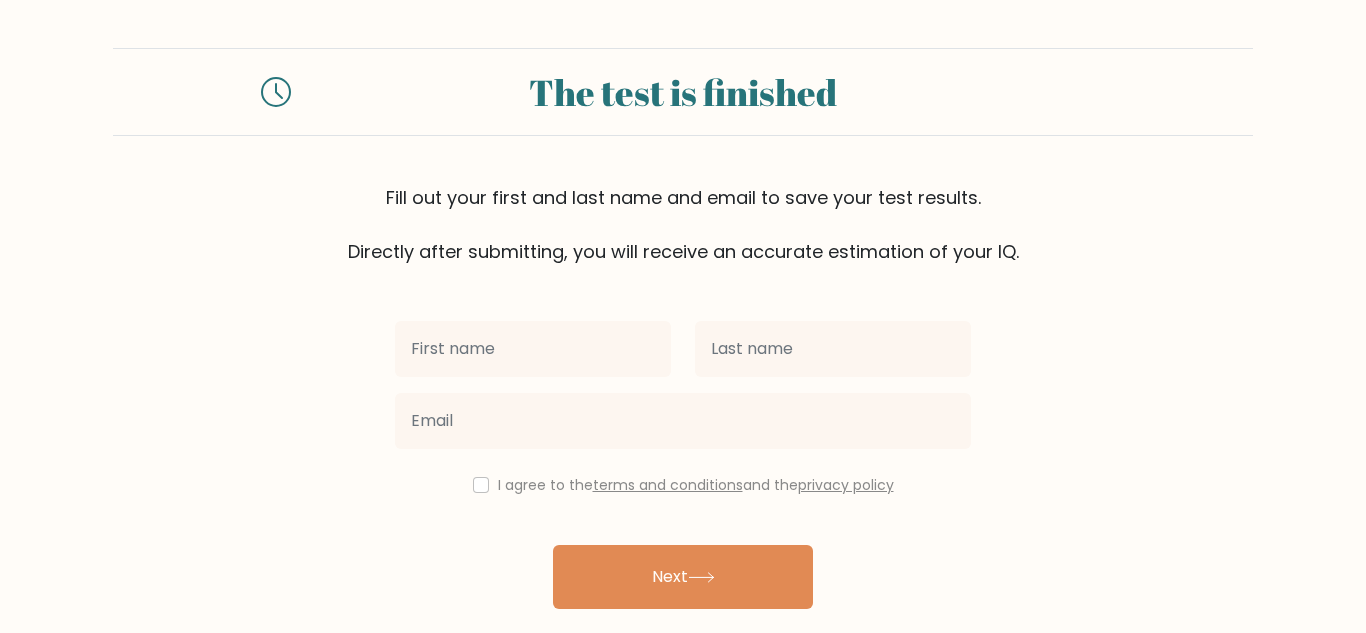 scroll, scrollTop: 0, scrollLeft: 0, axis: both 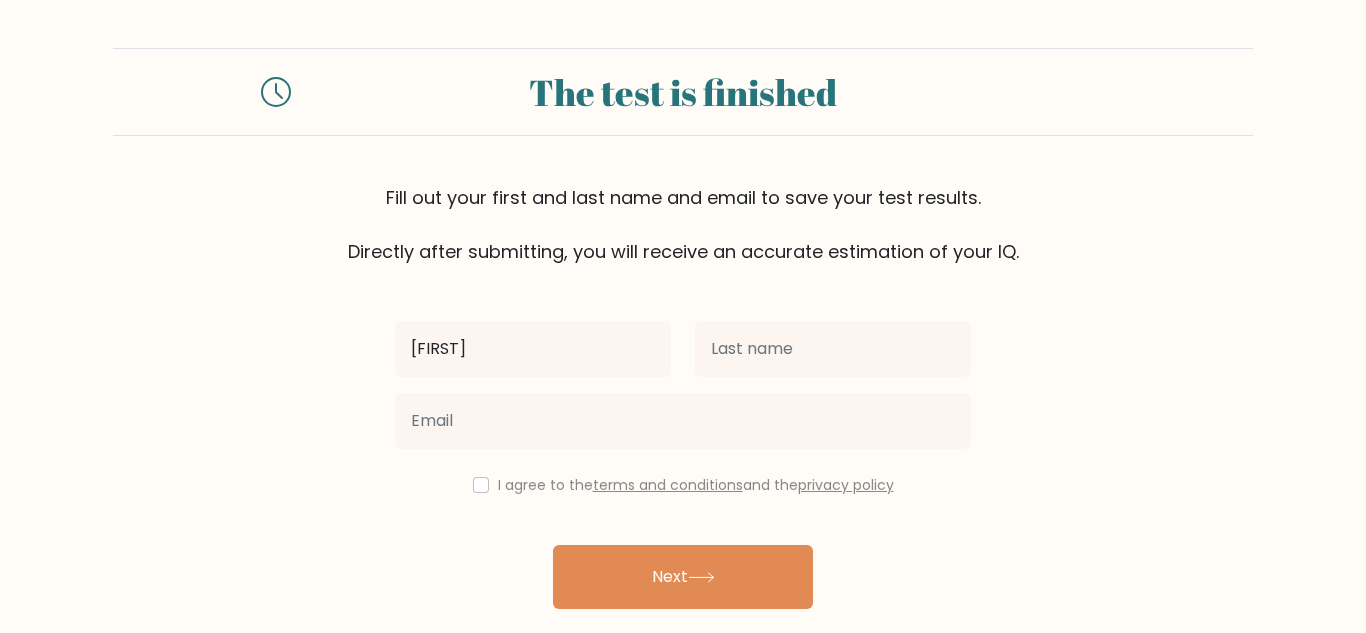 type on "[FIRST]" 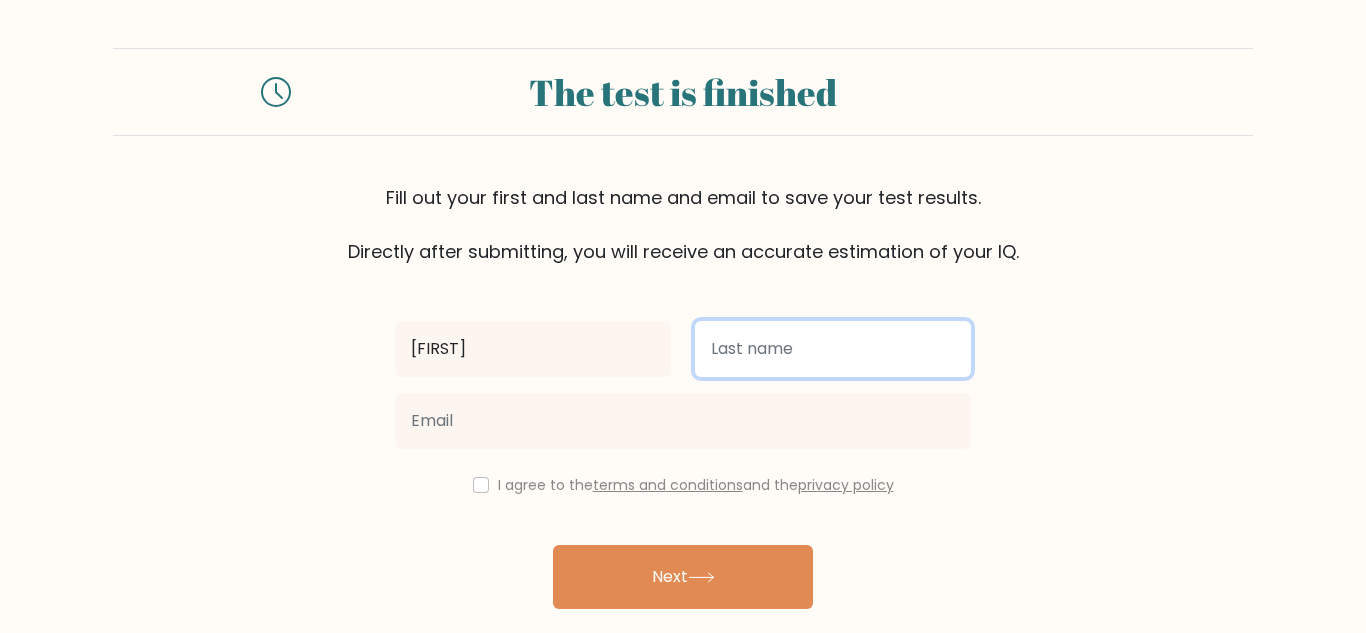 click at bounding box center [833, 349] 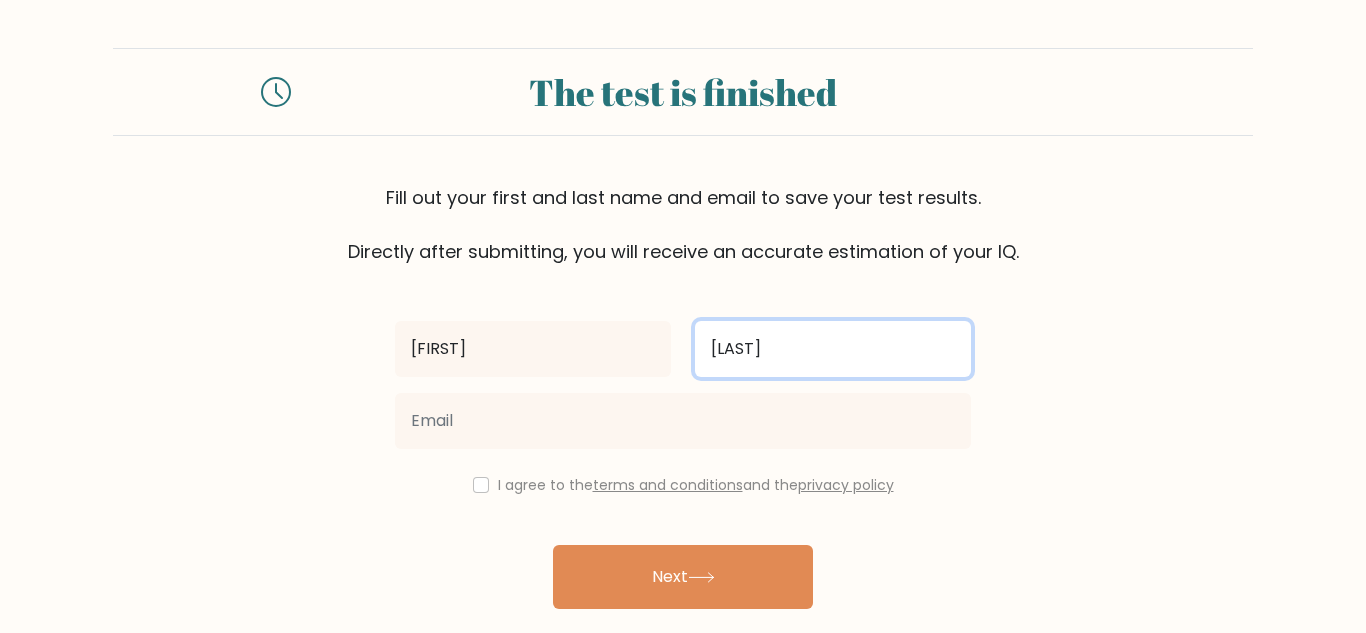 type on "[LAST]" 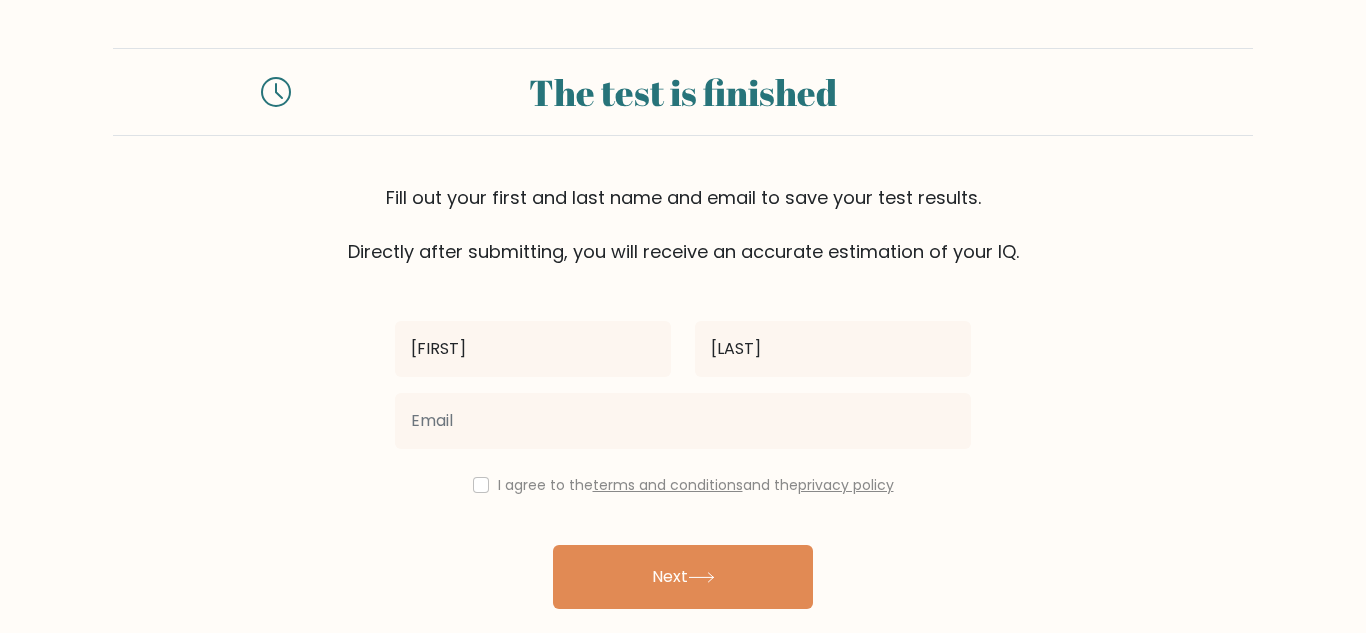 scroll, scrollTop: 0, scrollLeft: 0, axis: both 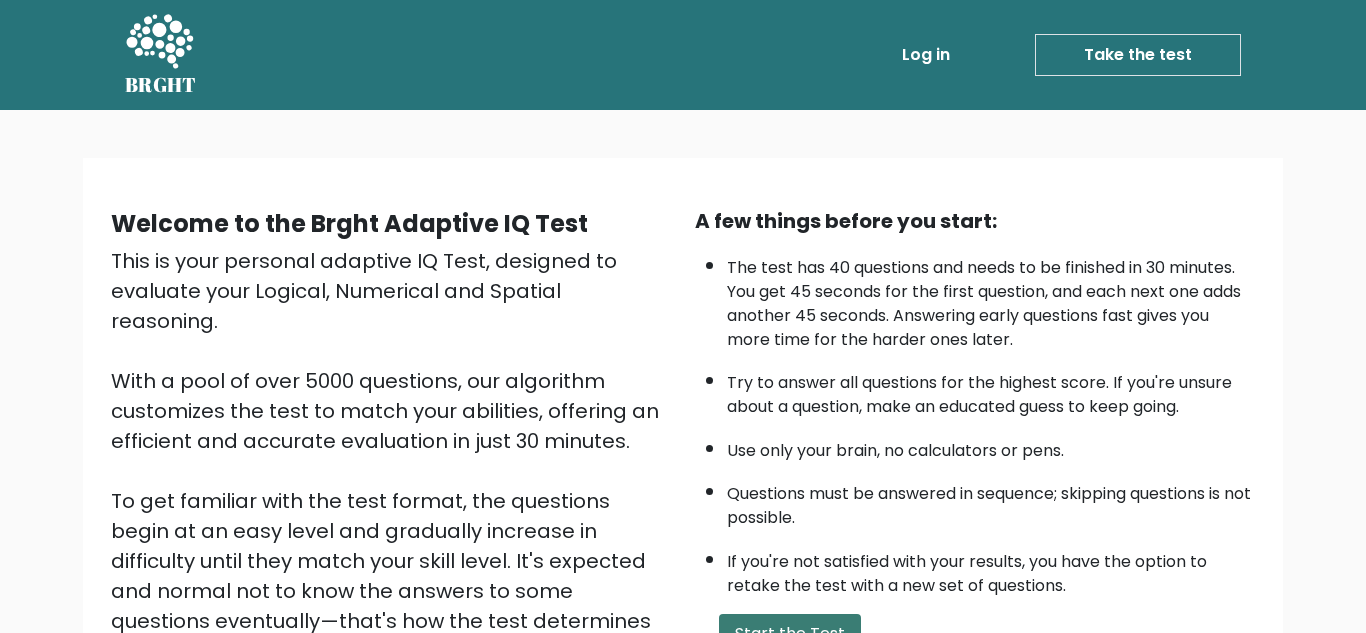 click on "Start the Test" at bounding box center [790, 634] 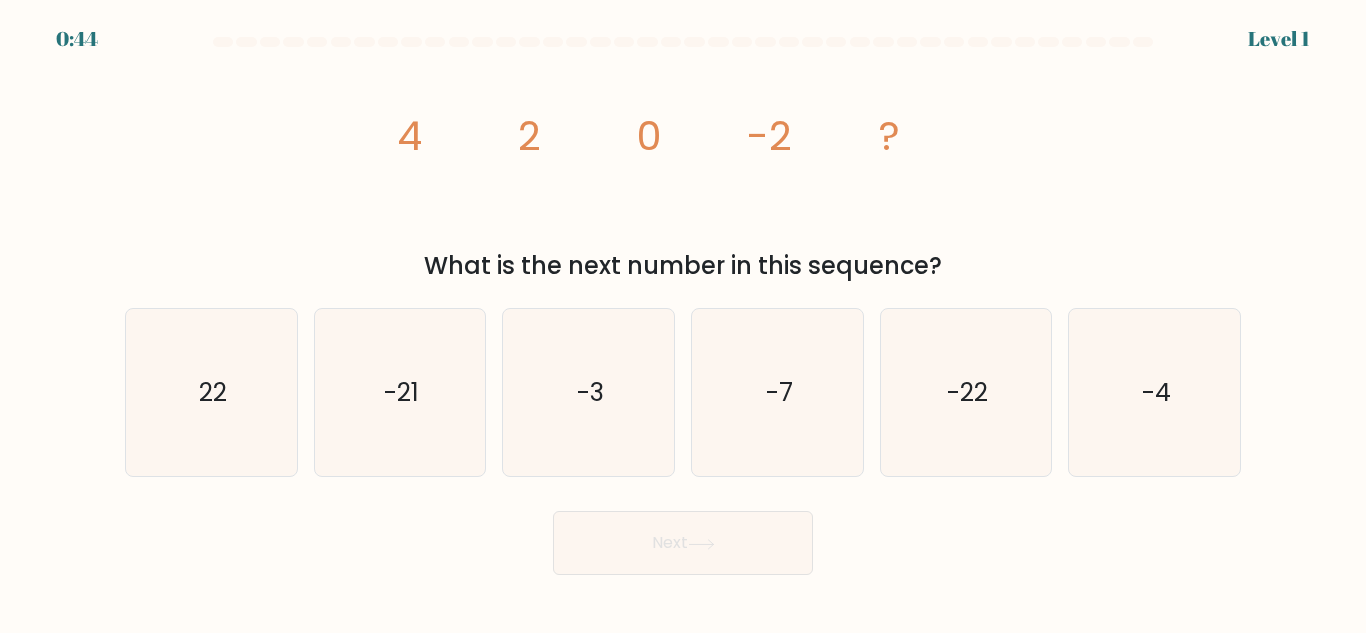 scroll, scrollTop: 0, scrollLeft: 0, axis: both 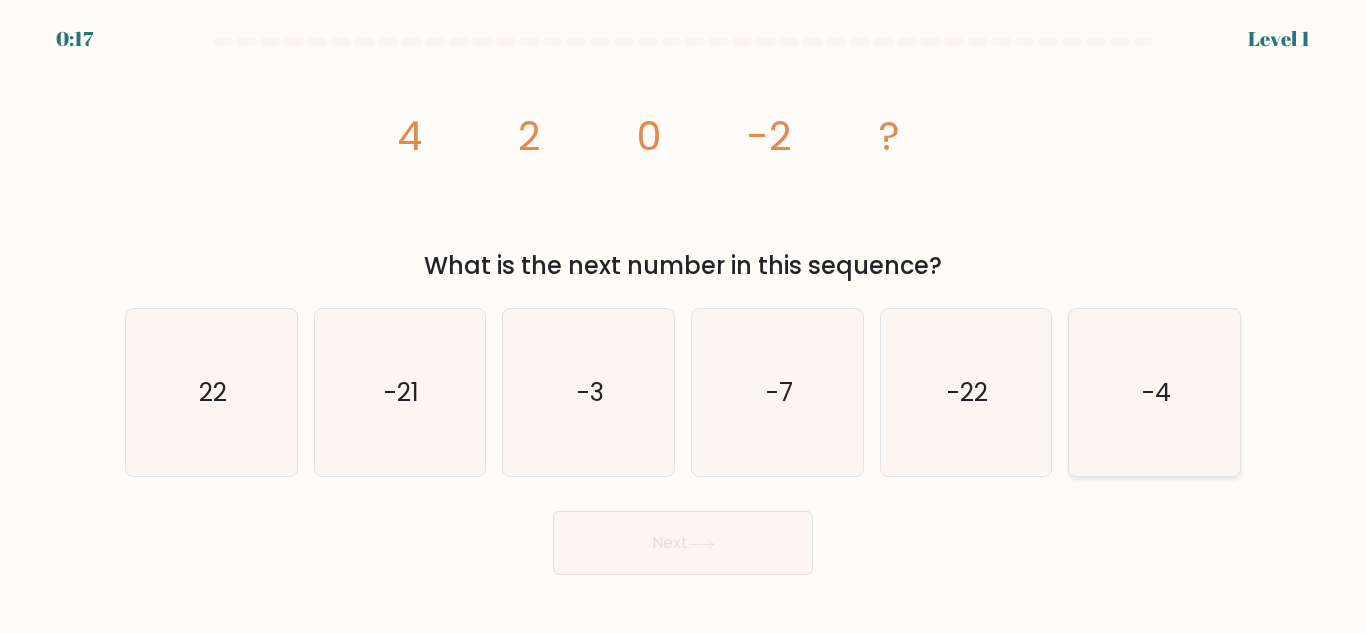 click on "-4" 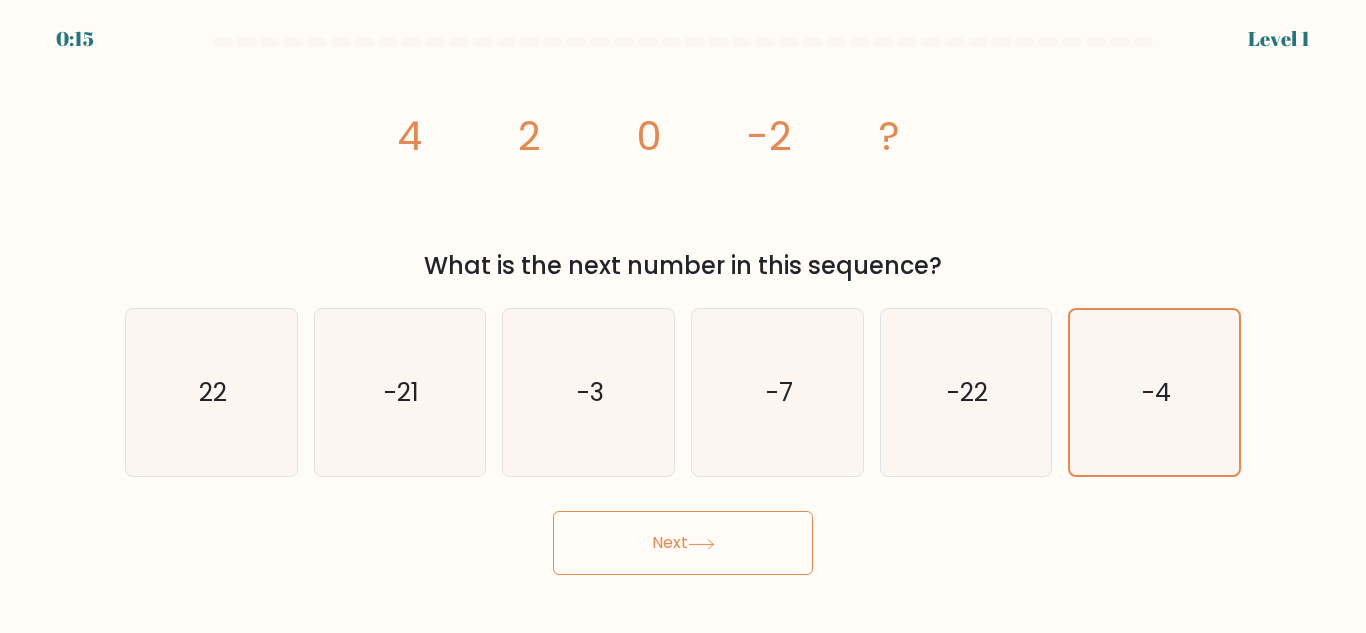 click on "Next" at bounding box center (683, 543) 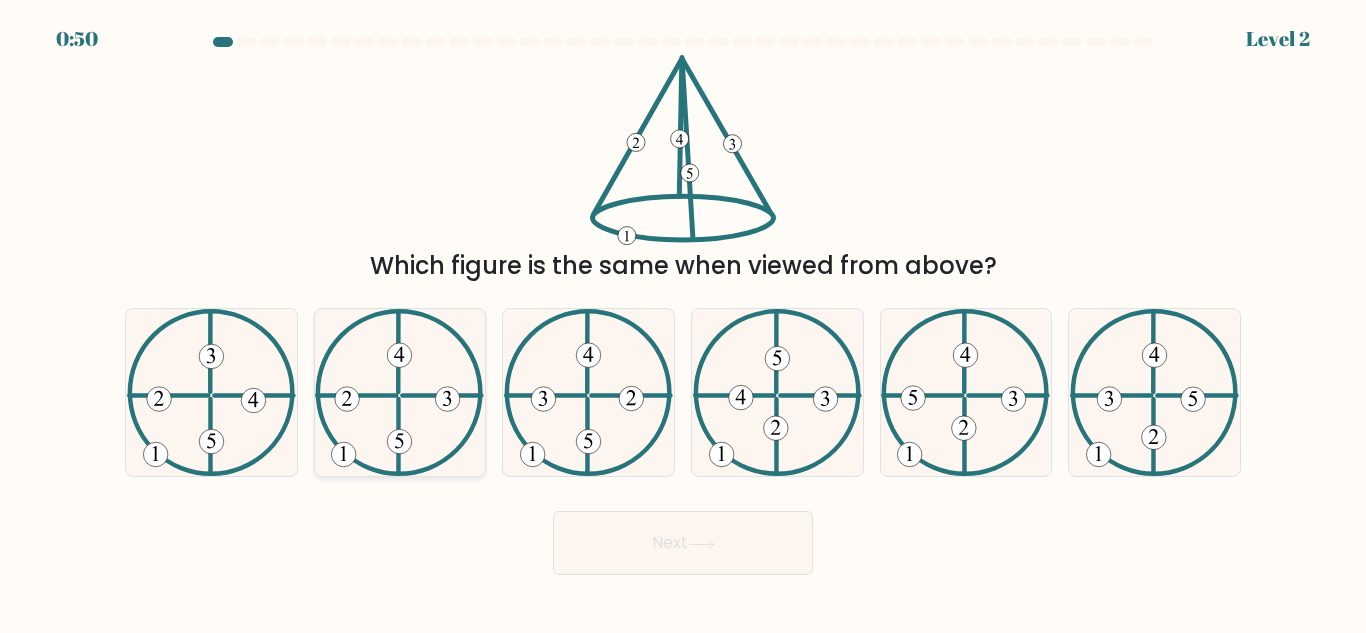 click 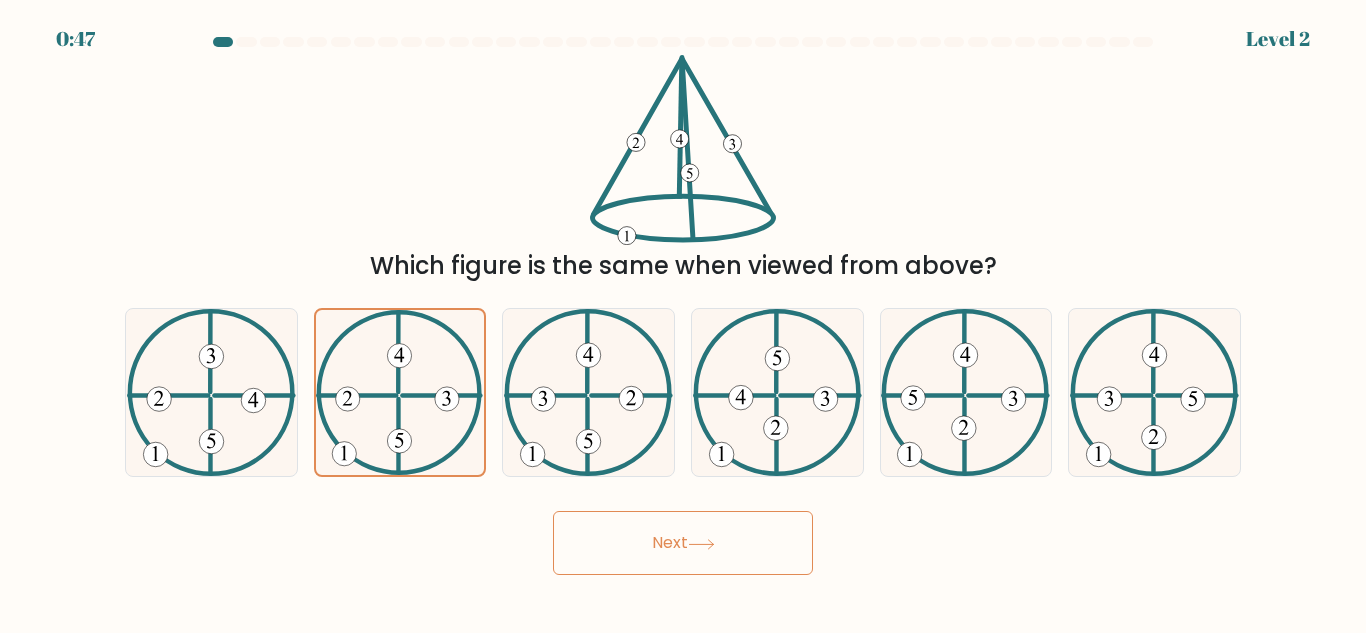 click on "Next" at bounding box center [683, 543] 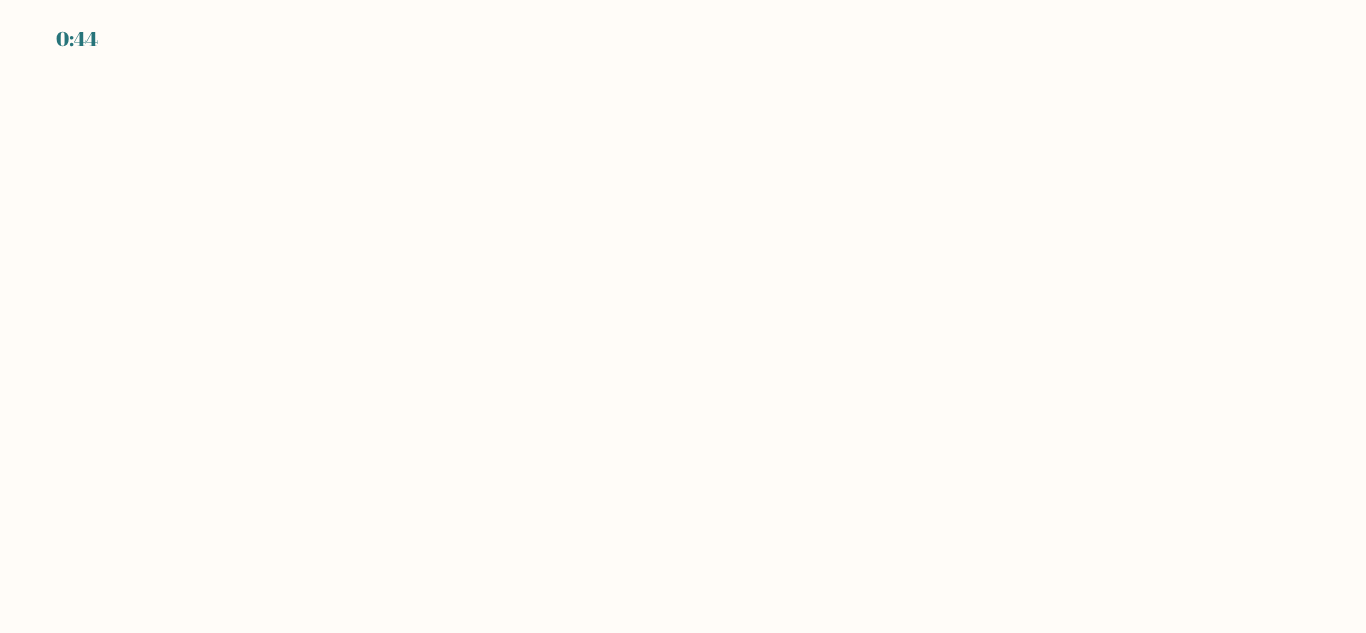 scroll, scrollTop: 0, scrollLeft: 0, axis: both 